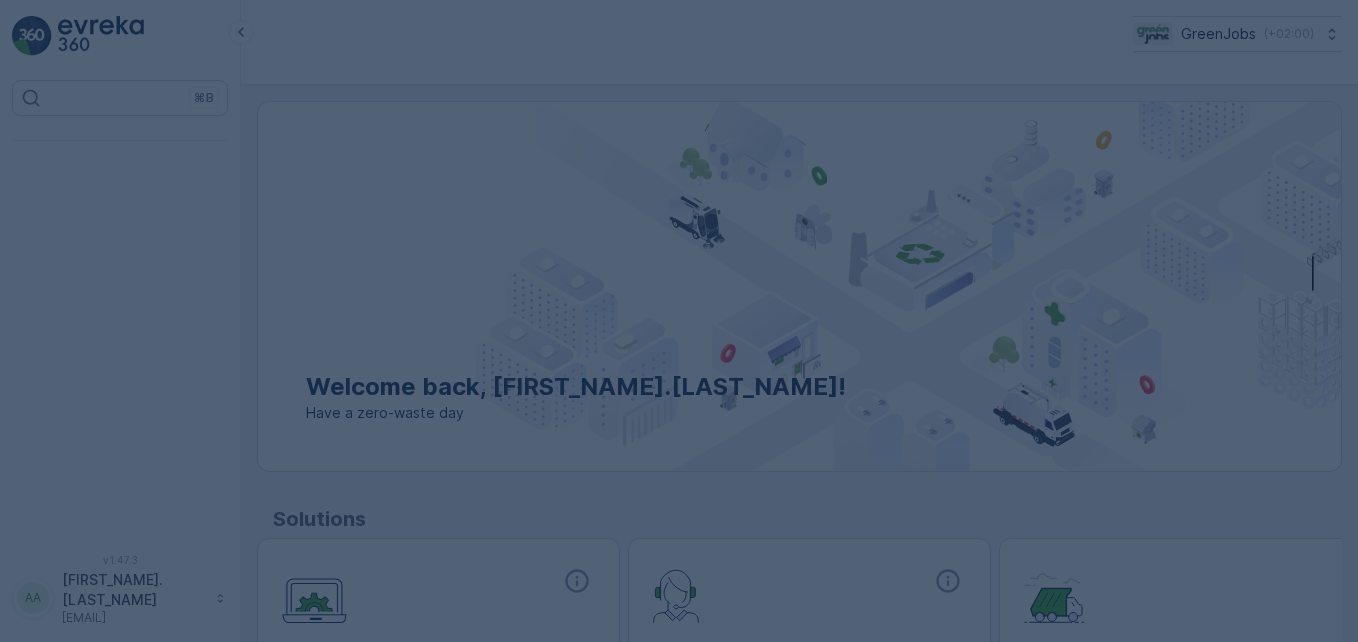 scroll, scrollTop: 0, scrollLeft: 0, axis: both 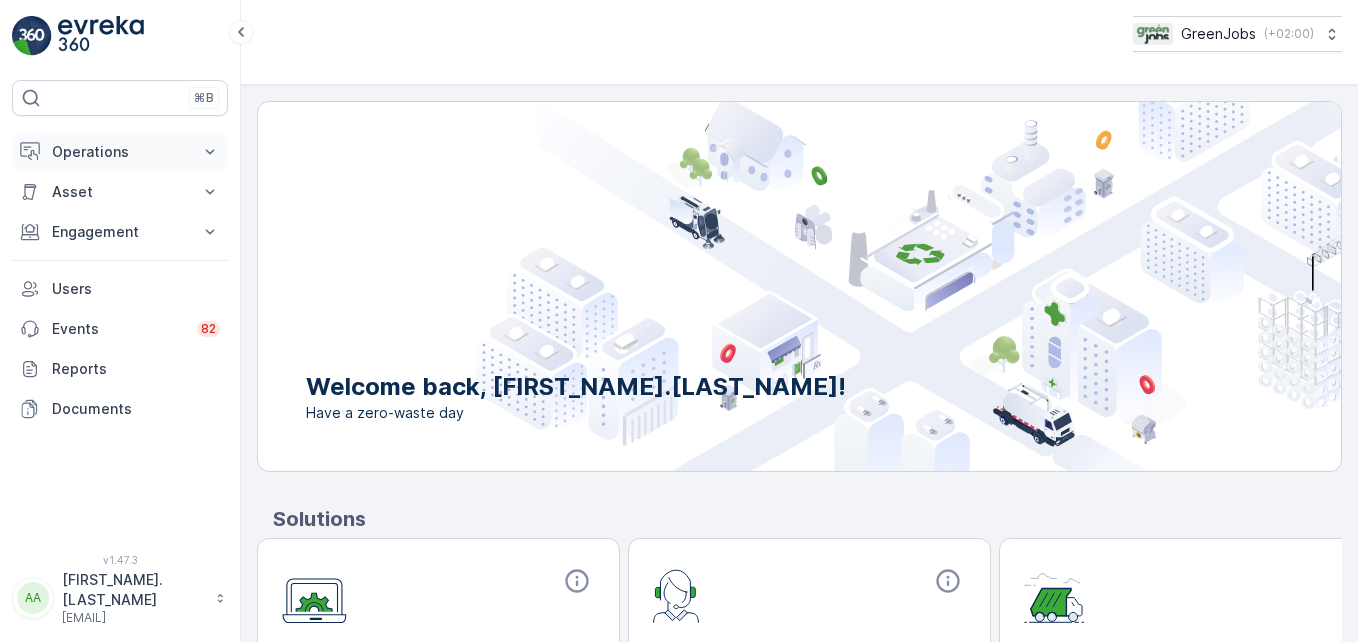 click 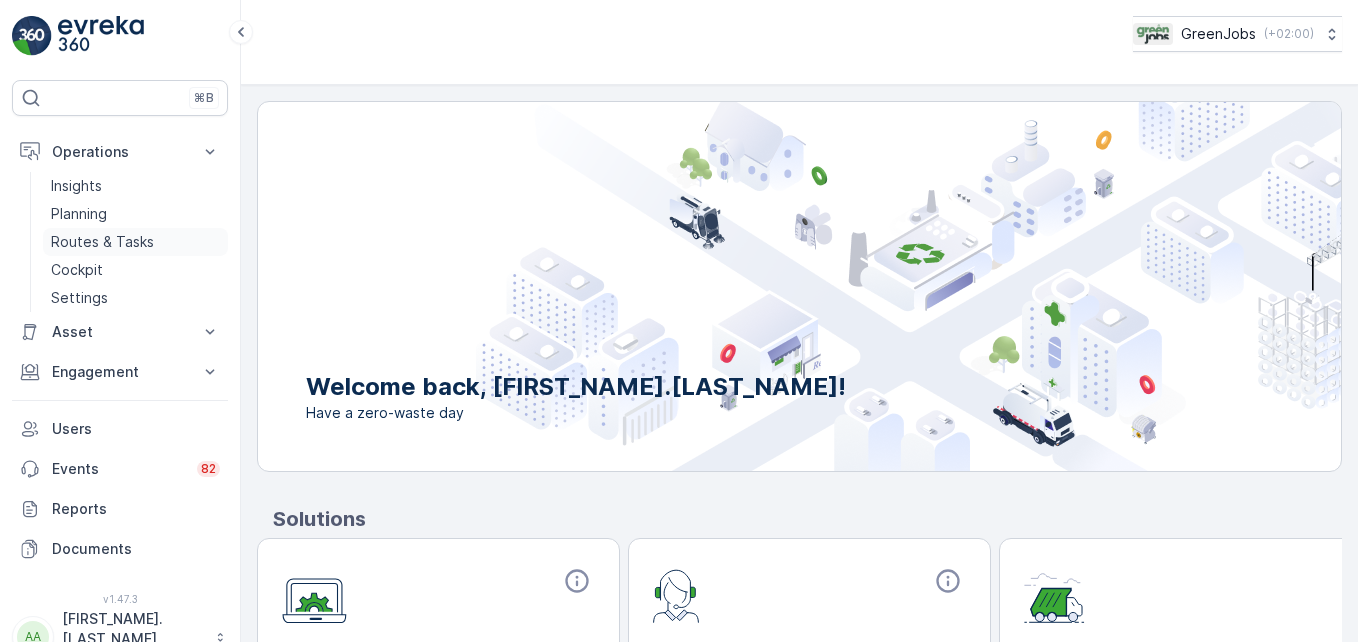 click on "Routes & Tasks" at bounding box center [102, 242] 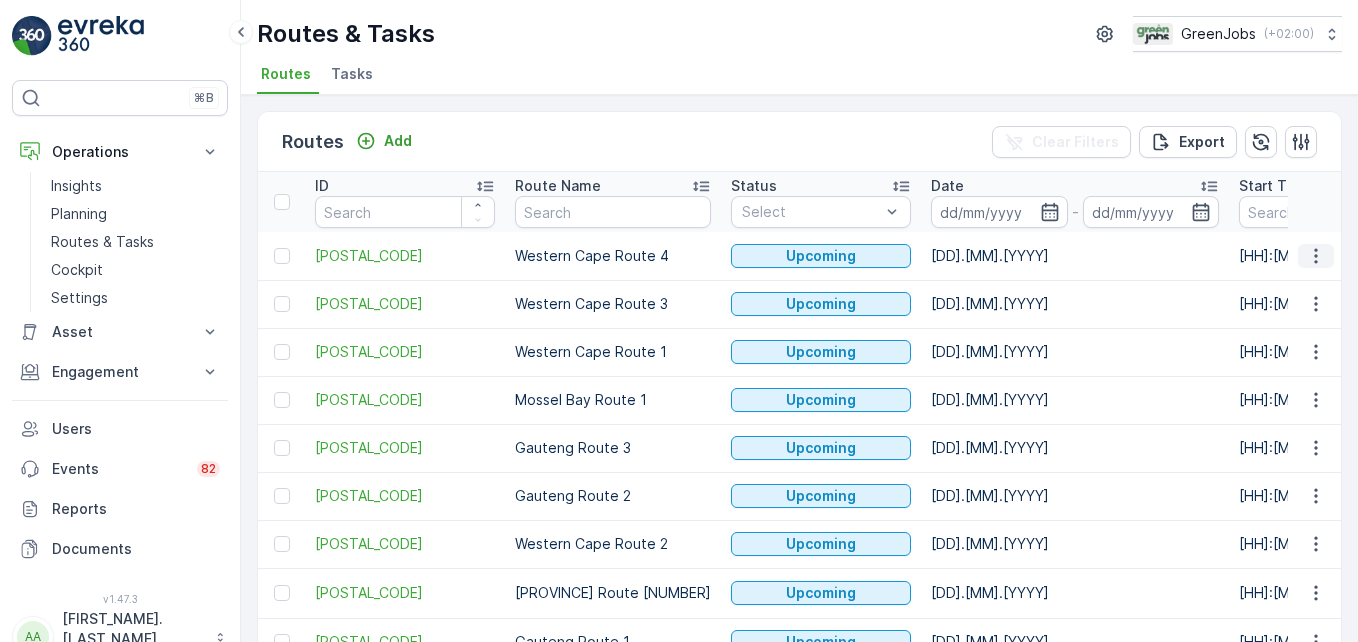 click 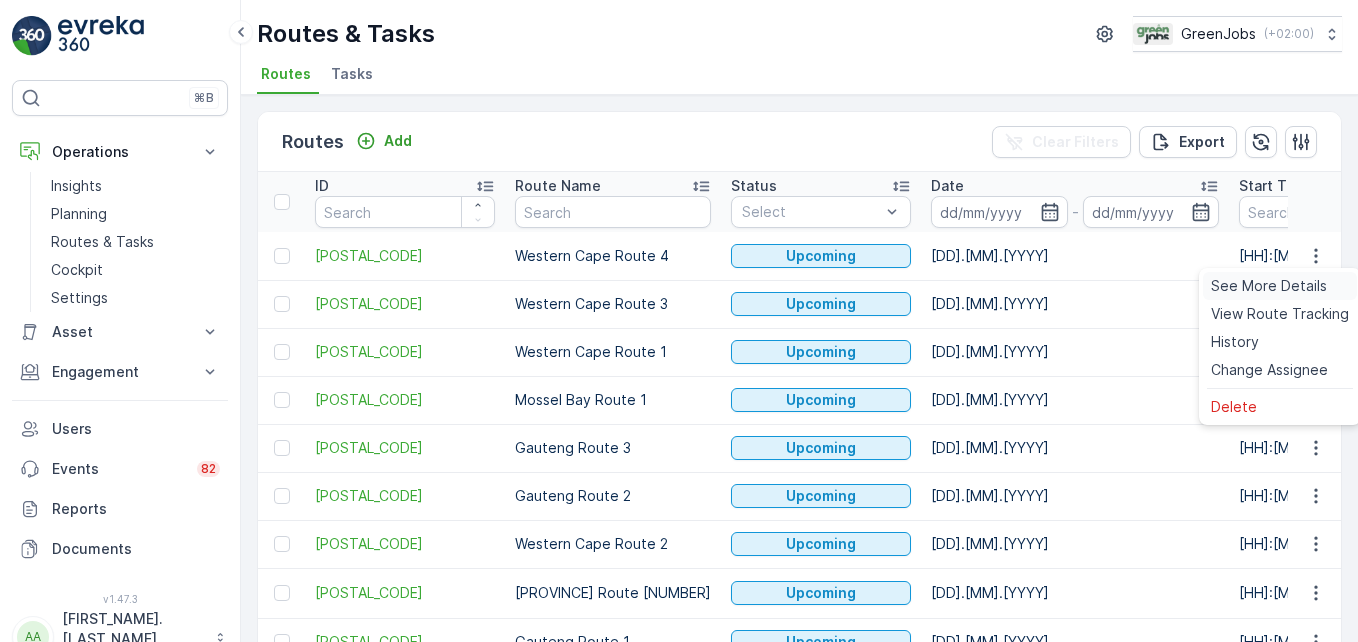 click on "See More Details" at bounding box center (1269, 286) 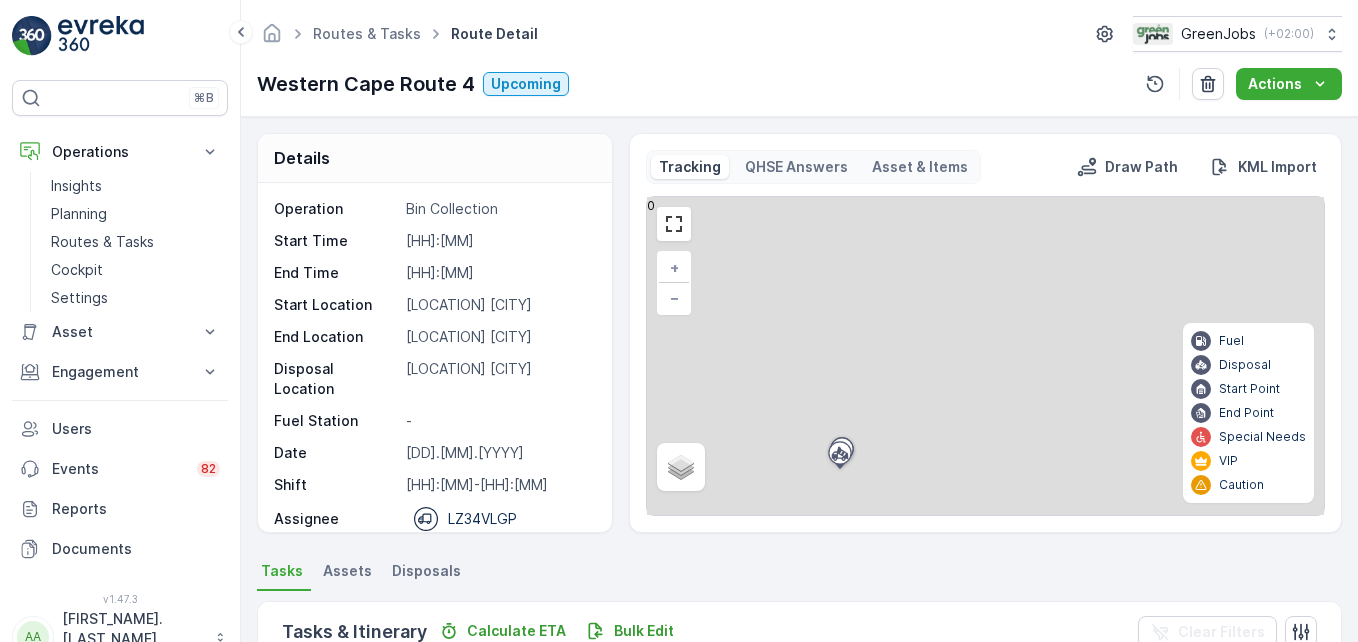 scroll, scrollTop: 200, scrollLeft: 0, axis: vertical 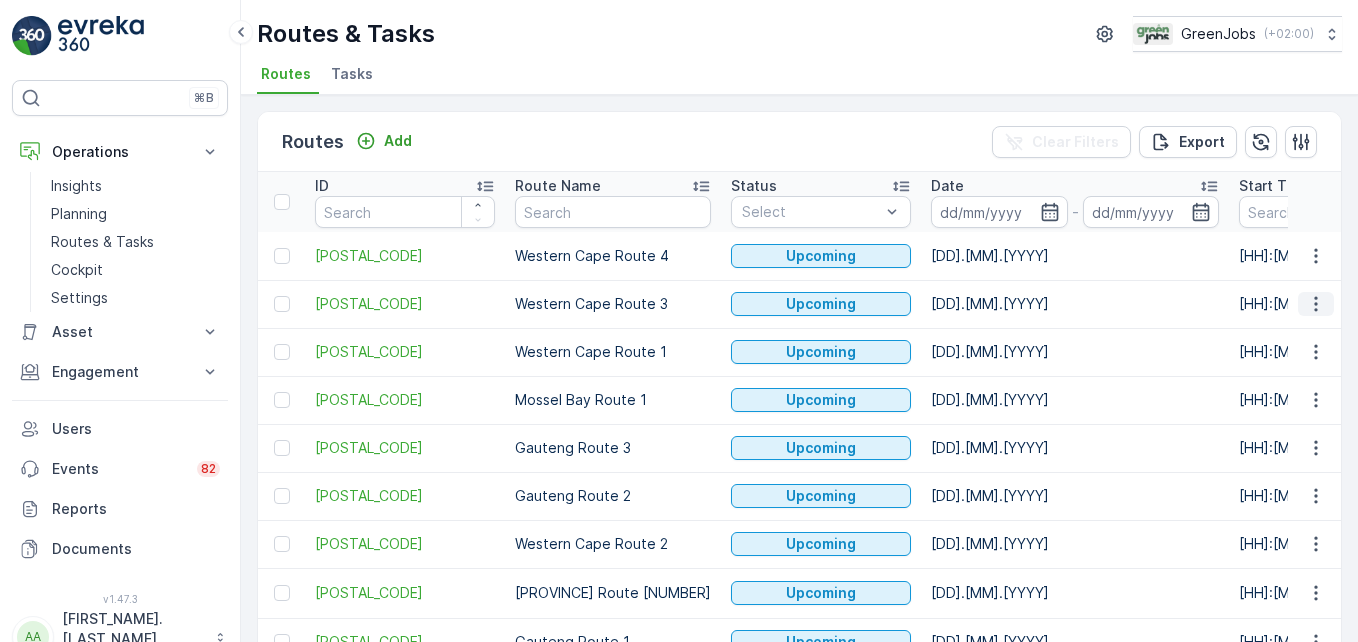 click 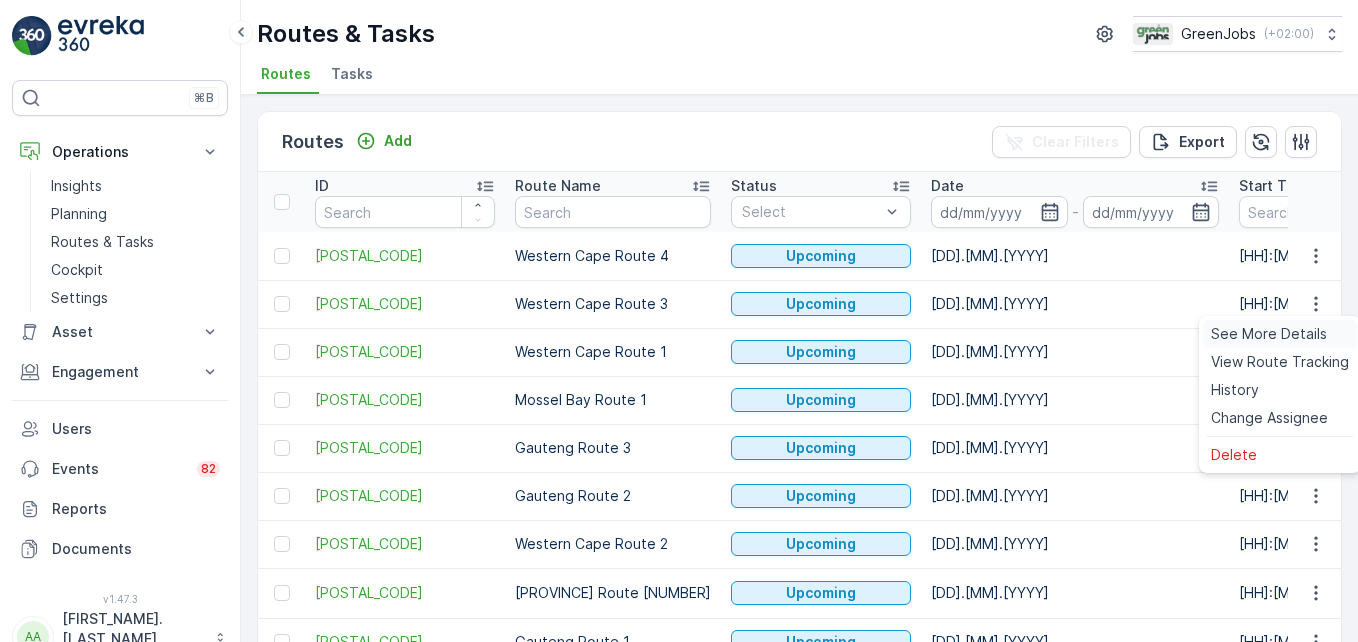 click on "See More Details" at bounding box center (1269, 334) 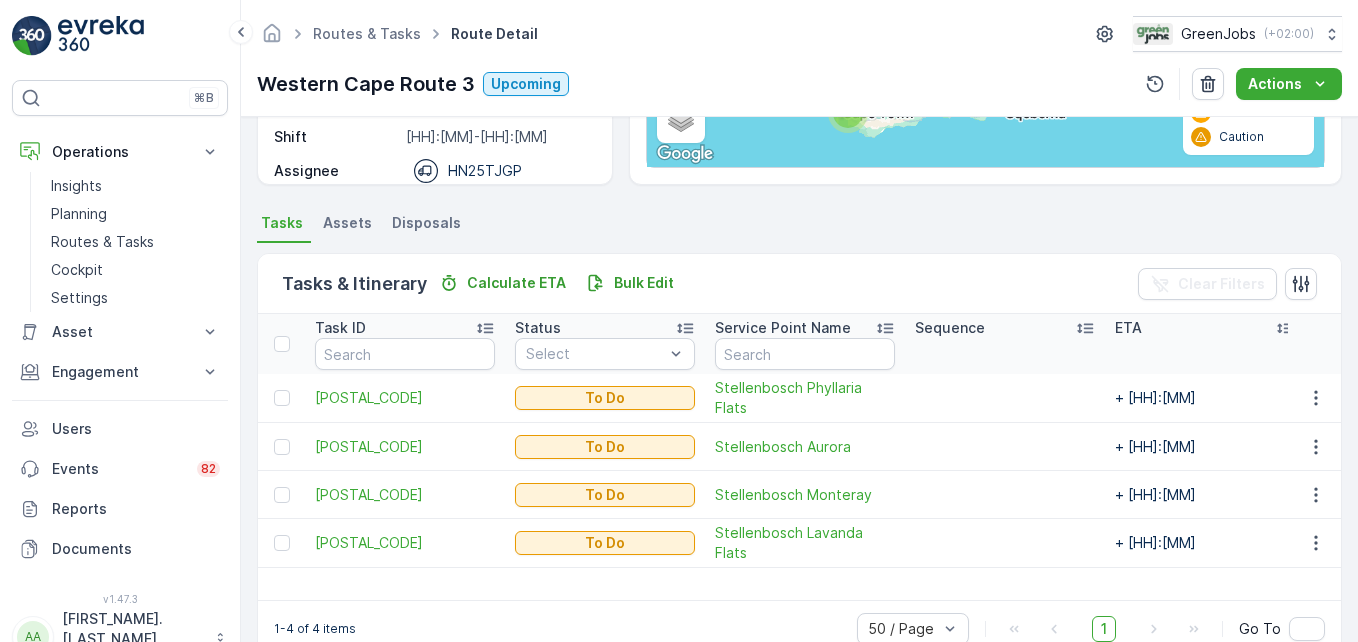 scroll, scrollTop: 390, scrollLeft: 0, axis: vertical 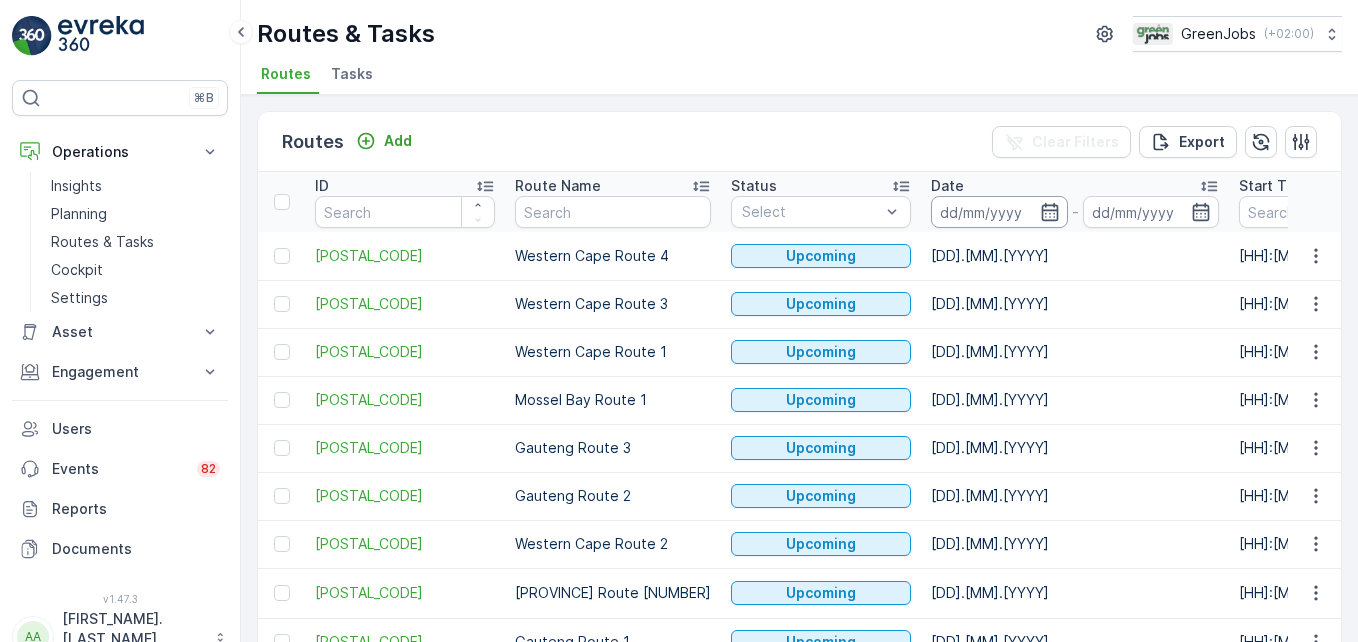 click at bounding box center (999, 212) 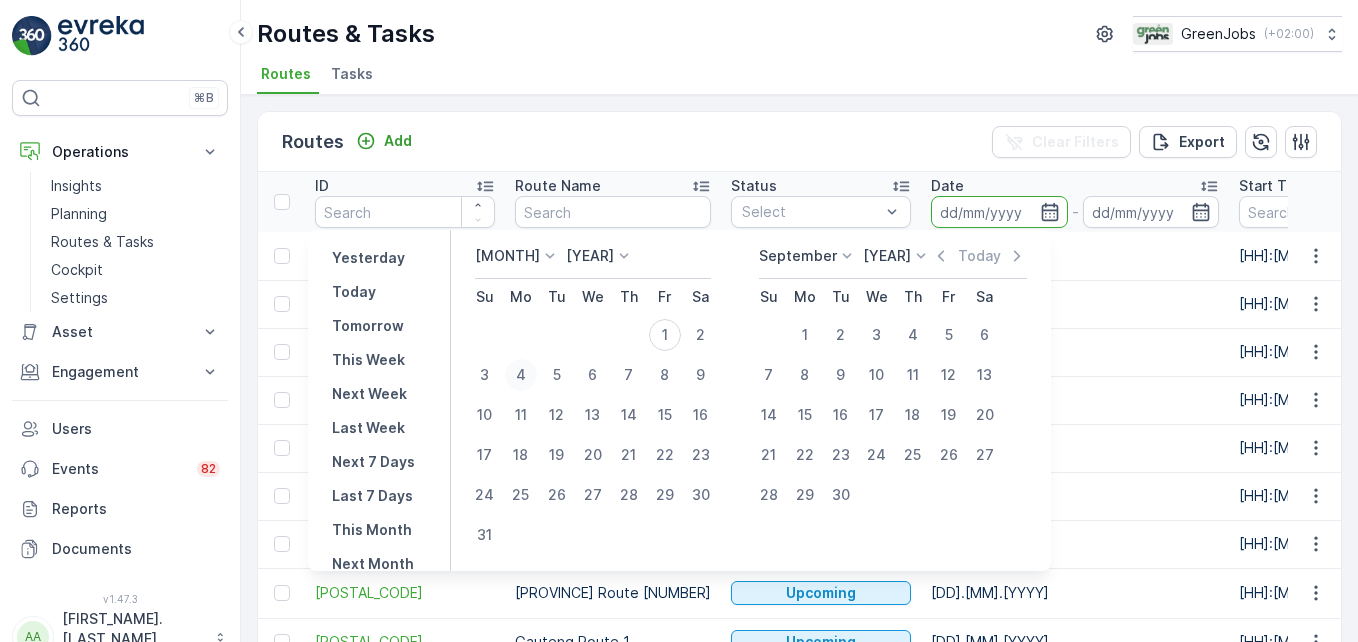 click on "4" at bounding box center [521, 375] 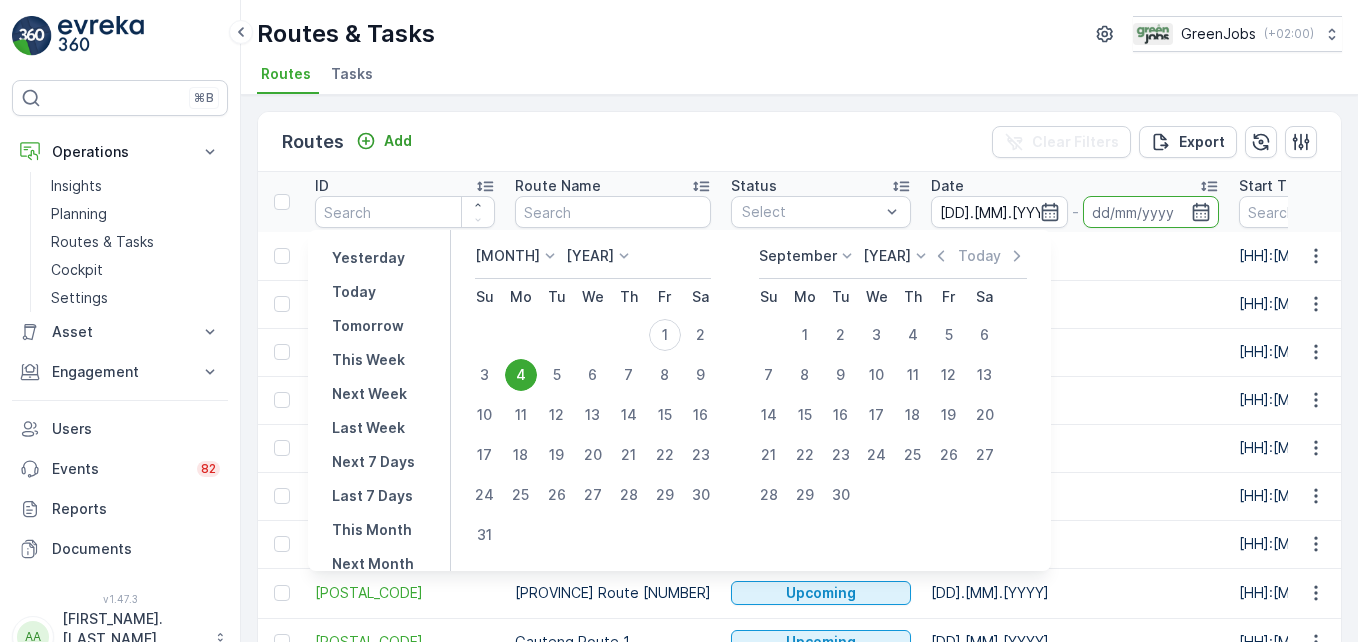 click on "4" at bounding box center (521, 375) 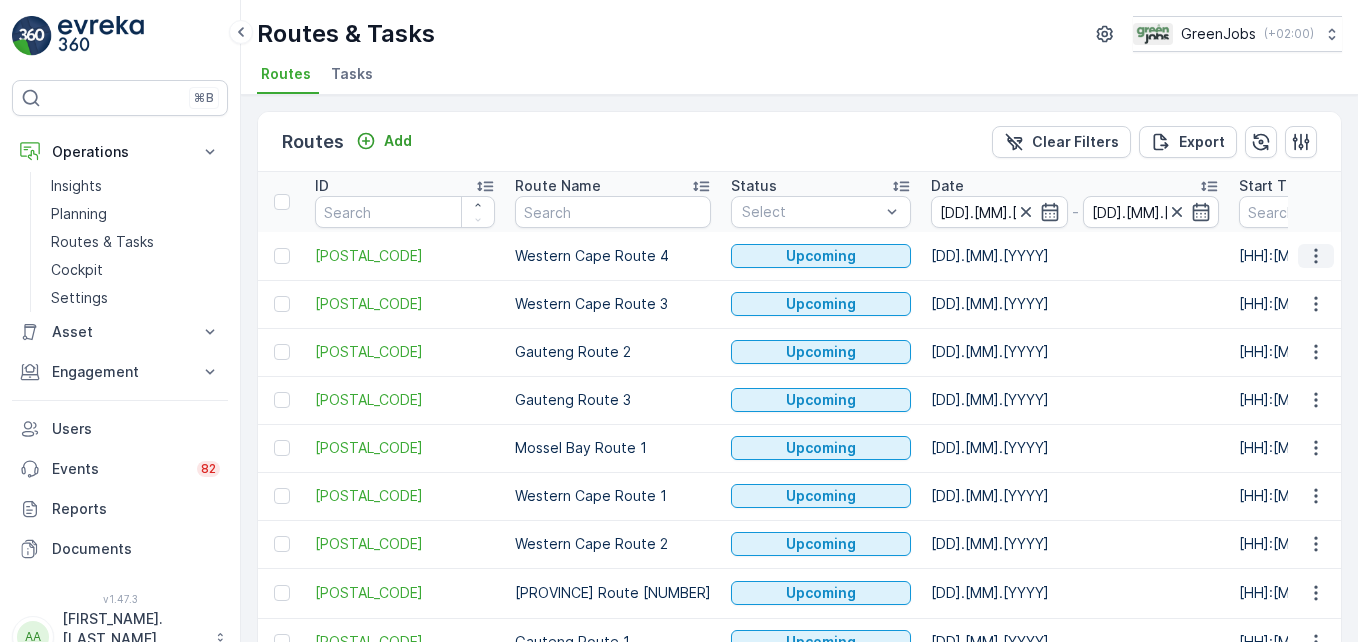 click 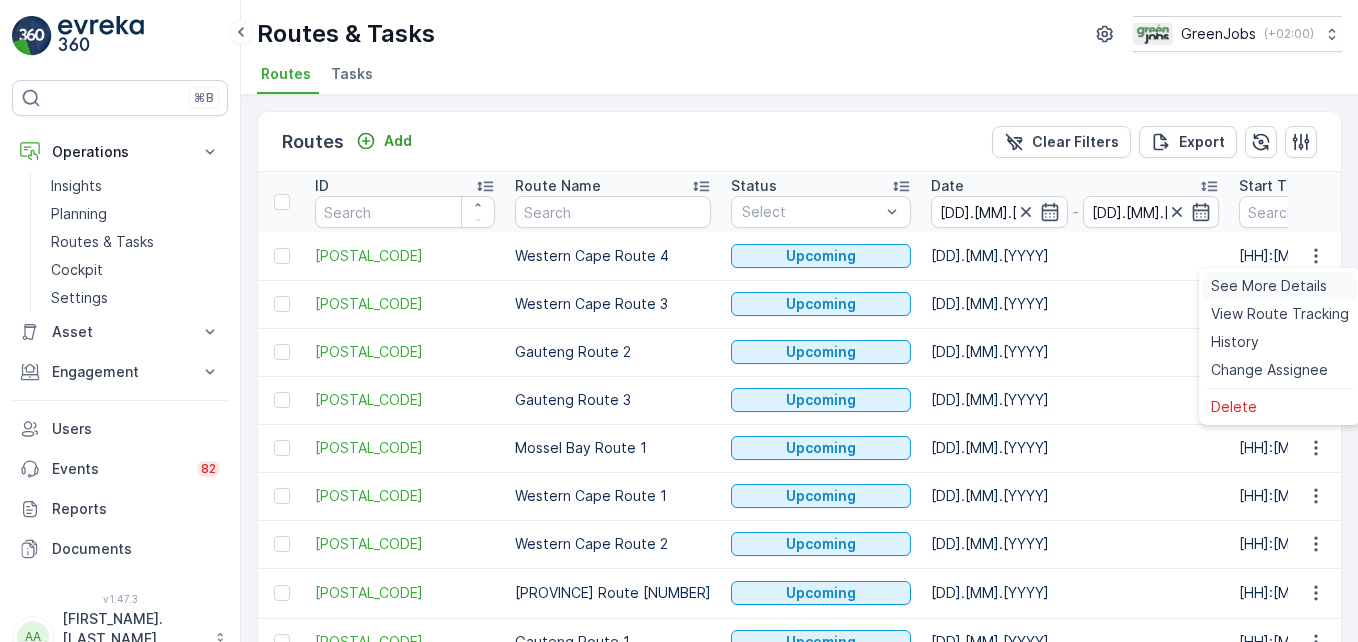 click on "See More Details" at bounding box center (1269, 286) 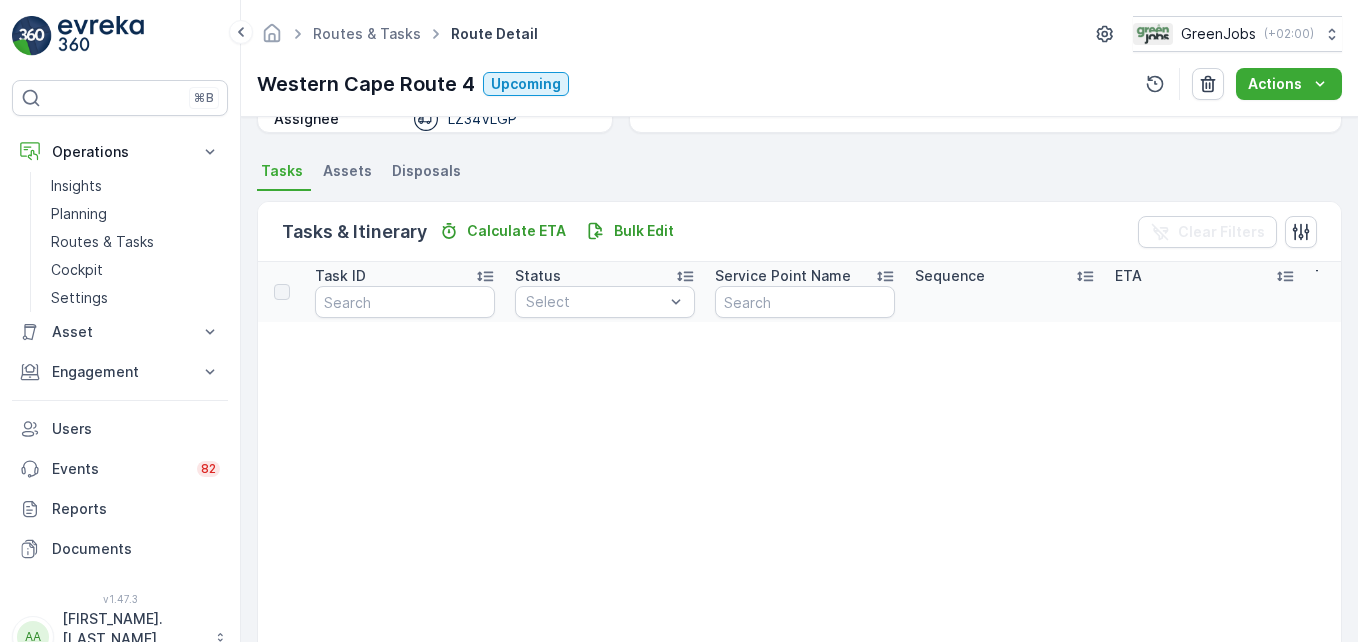 scroll, scrollTop: 0, scrollLeft: 0, axis: both 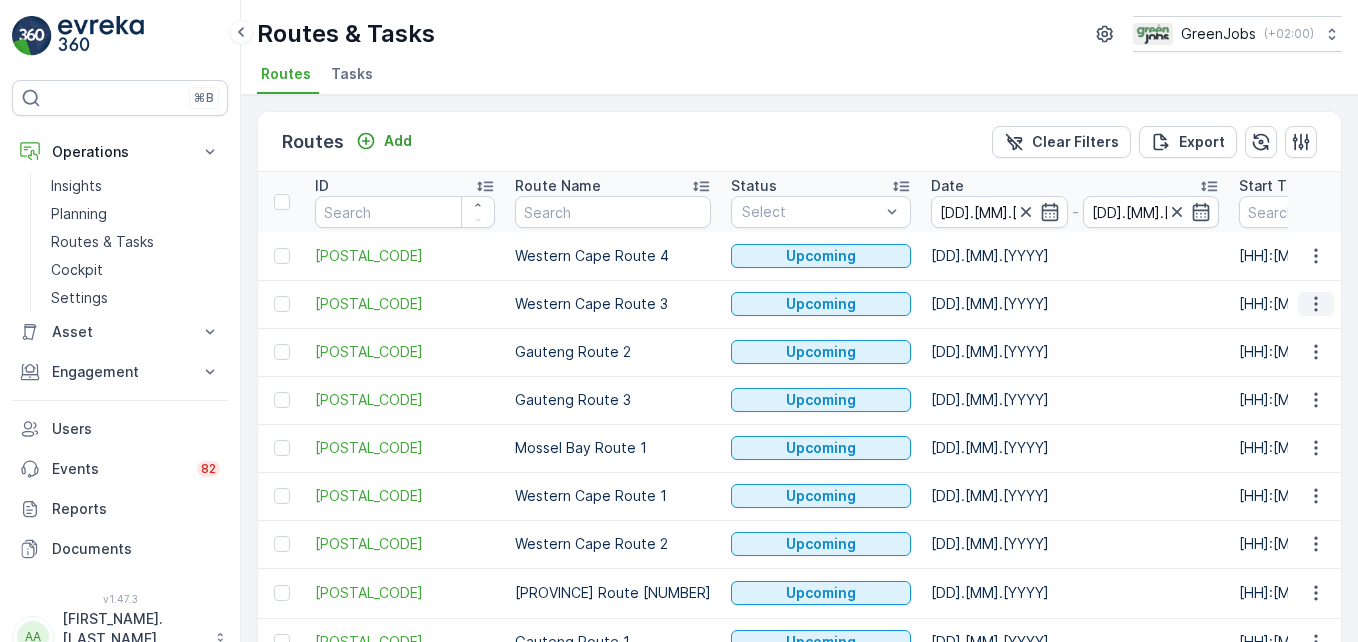 click 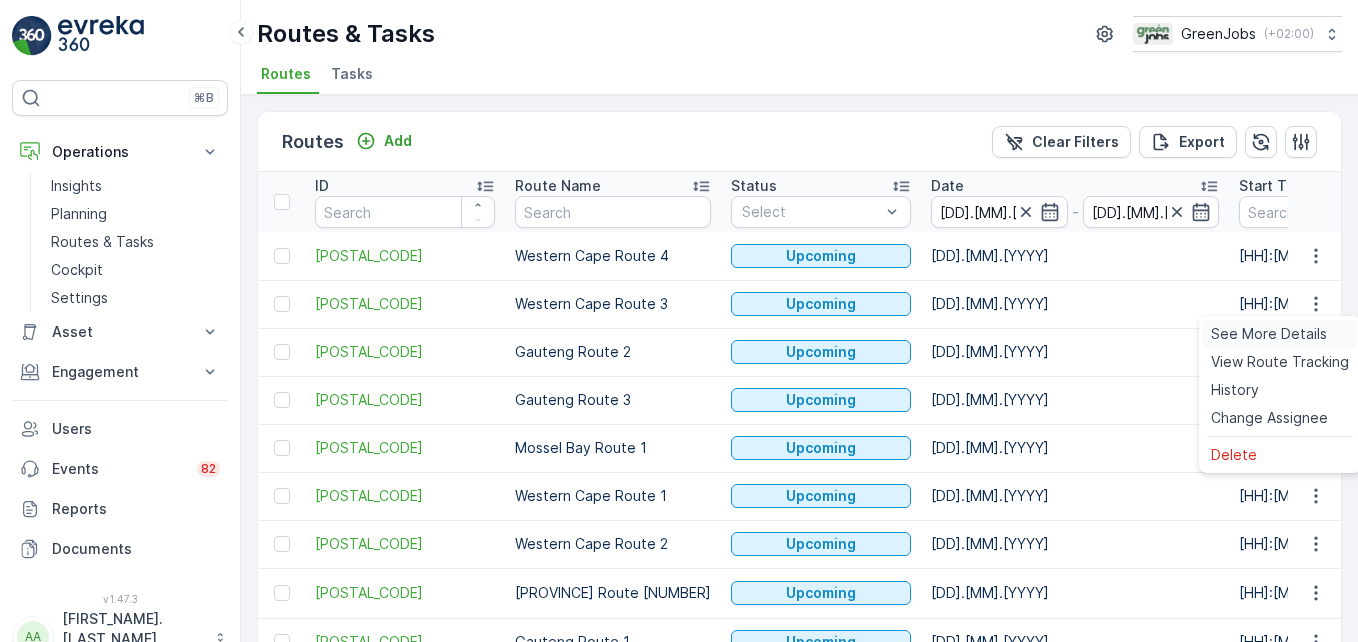 click on "See More Details" at bounding box center [1269, 334] 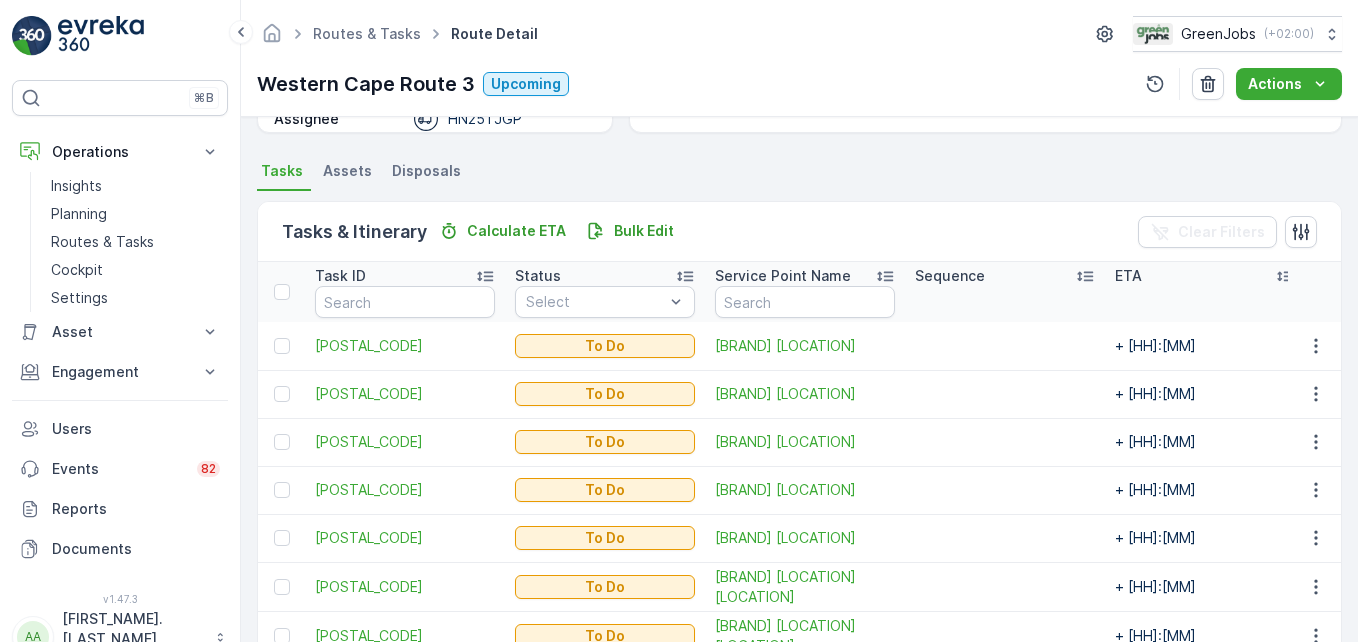 scroll, scrollTop: 500, scrollLeft: 0, axis: vertical 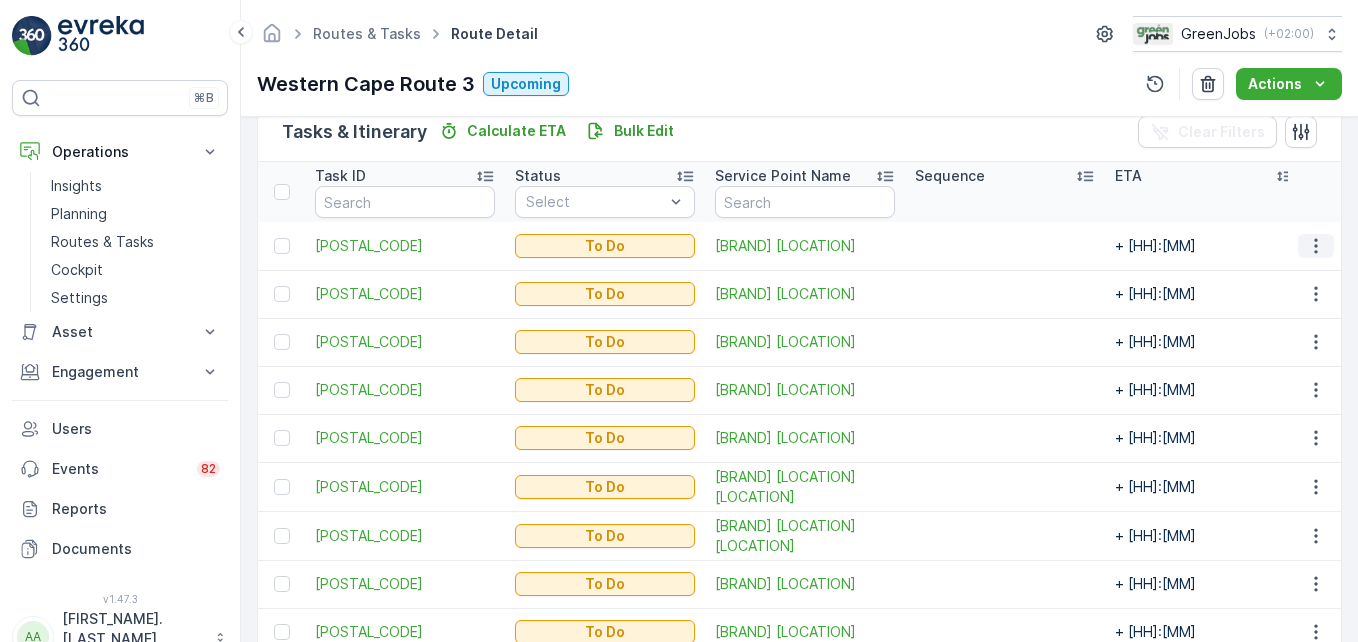 click 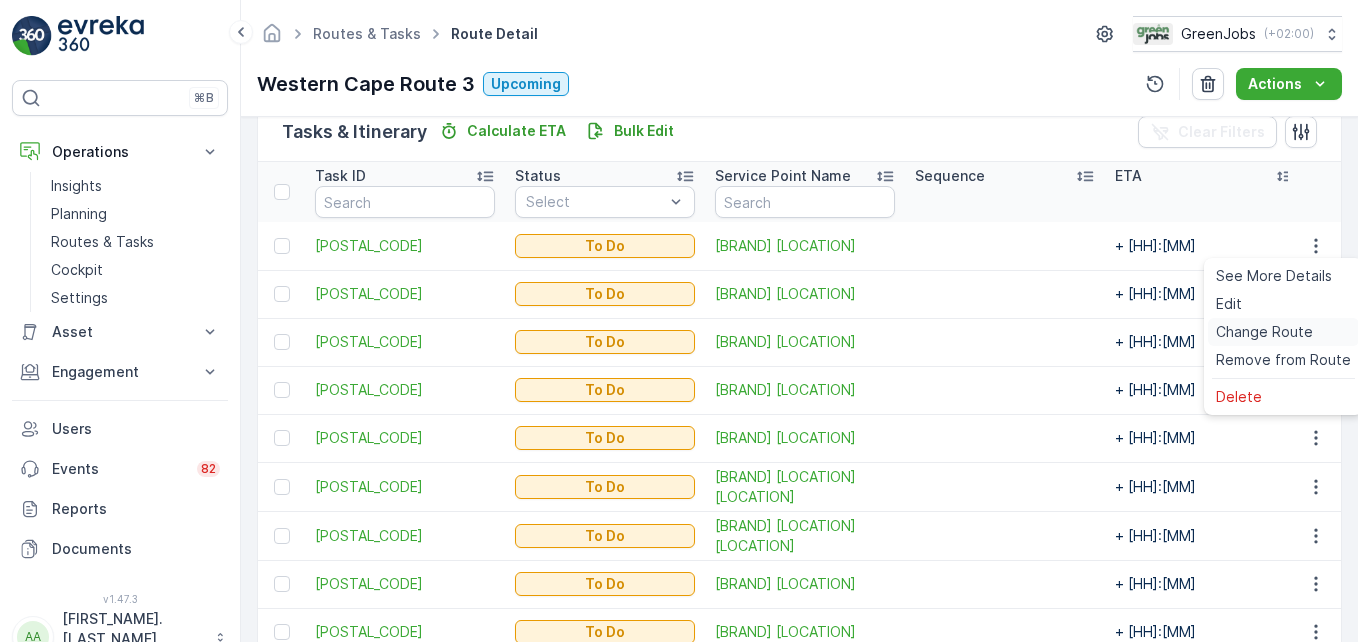 click on "Change Route" at bounding box center [1264, 332] 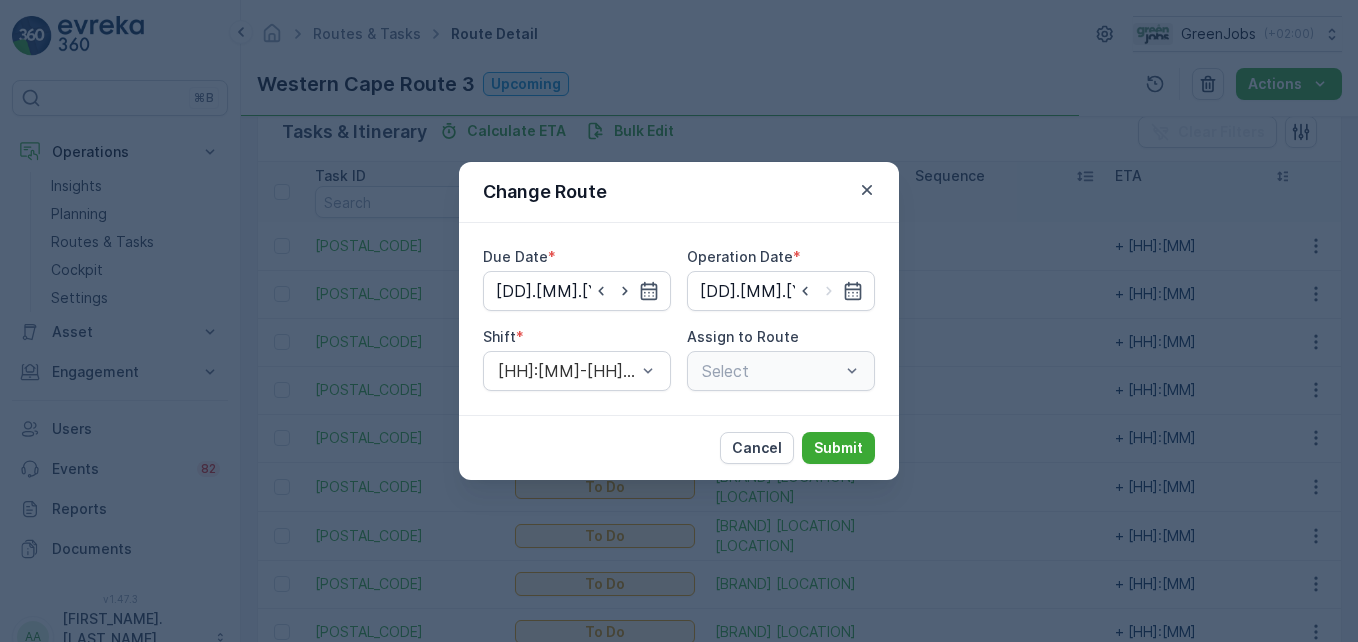 type on "[DD].[MM].[YYYY]" 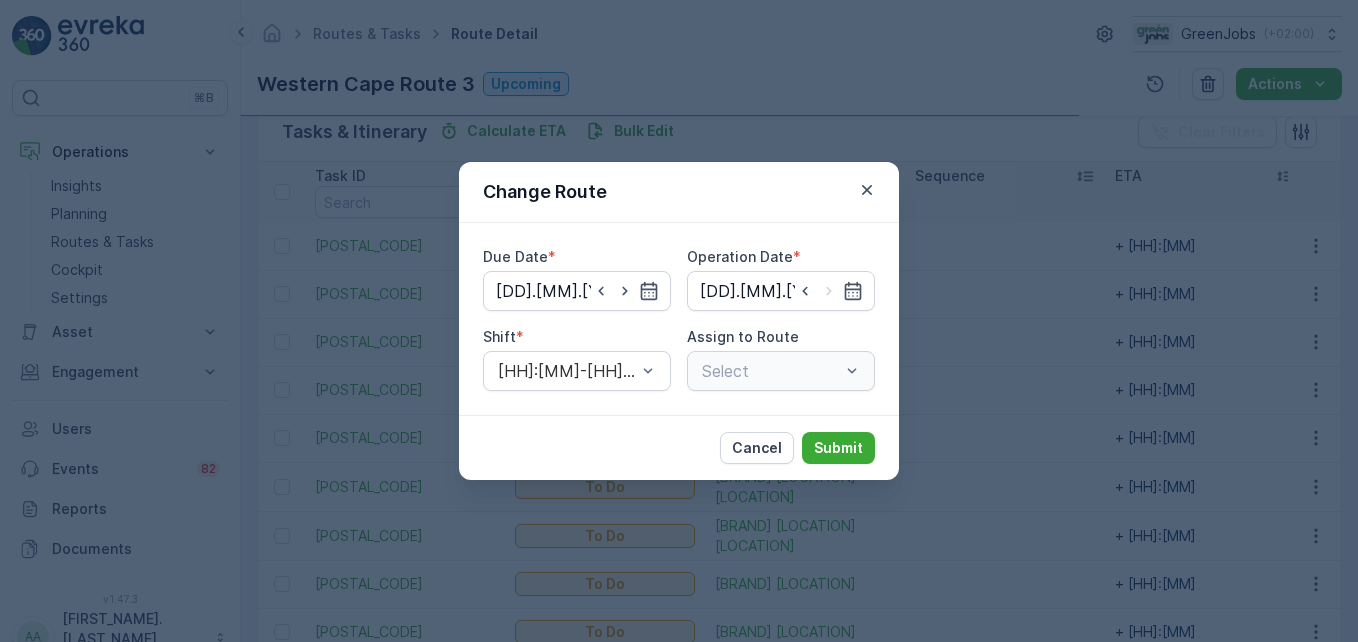 type on "[DD].[MM].[YYYY]" 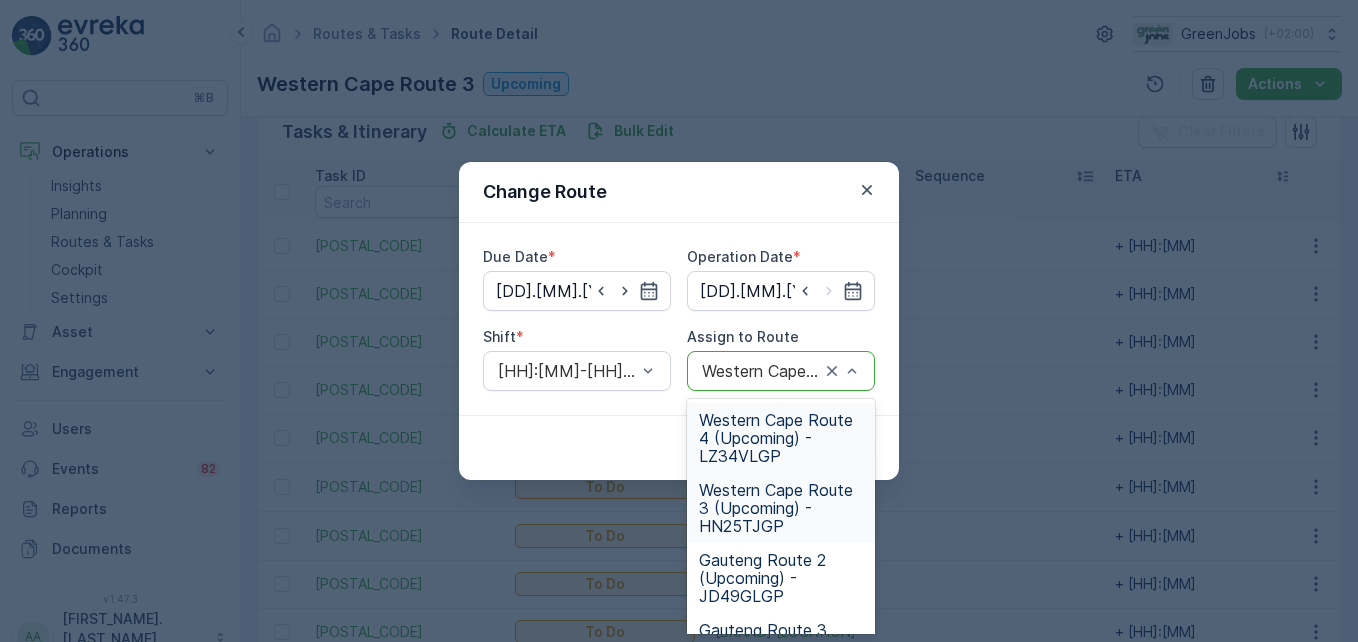 click on "Western Cape Route 4 (Upcoming) - LZ34VLGP" at bounding box center (781, 438) 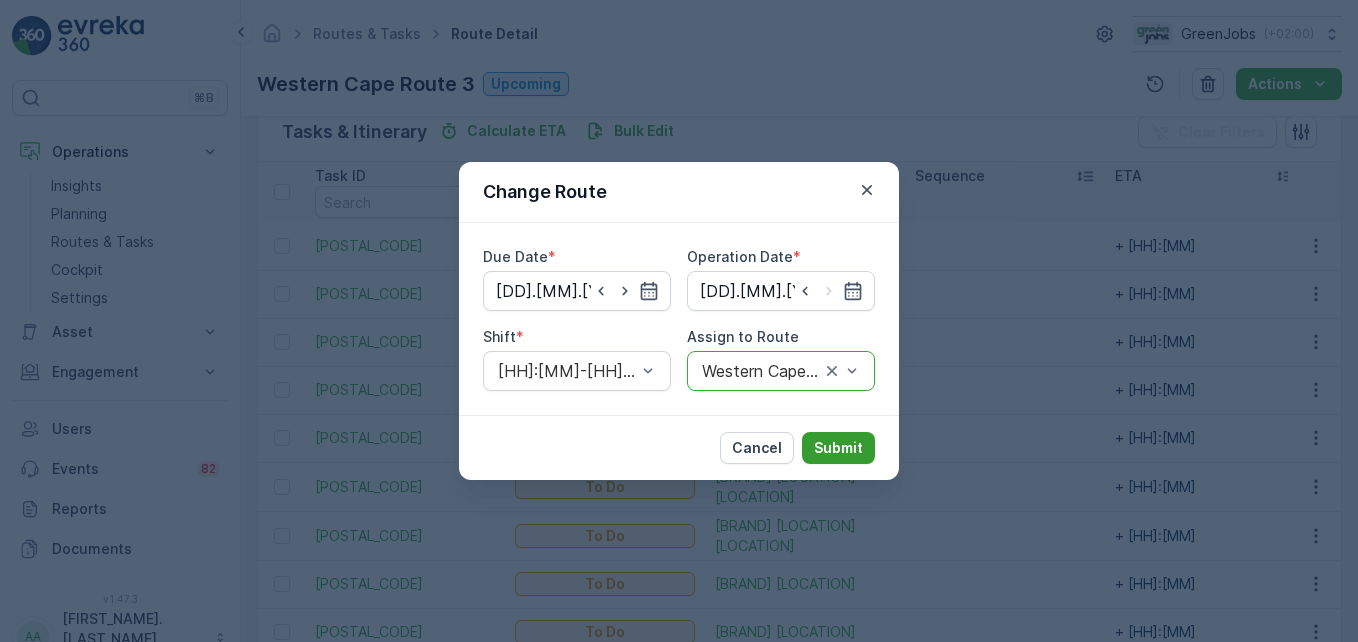 click on "Submit" at bounding box center [838, 448] 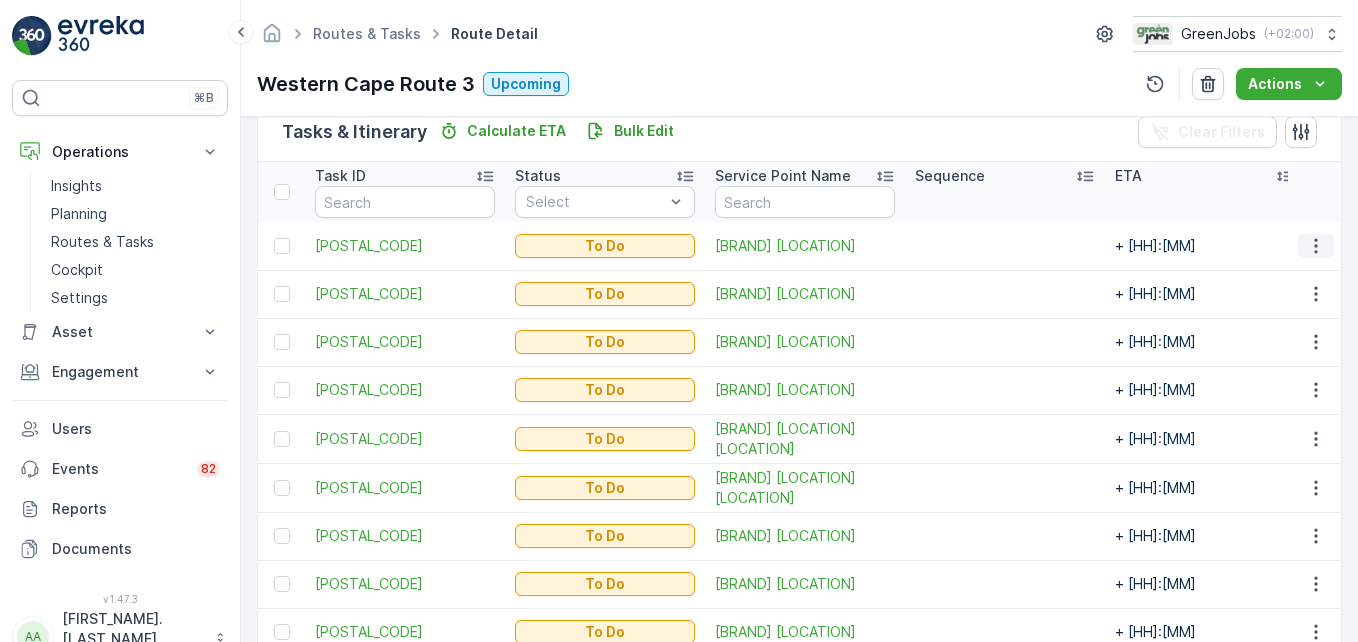 click 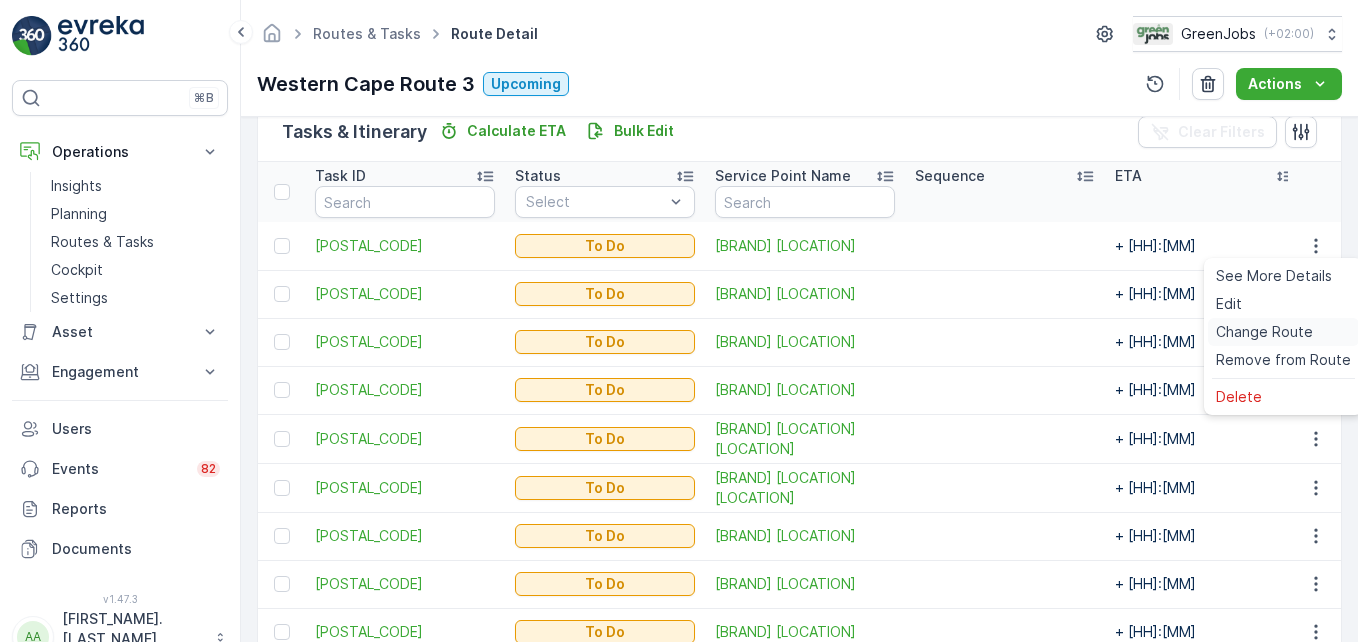 click on "Change Route" at bounding box center [1264, 332] 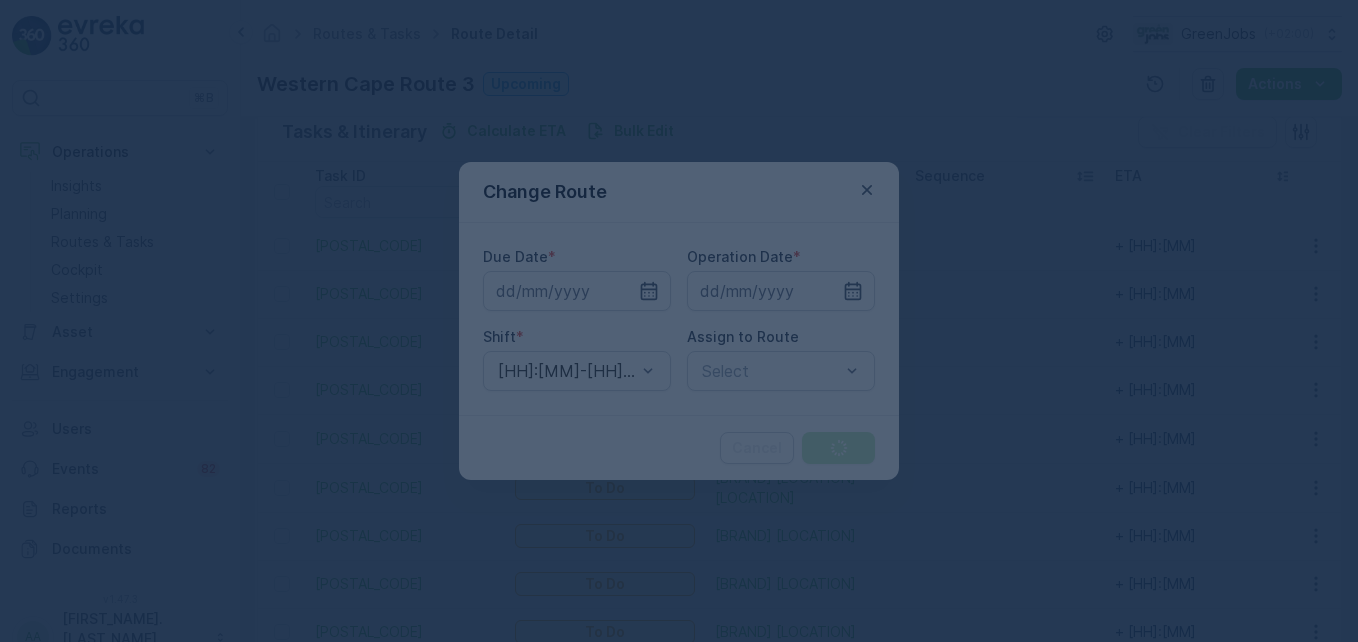 type on "[DD].[MM].[YYYY]" 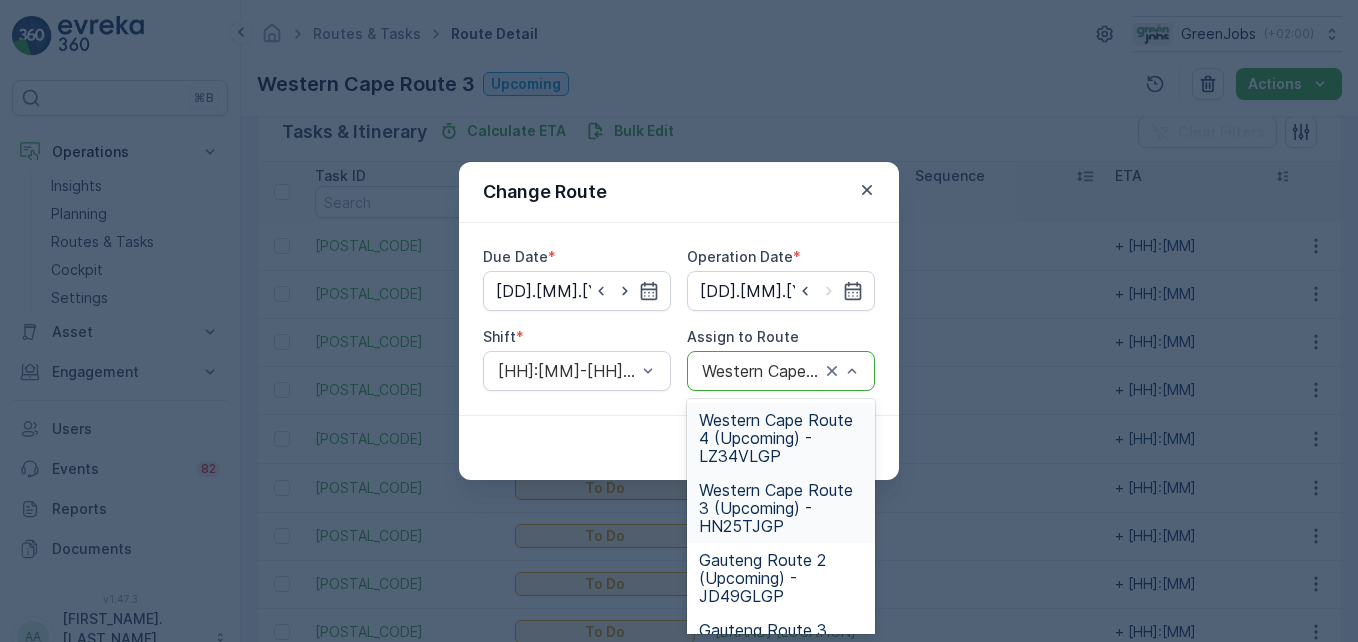 click on "Western Cape Route 4 (Upcoming) - LZ34VLGP" at bounding box center (781, 438) 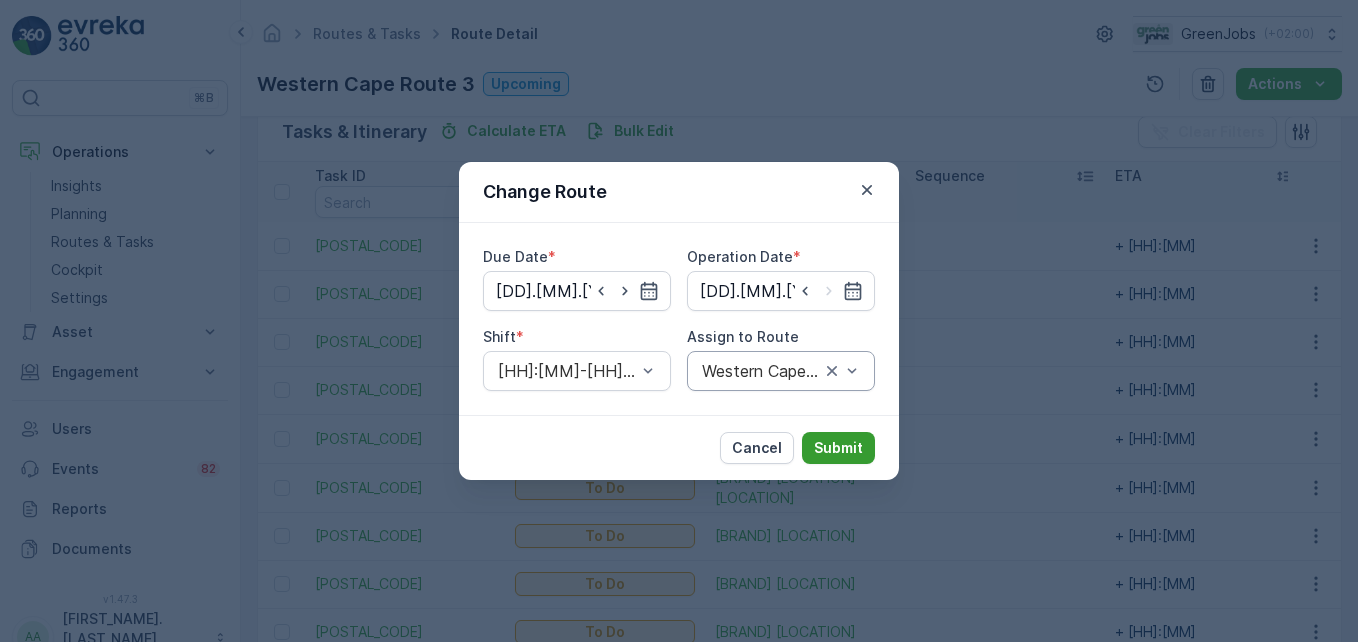 click on "Submit" at bounding box center [838, 448] 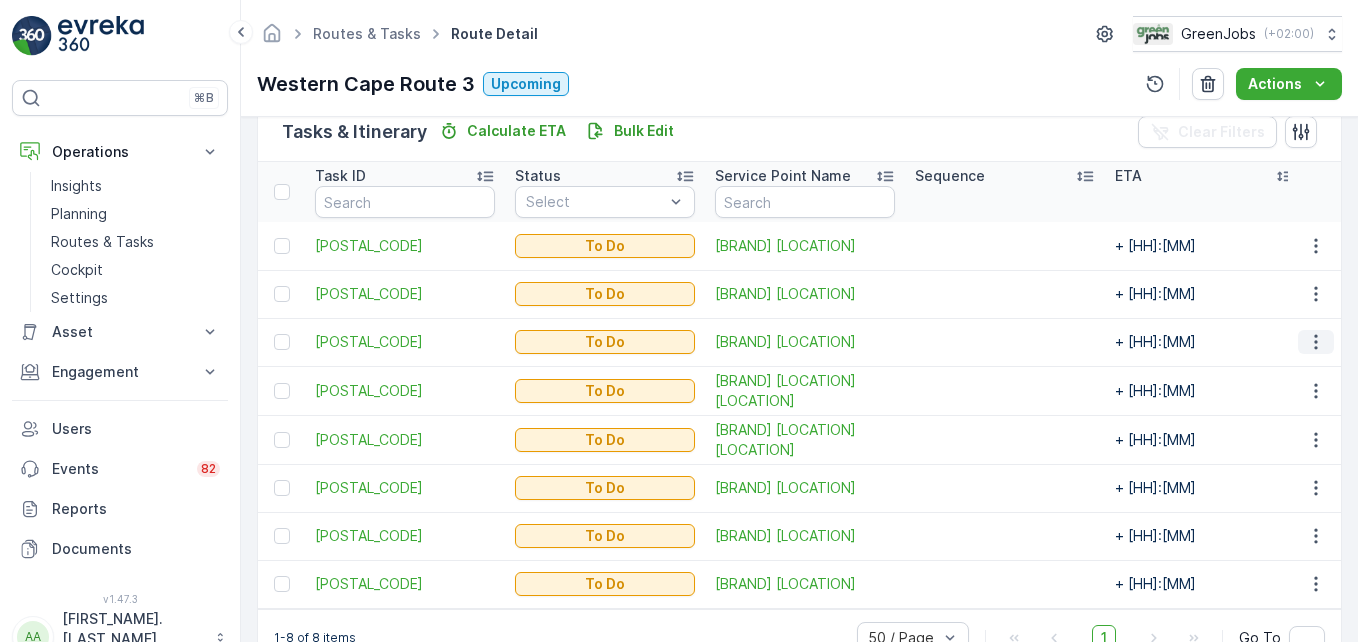 click 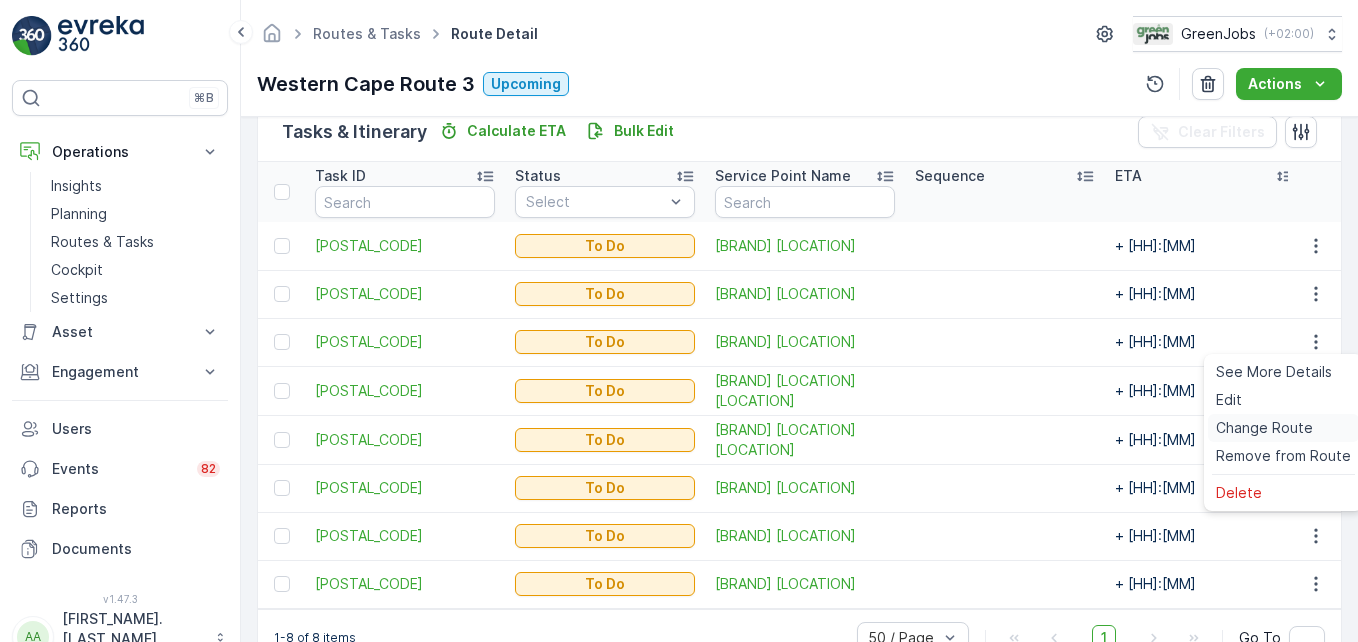 click on "Change Route" at bounding box center (1264, 428) 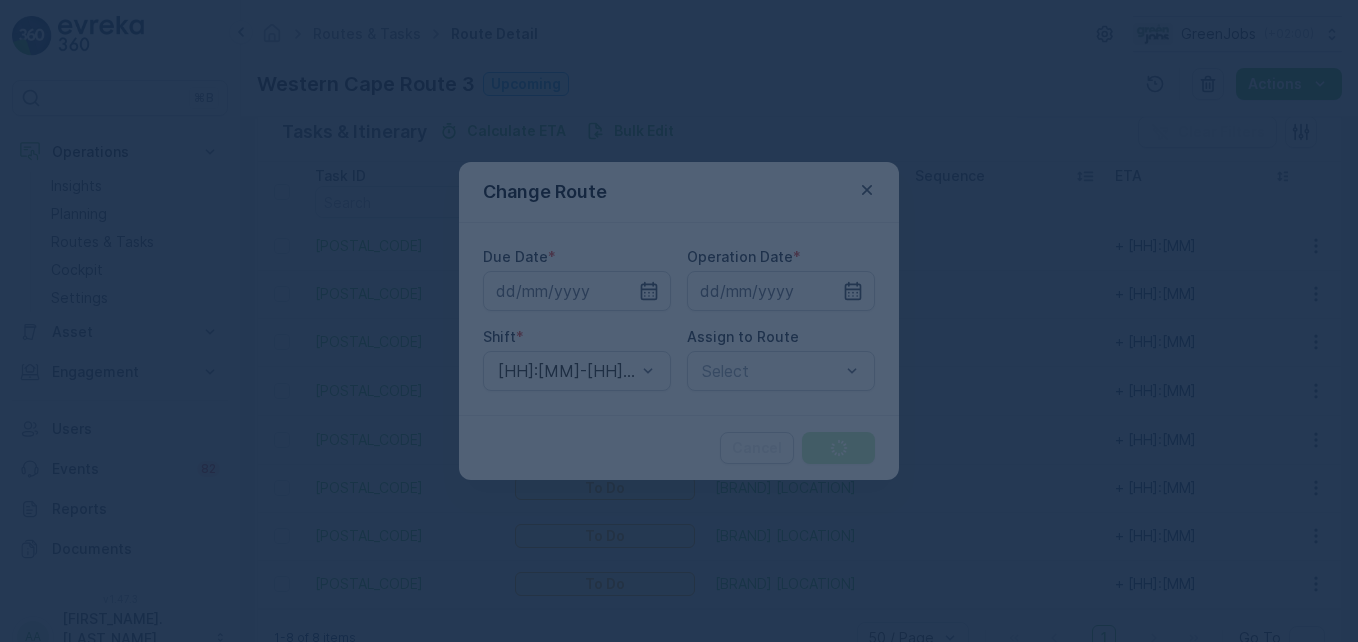 type on "[DD].[MM].[YYYY]" 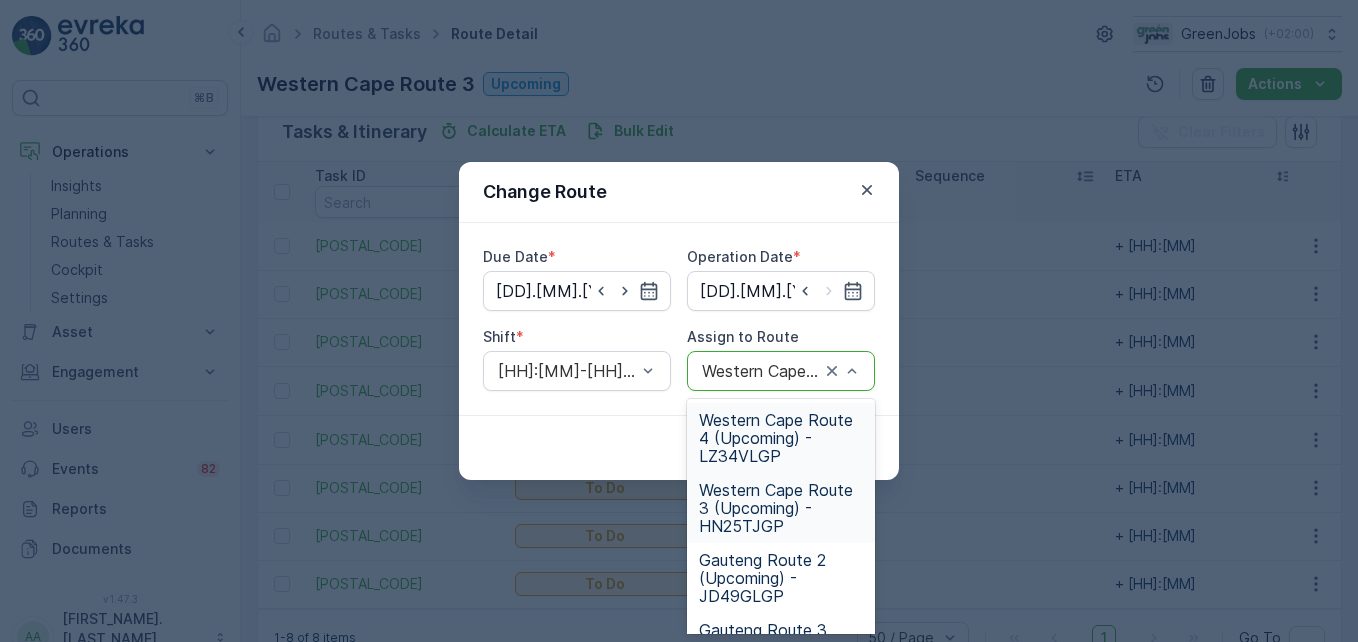 click on "Western Cape Route 4 (Upcoming) - LZ34VLGP" at bounding box center (781, 438) 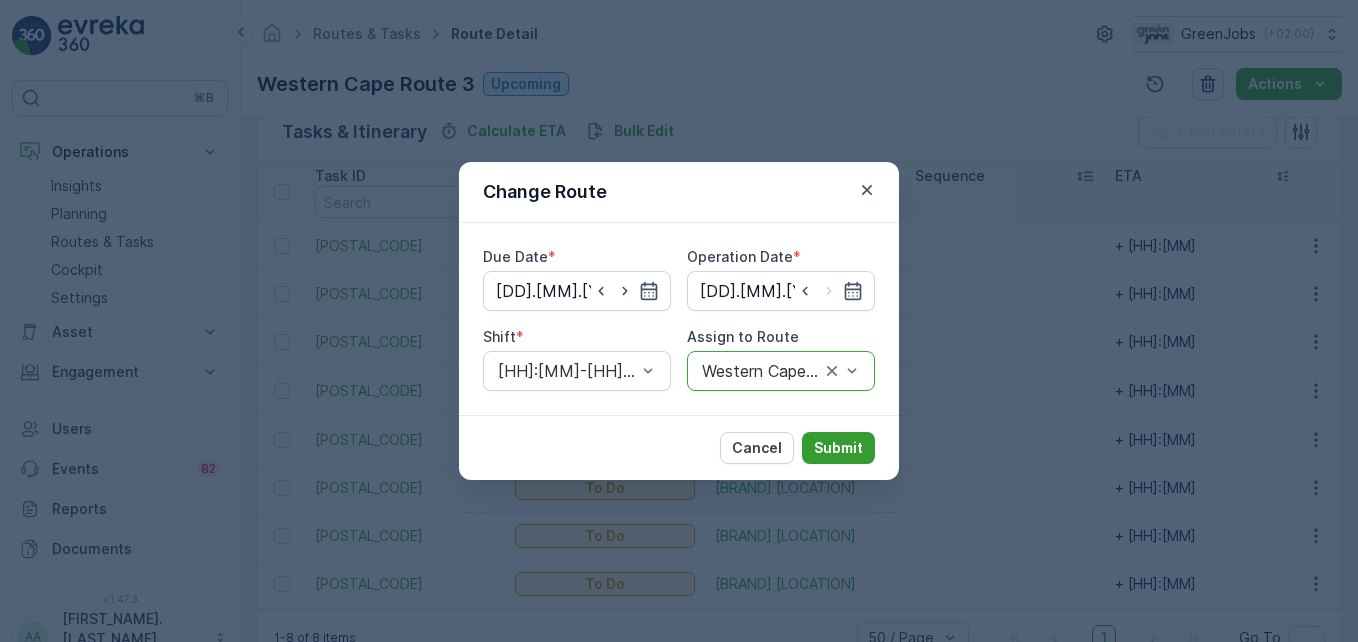 click on "Submit" at bounding box center [838, 448] 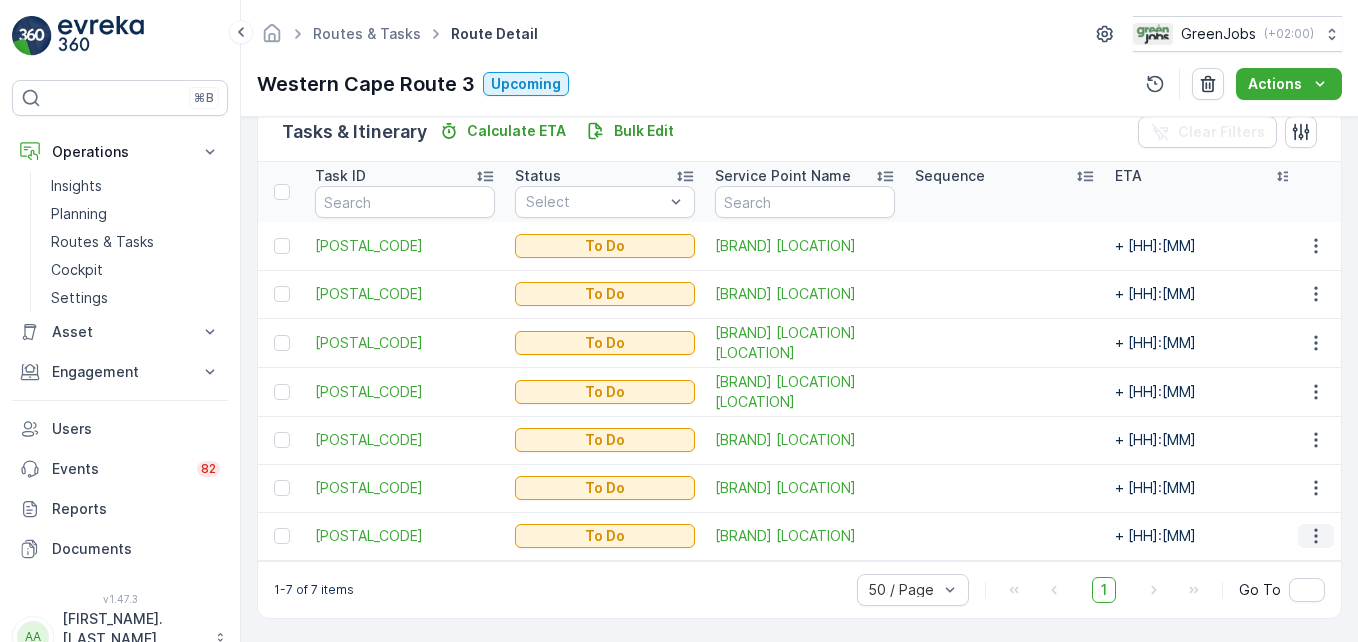 click 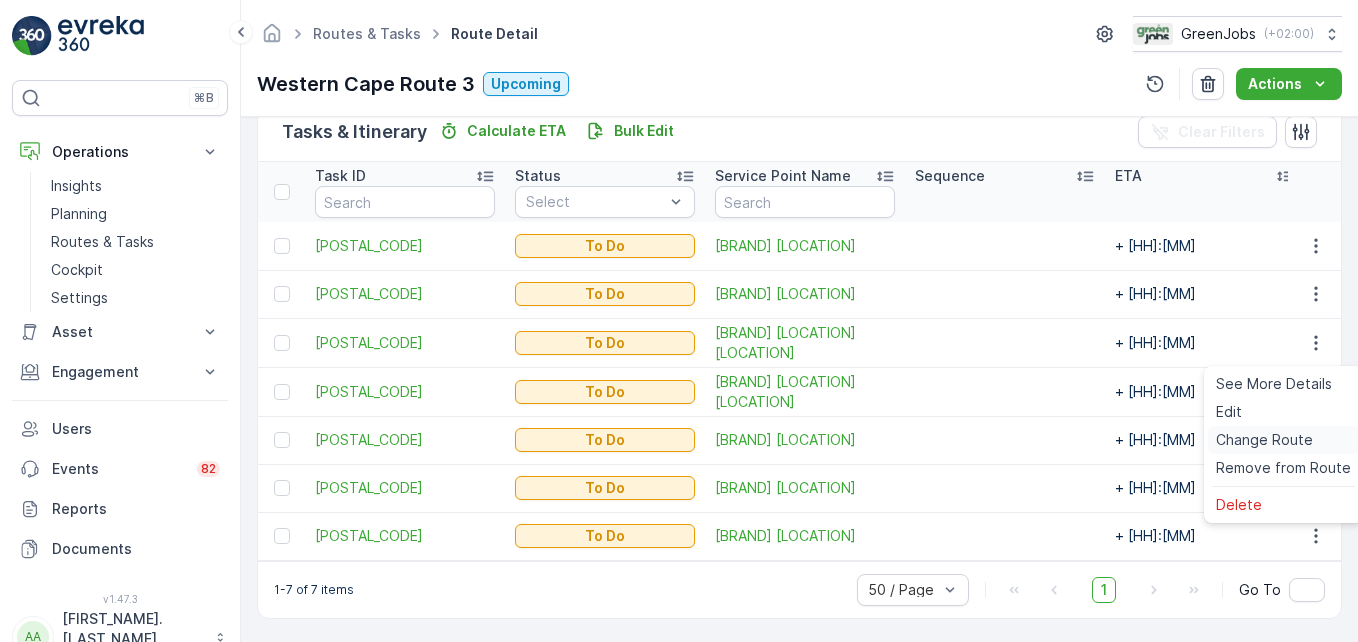 click on "Change Route" at bounding box center (1264, 440) 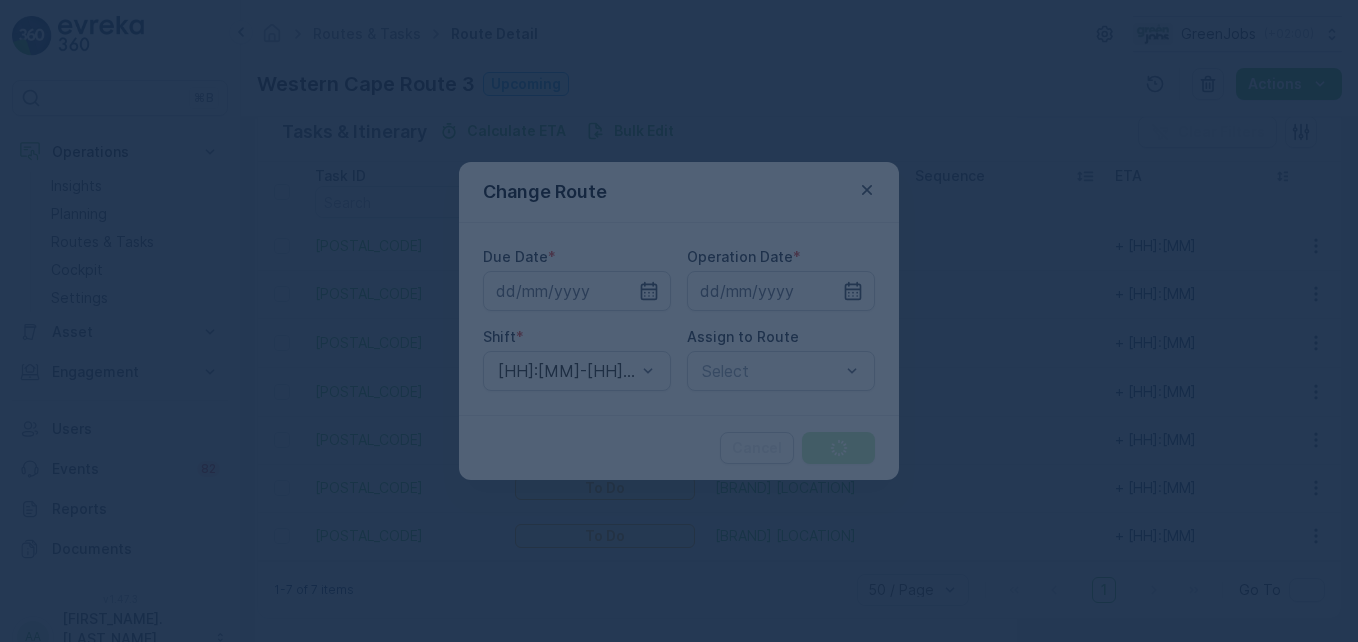 type on "[DD].[MM].[YYYY]" 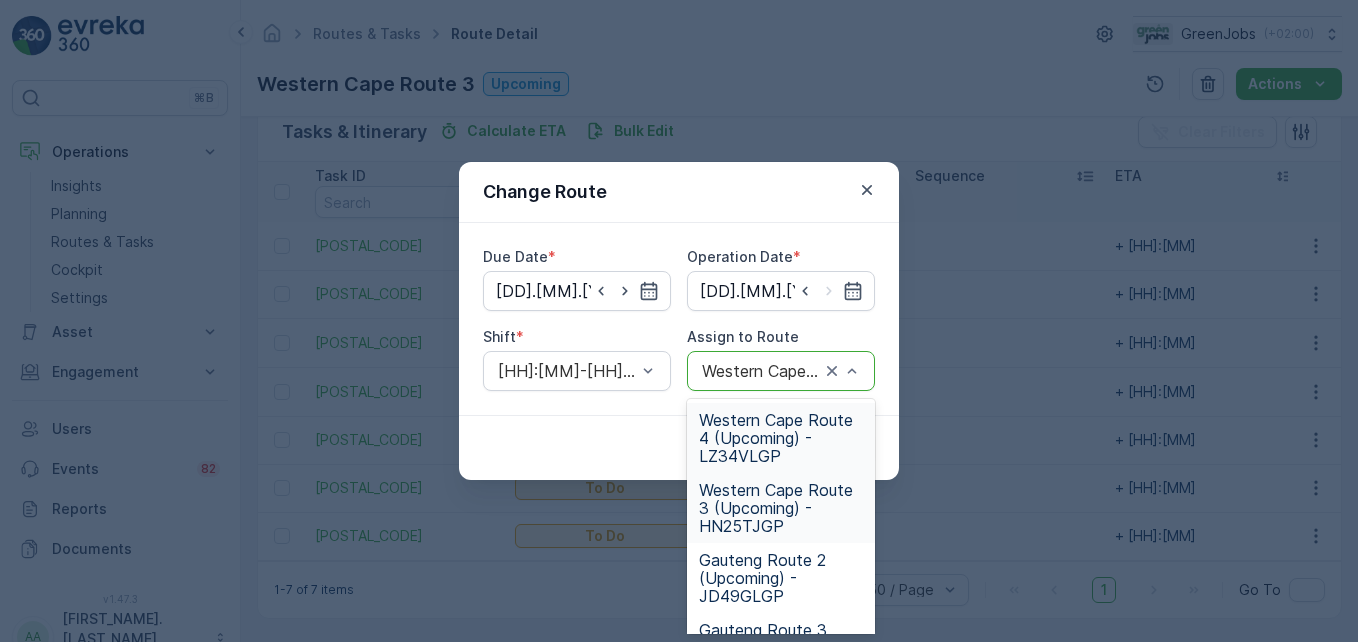 click on "Western Cape Route 4 (Upcoming) - LZ34VLGP" at bounding box center [781, 438] 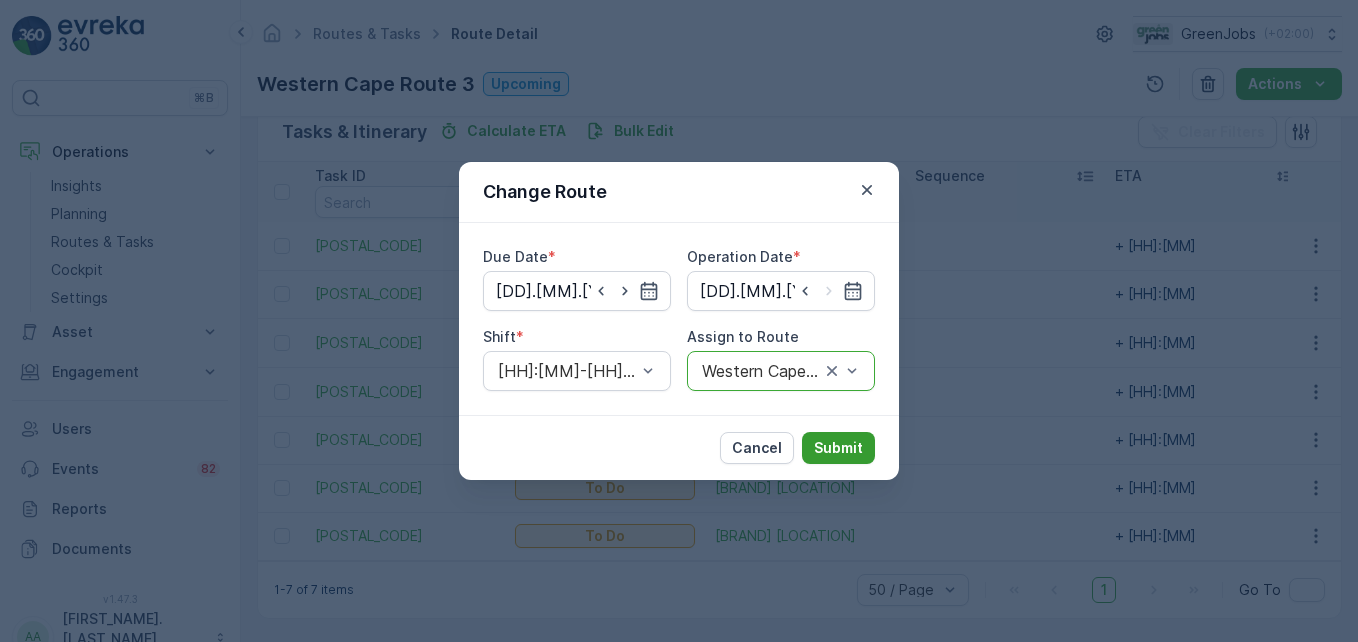 click on "Submit" at bounding box center [838, 448] 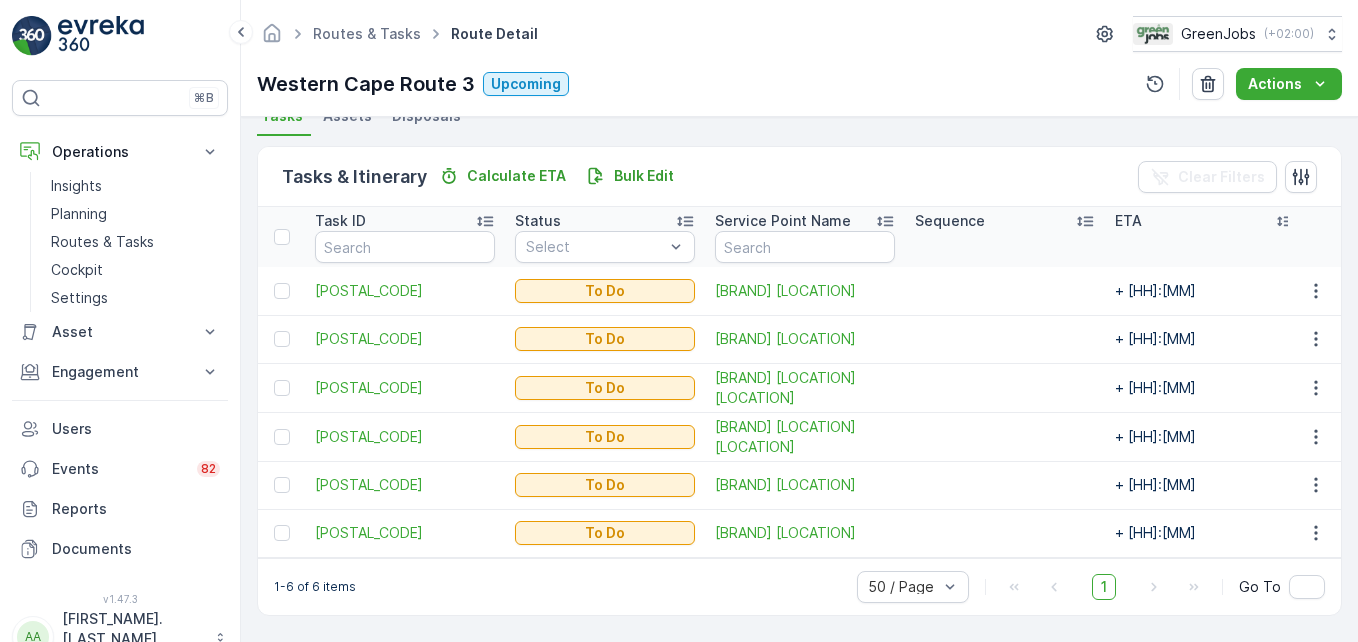 scroll, scrollTop: 464, scrollLeft: 0, axis: vertical 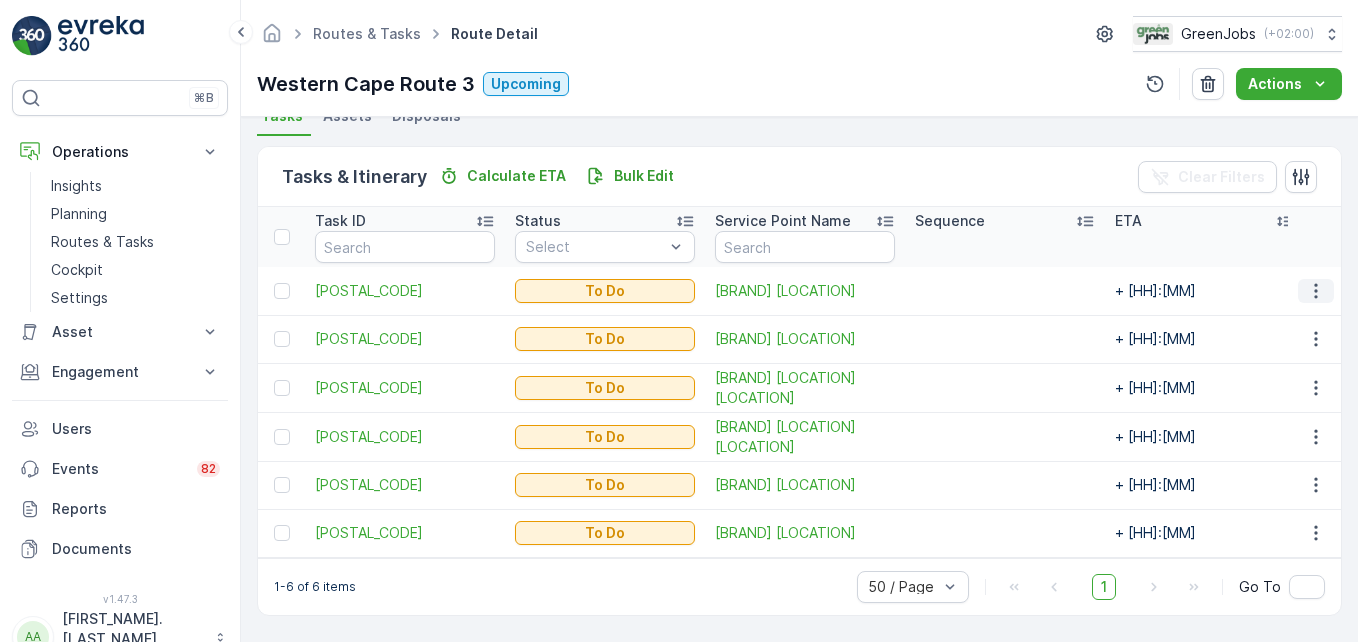 click 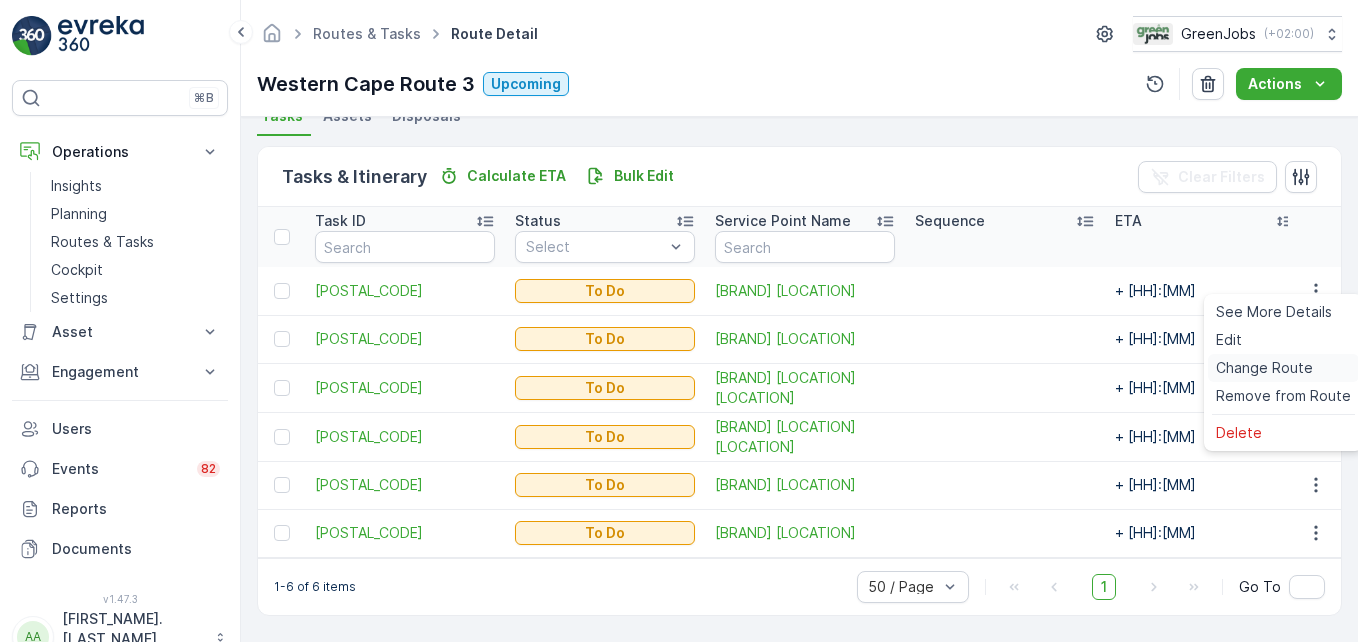 click on "Change Route" at bounding box center [1264, 368] 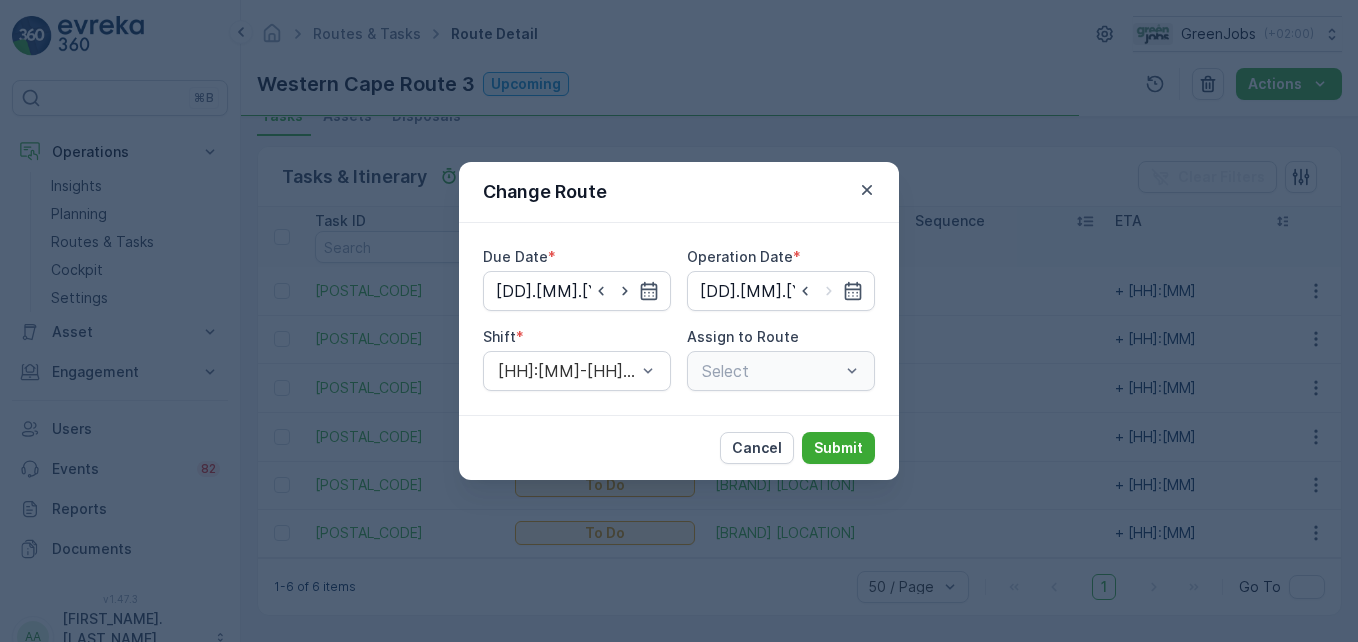 type on "[DD].[MM].[YYYY]" 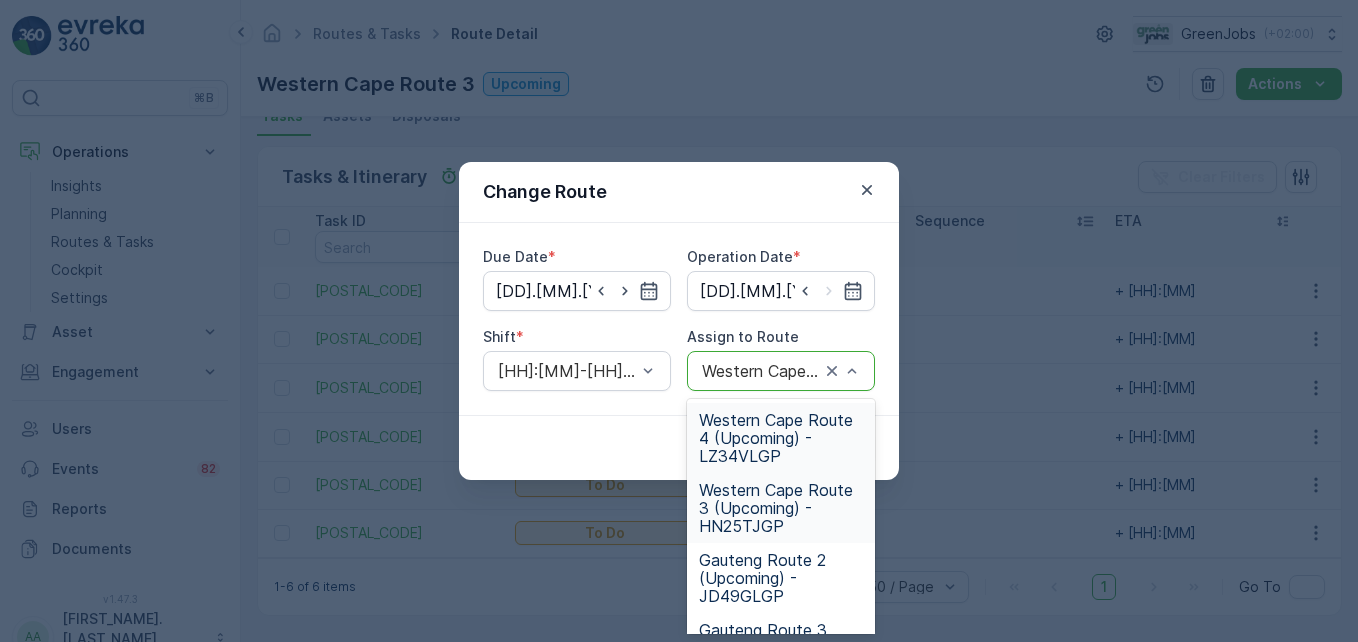 click on "Western Cape Route 4 (Upcoming) - LZ34VLGP" at bounding box center (781, 438) 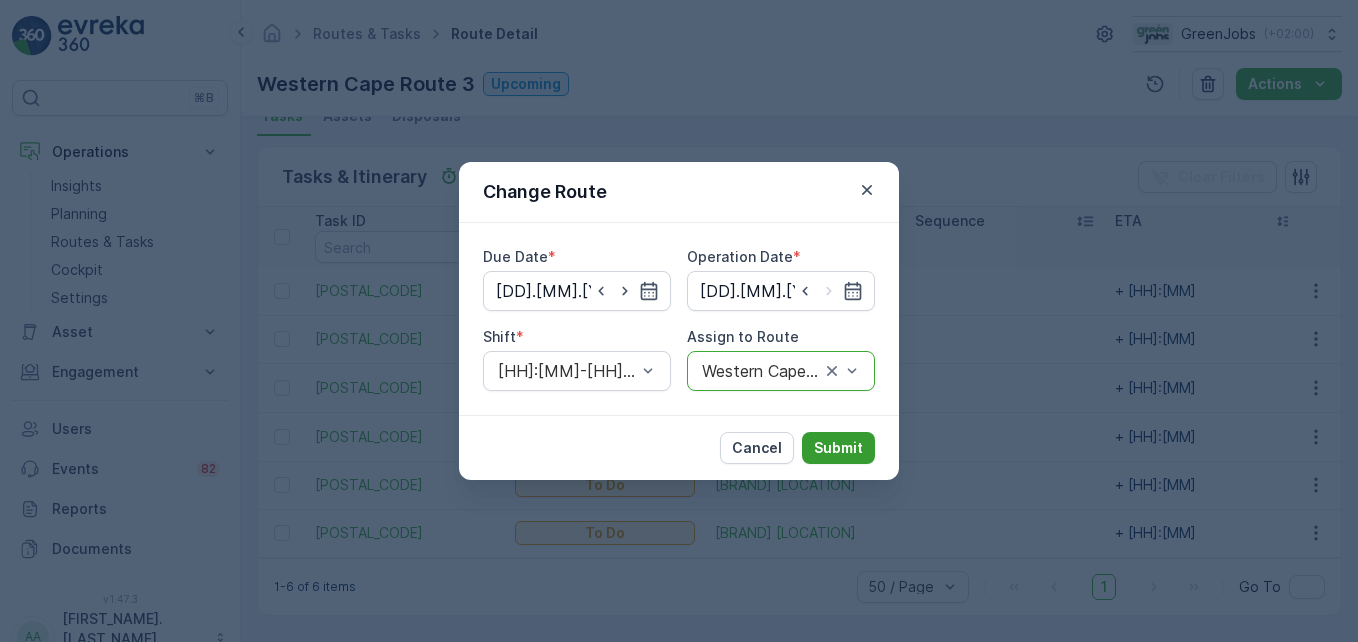 click on "Submit" at bounding box center (838, 448) 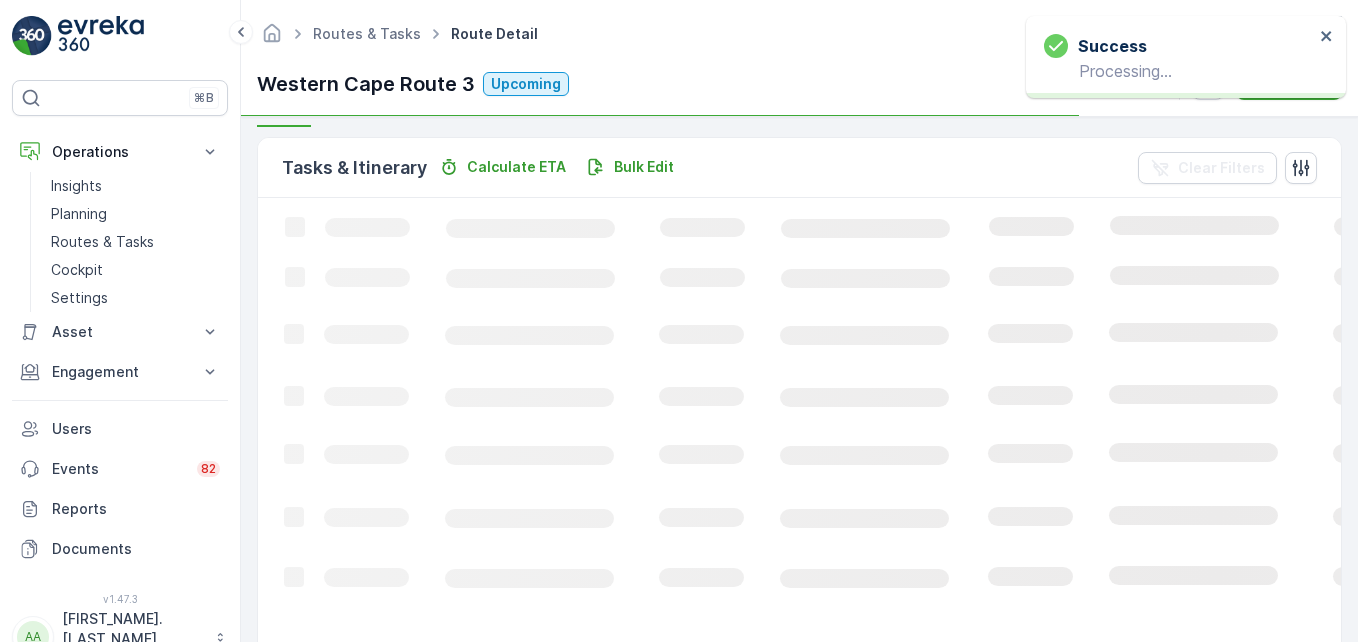 scroll, scrollTop: 416, scrollLeft: 0, axis: vertical 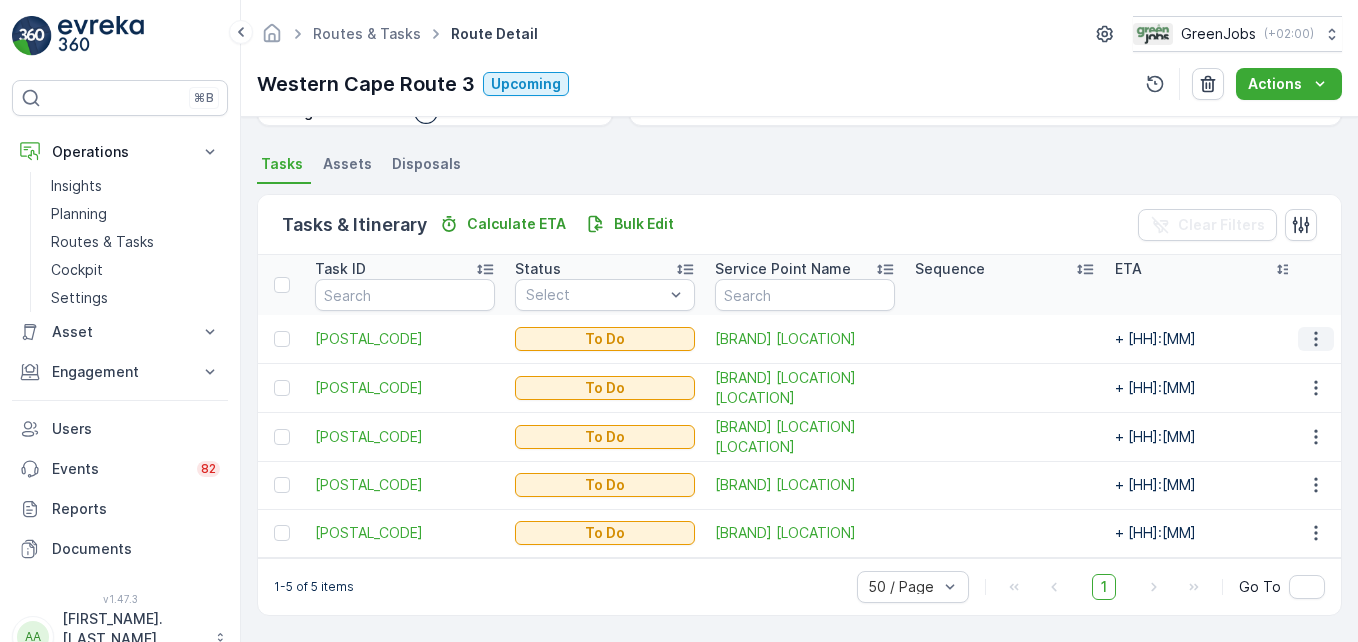 click 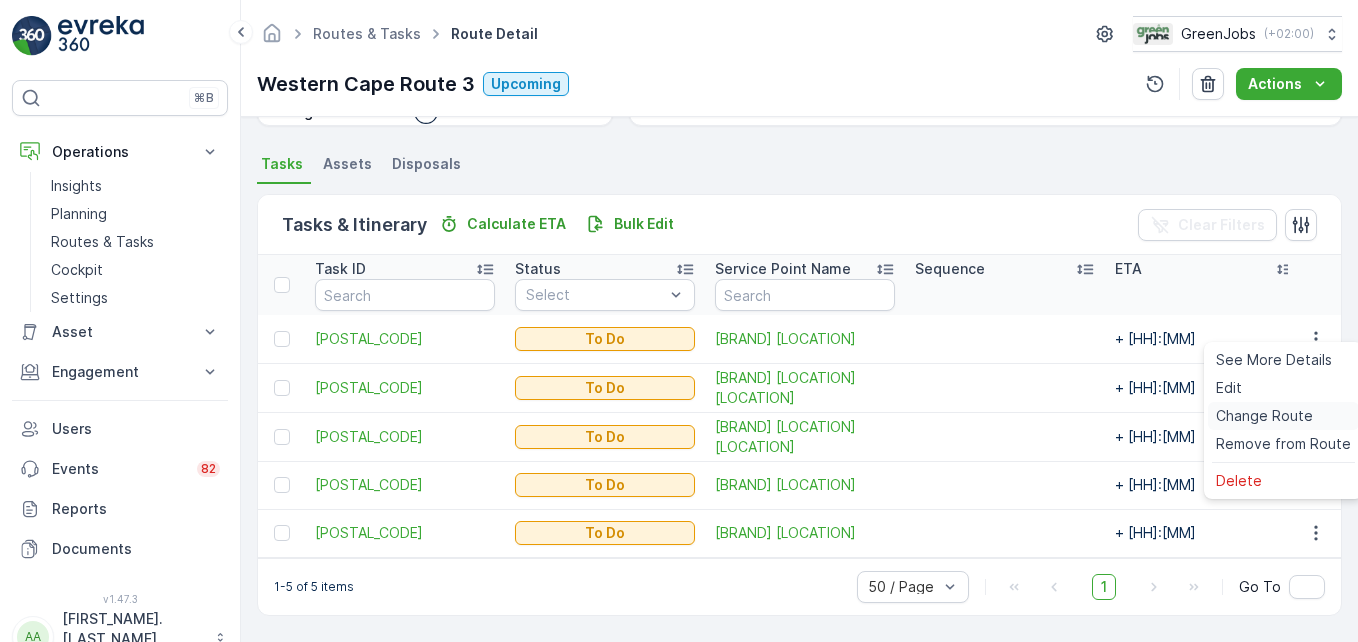click on "Change Route" at bounding box center [1264, 416] 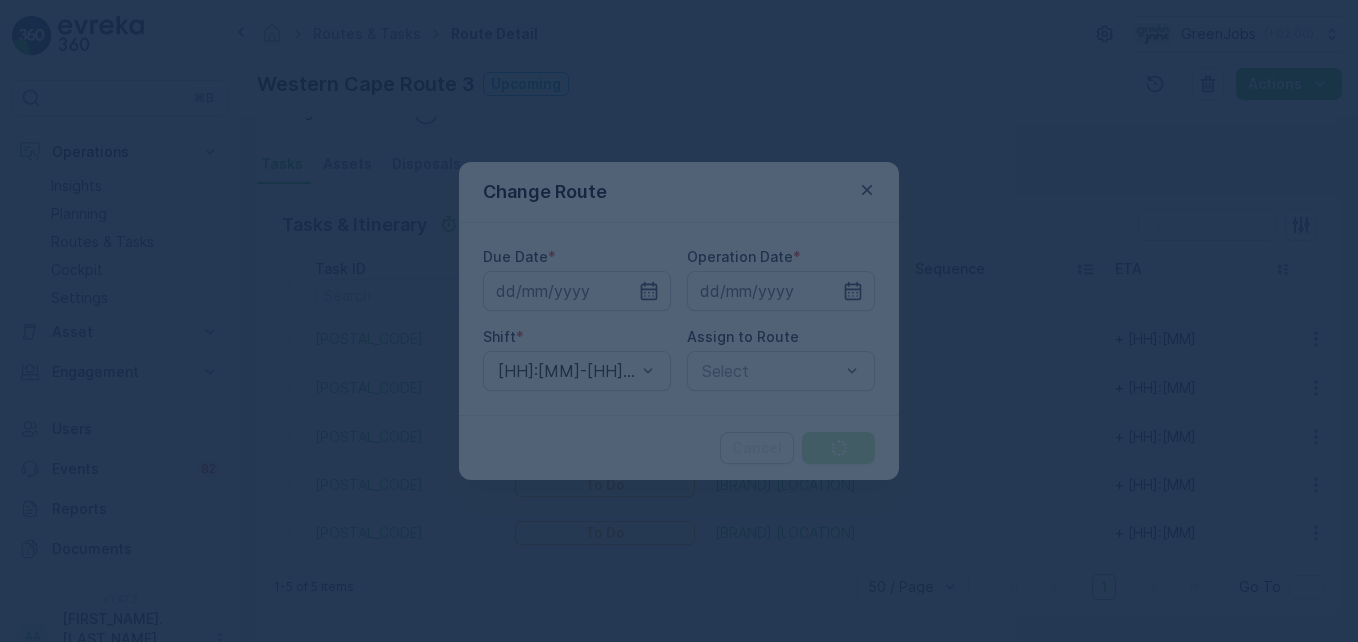 type on "[DD].[MM].[YYYY]" 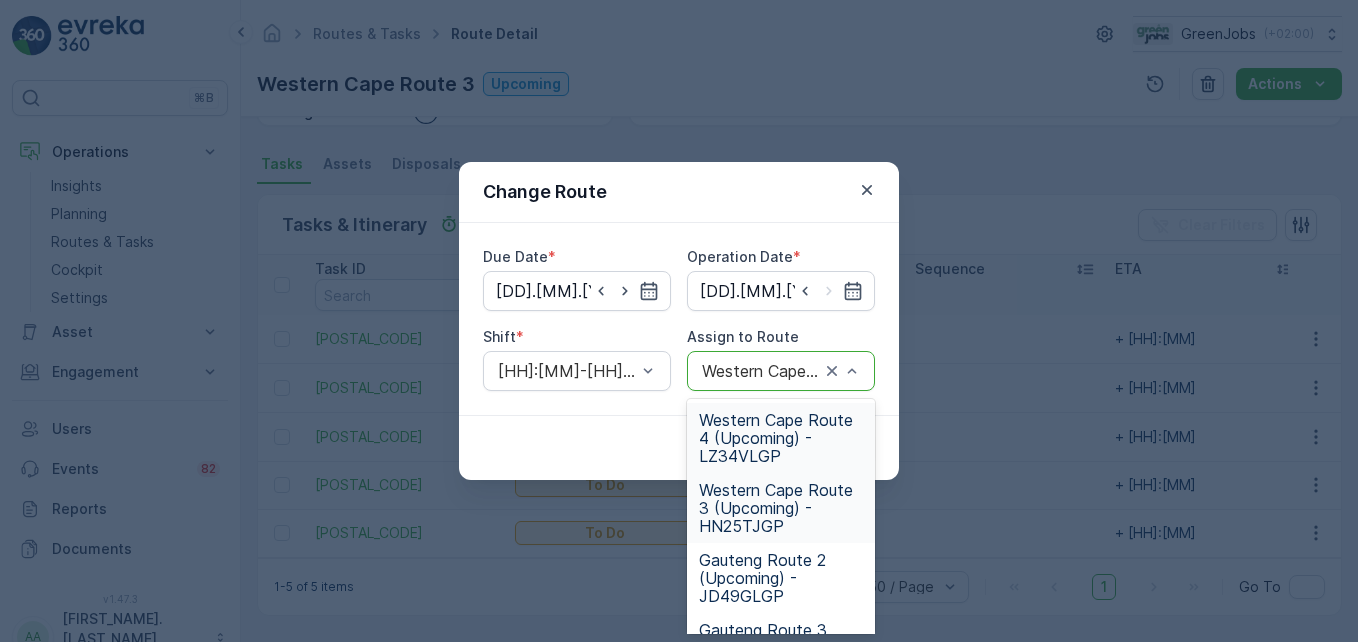 click on "Western Cape Route 4 (Upcoming) - LZ34VLGP" at bounding box center (781, 438) 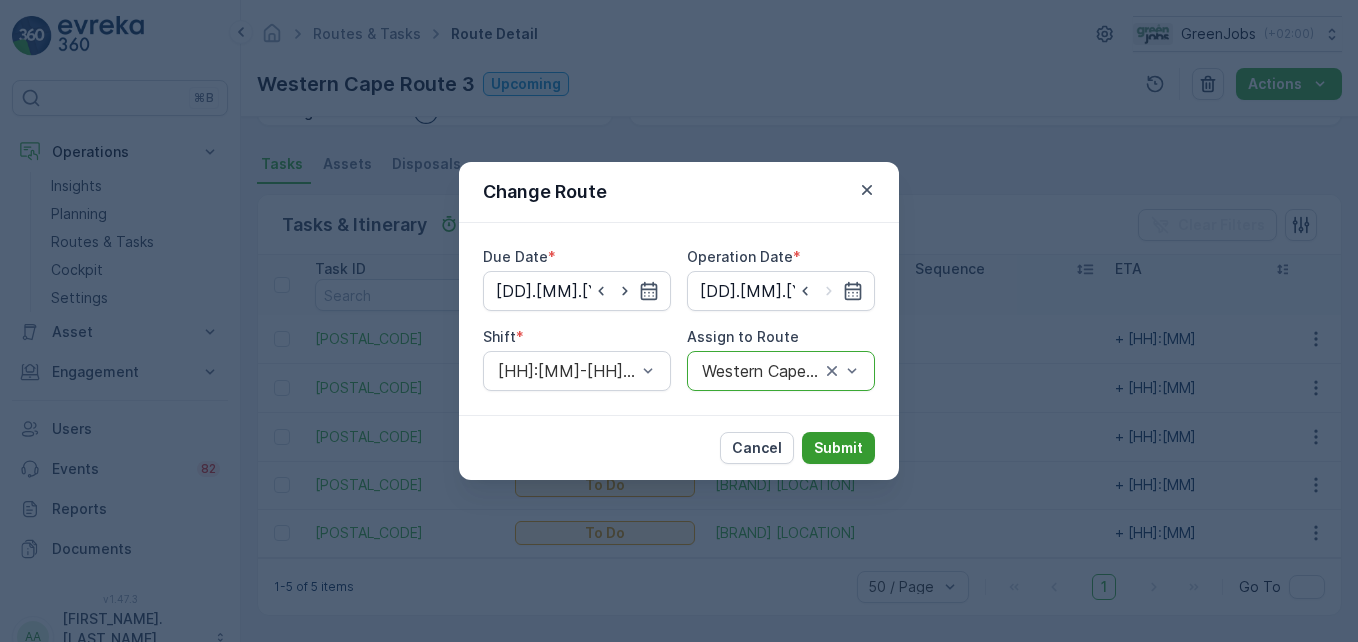click on "Submit" at bounding box center [838, 448] 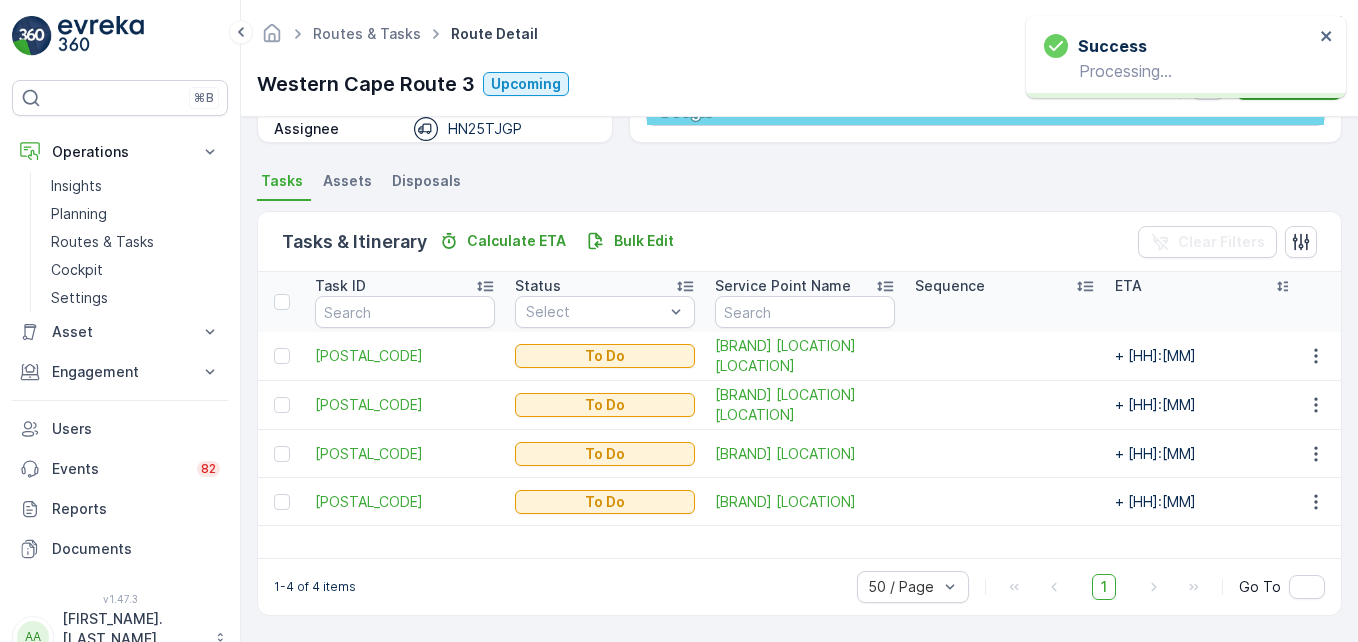 scroll, scrollTop: 390, scrollLeft: 0, axis: vertical 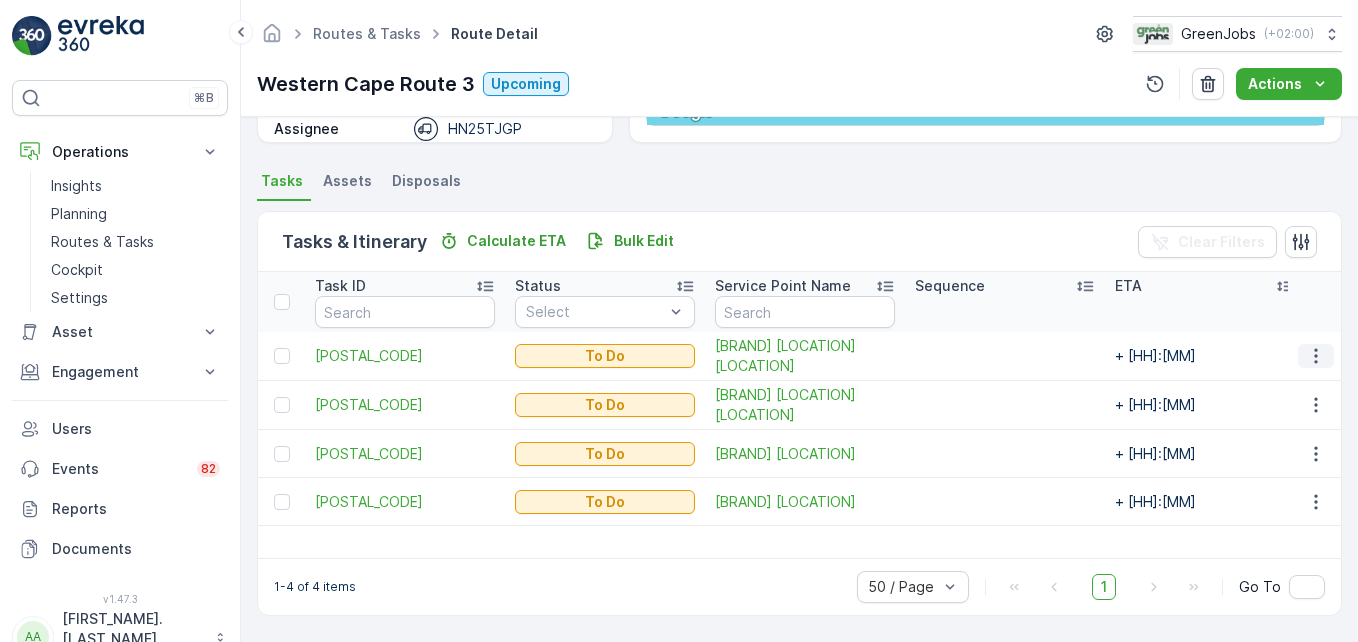 click 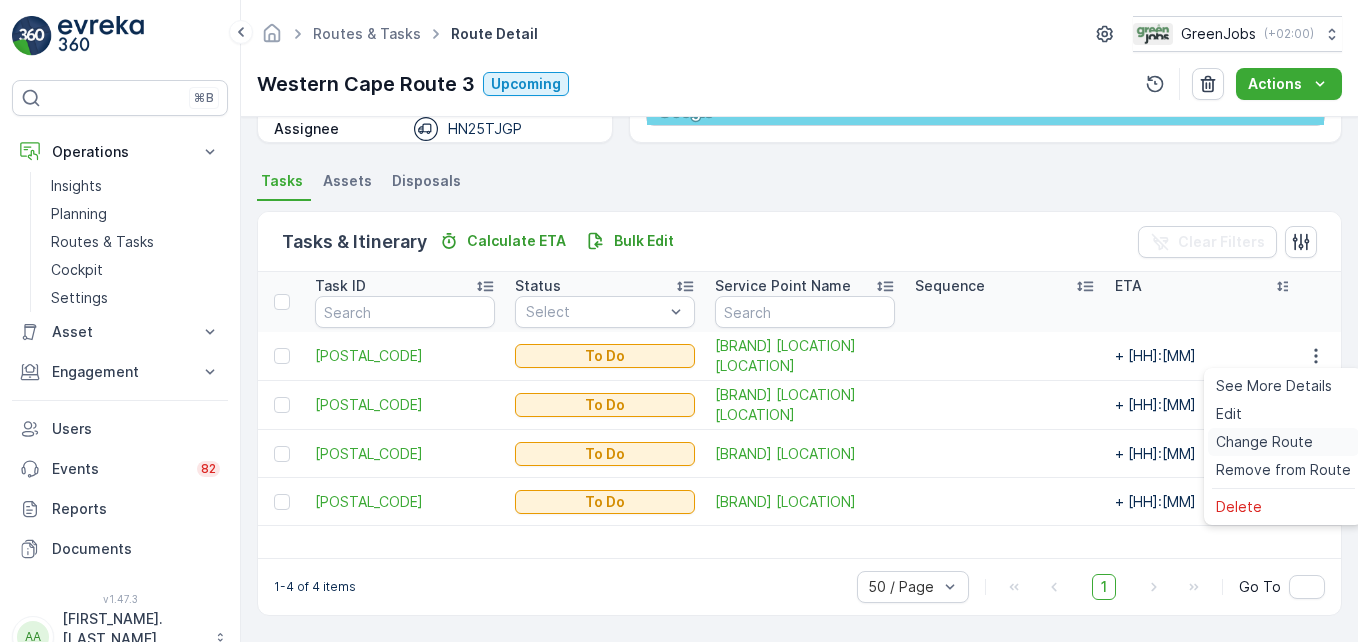 click on "Change Route" at bounding box center (1264, 442) 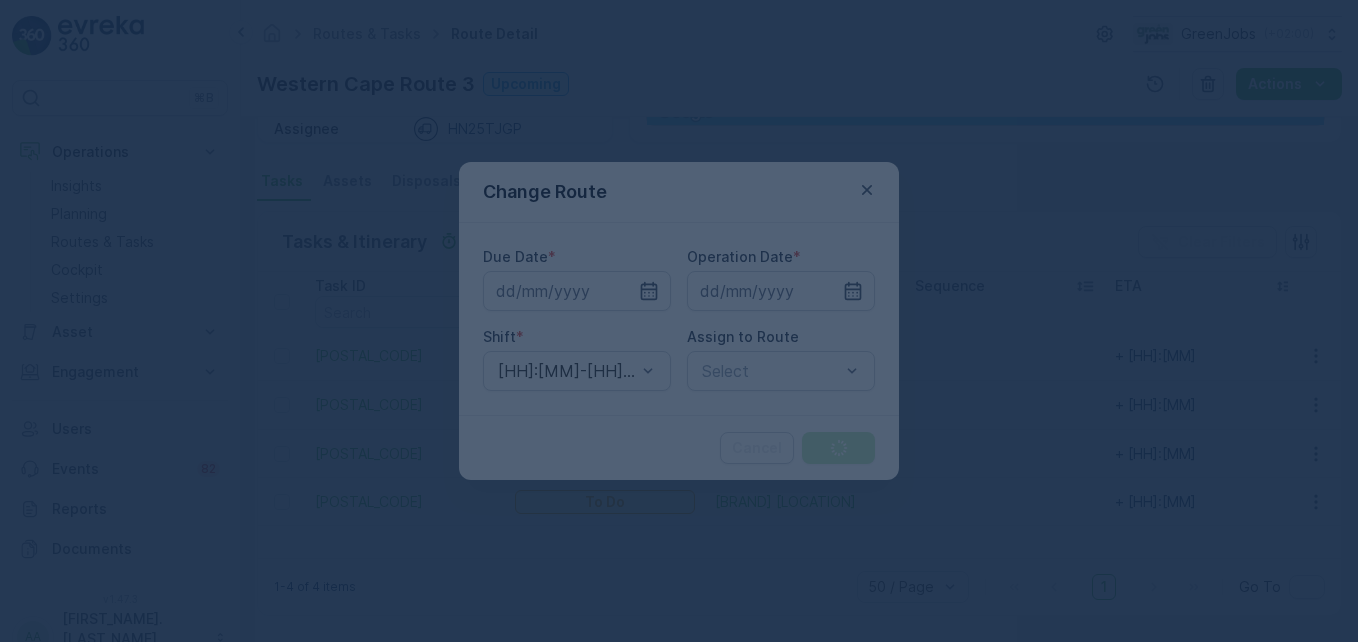 type on "[DD].[MM].[YYYY]" 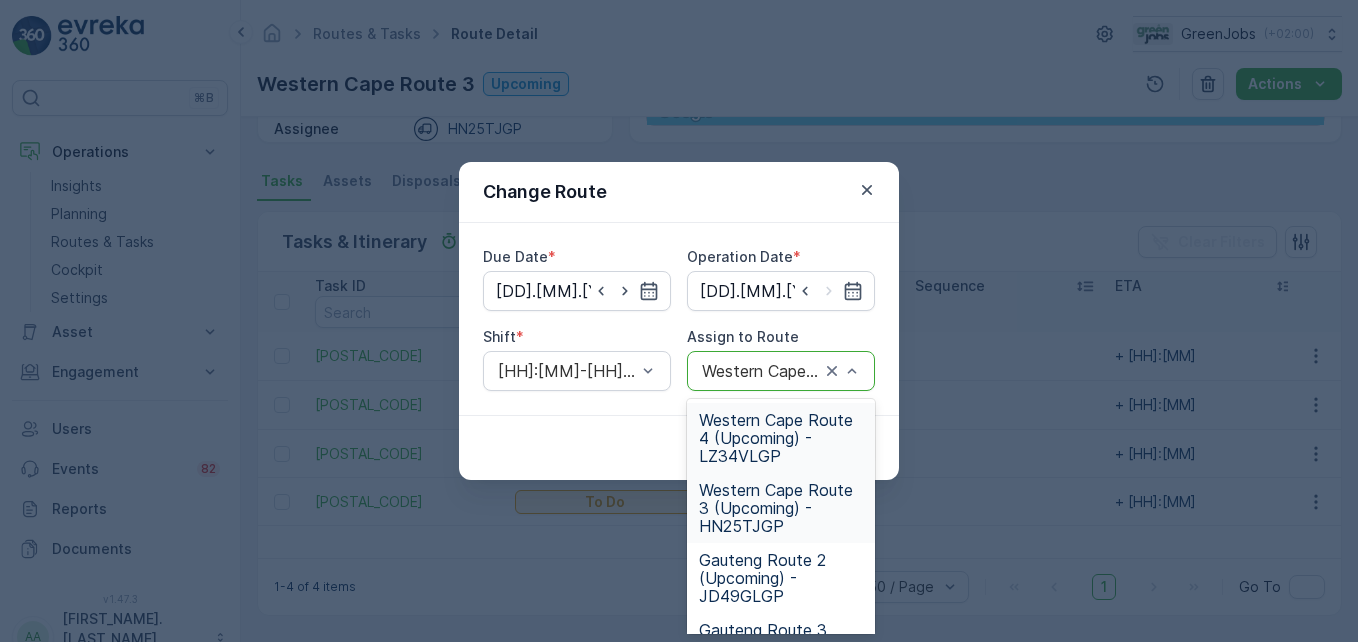 click on "Western Cape Route 4 (Upcoming) - LZ34VLGP" at bounding box center (781, 438) 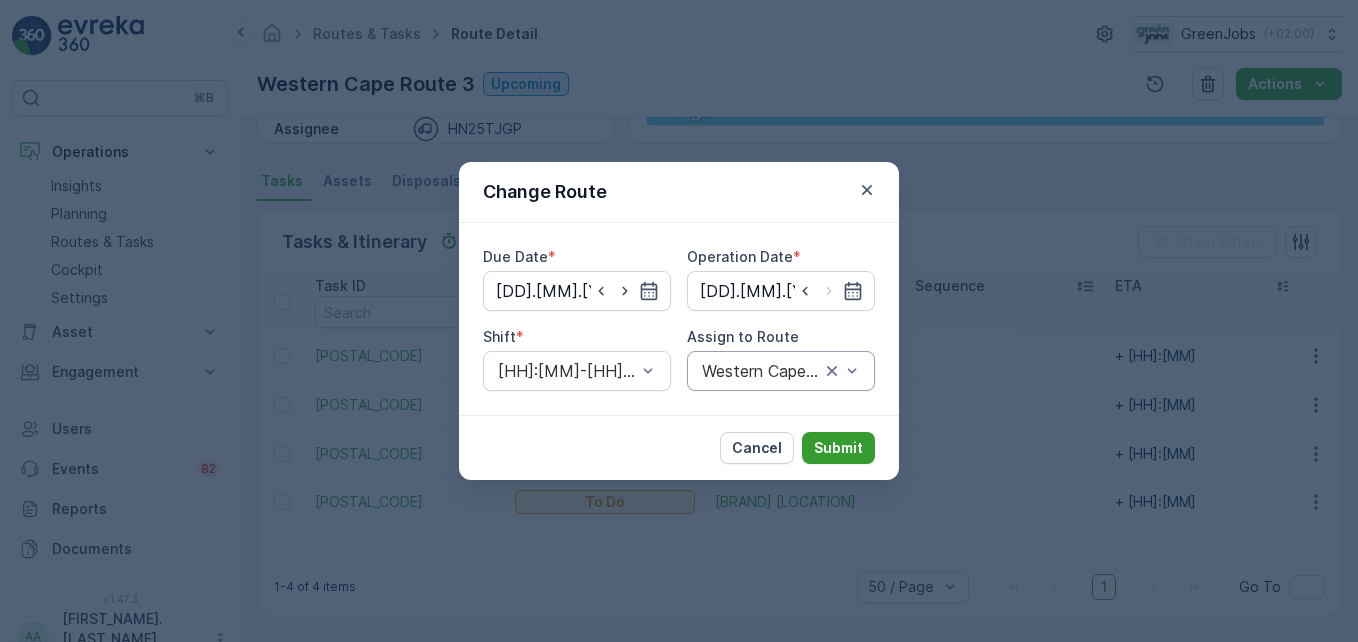 click on "Submit" at bounding box center [838, 448] 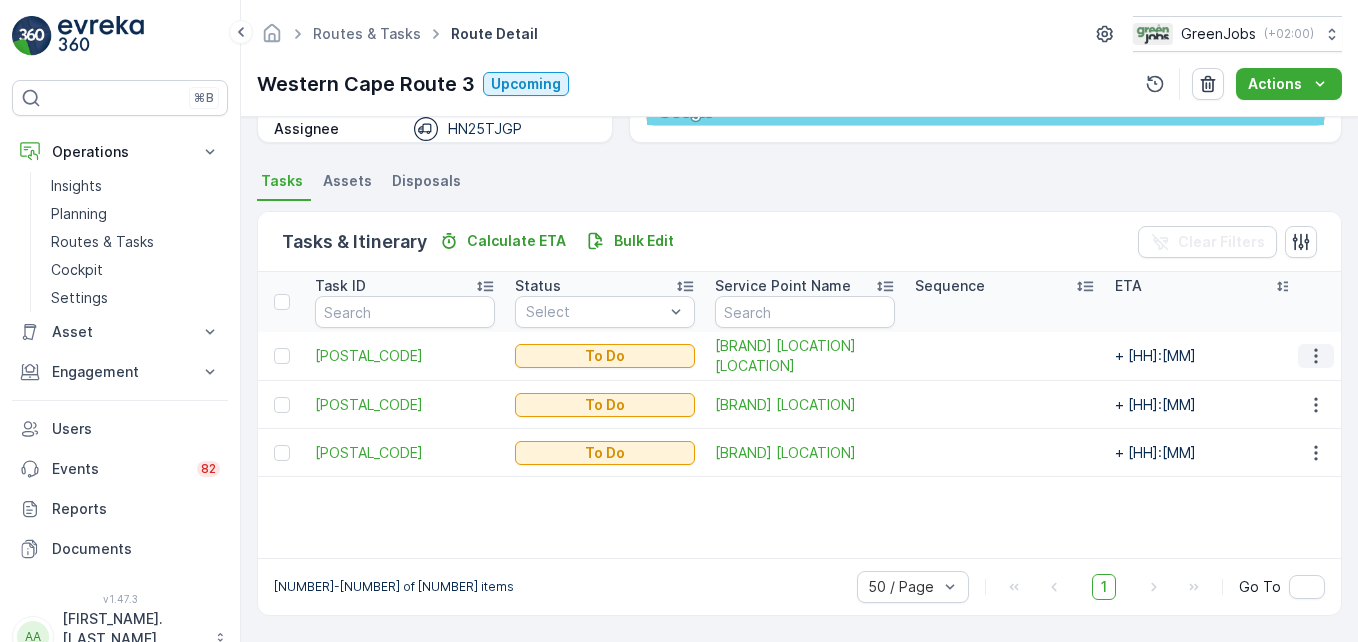 click 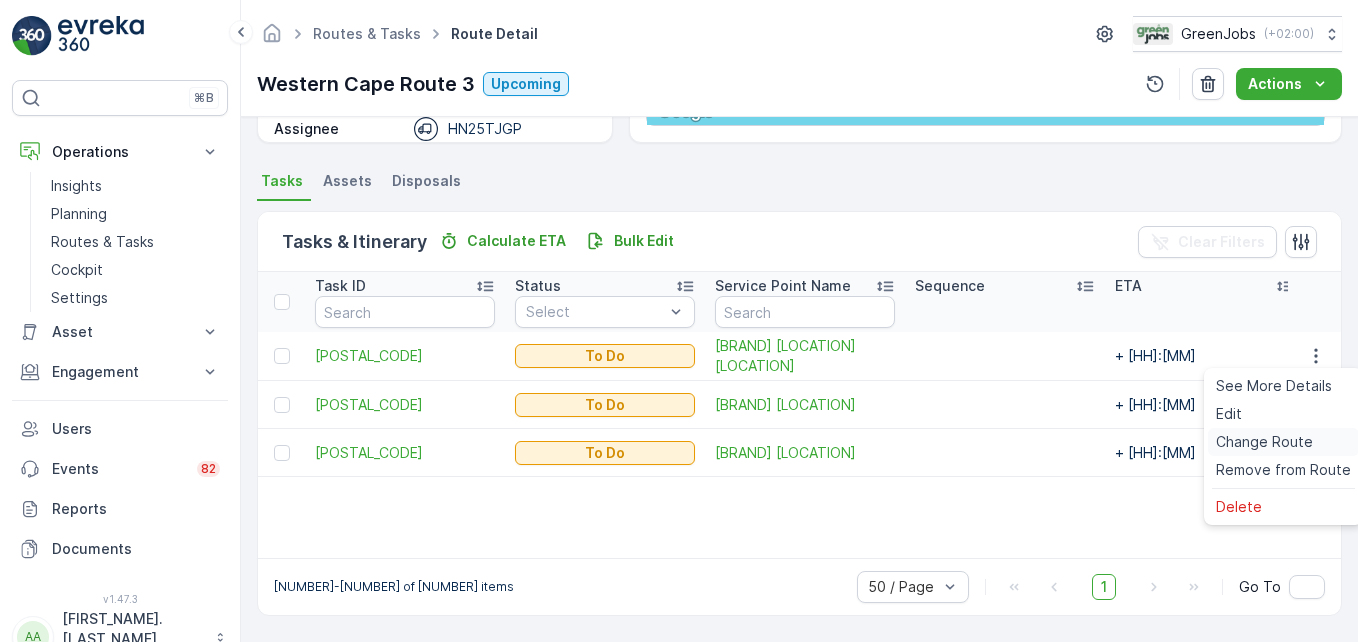 click on "Change Route" at bounding box center [1264, 442] 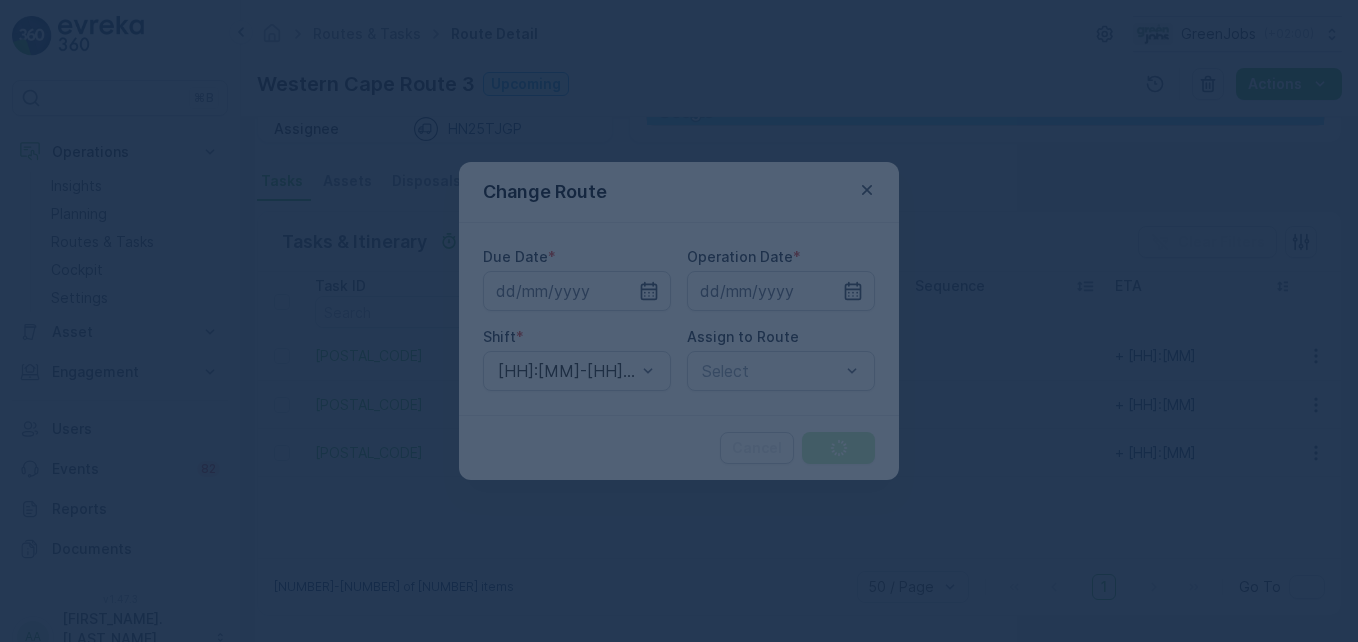 type on "[DD].[MM].[YYYY]" 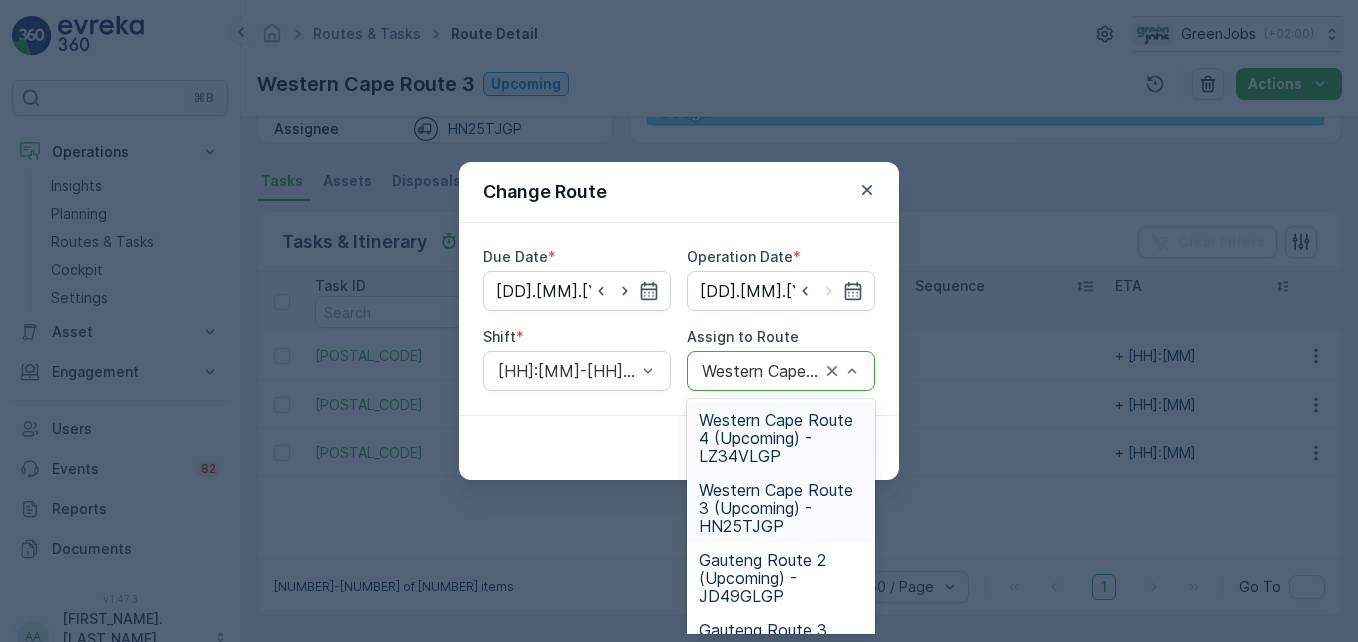 click on "Western Cape Route 4 (Upcoming) - LZ34VLGP" at bounding box center [781, 438] 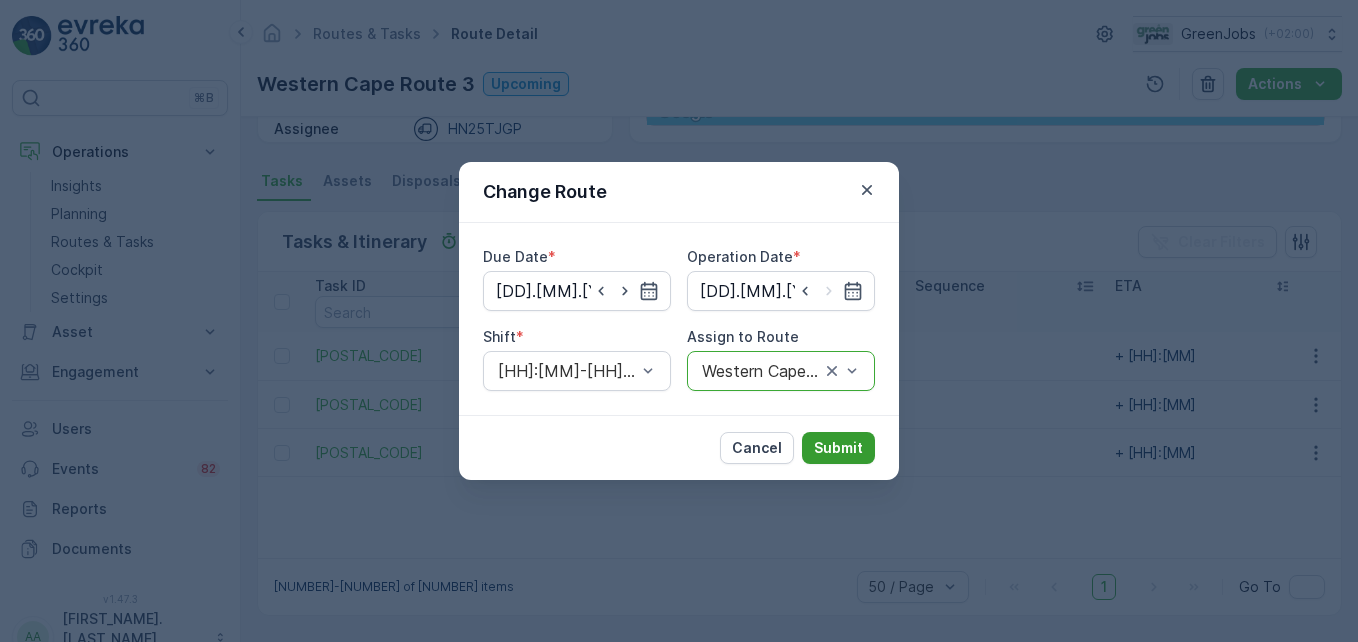 click on "Submit" at bounding box center (838, 448) 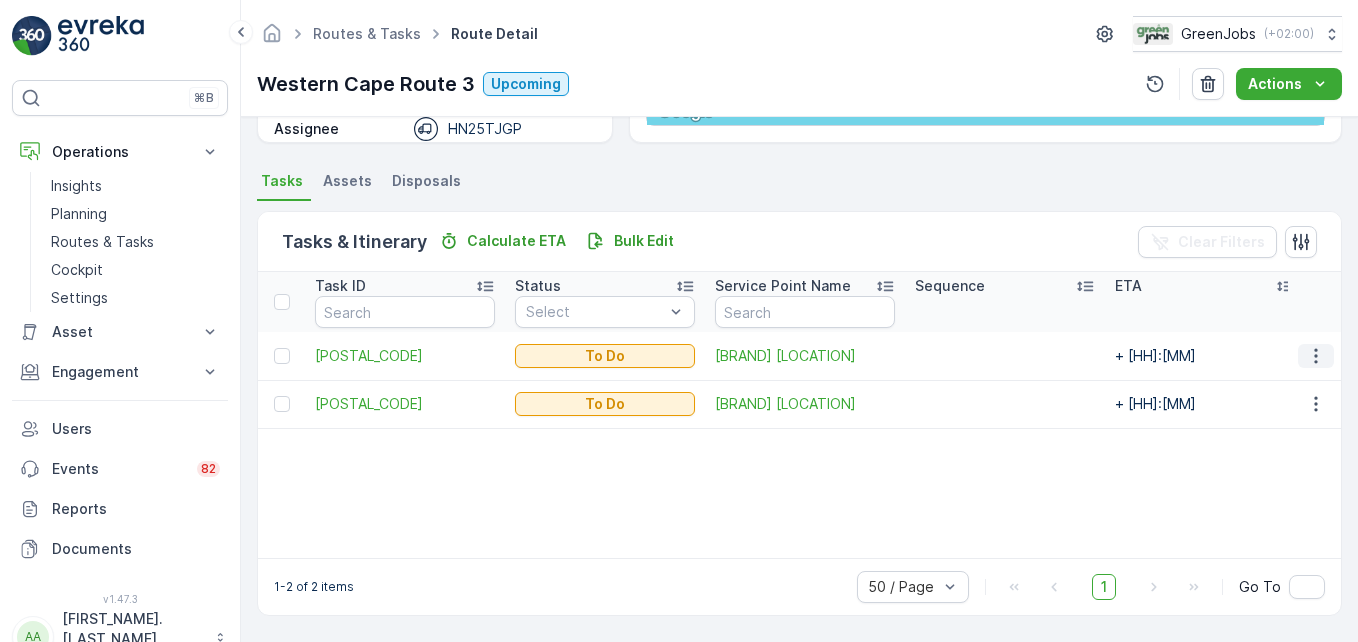 click 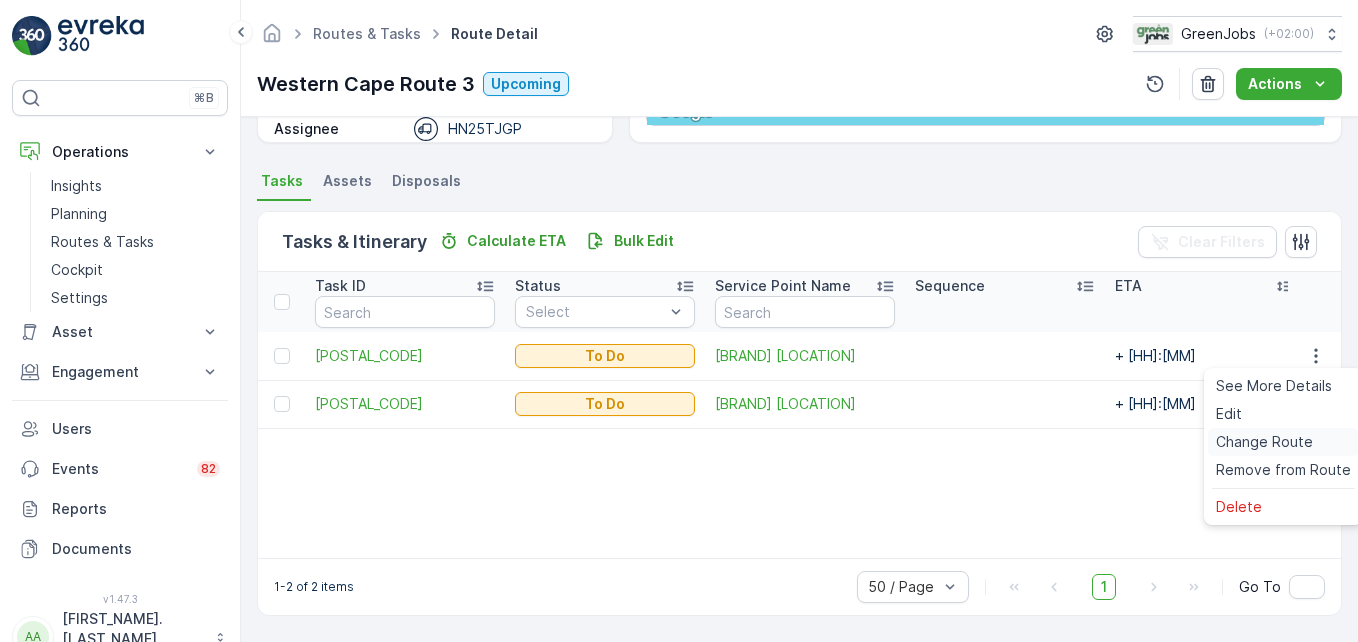 click on "Change Route" at bounding box center [1264, 442] 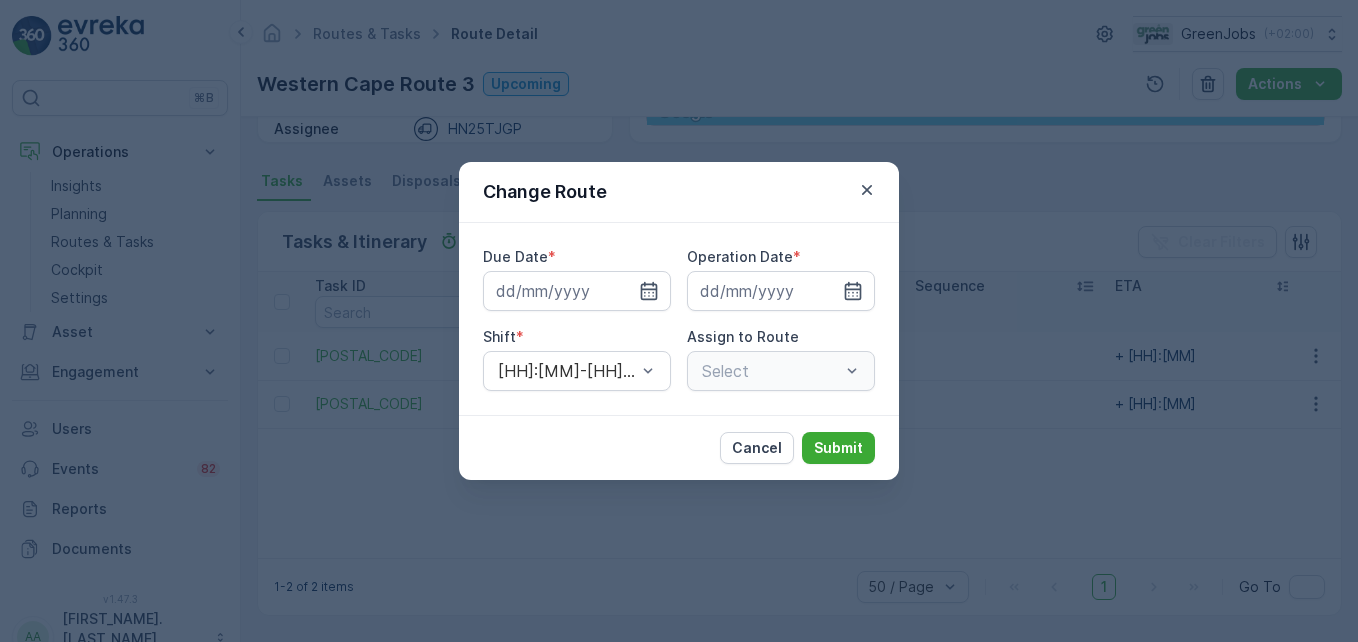 type on "[DD].[MM].[YYYY]" 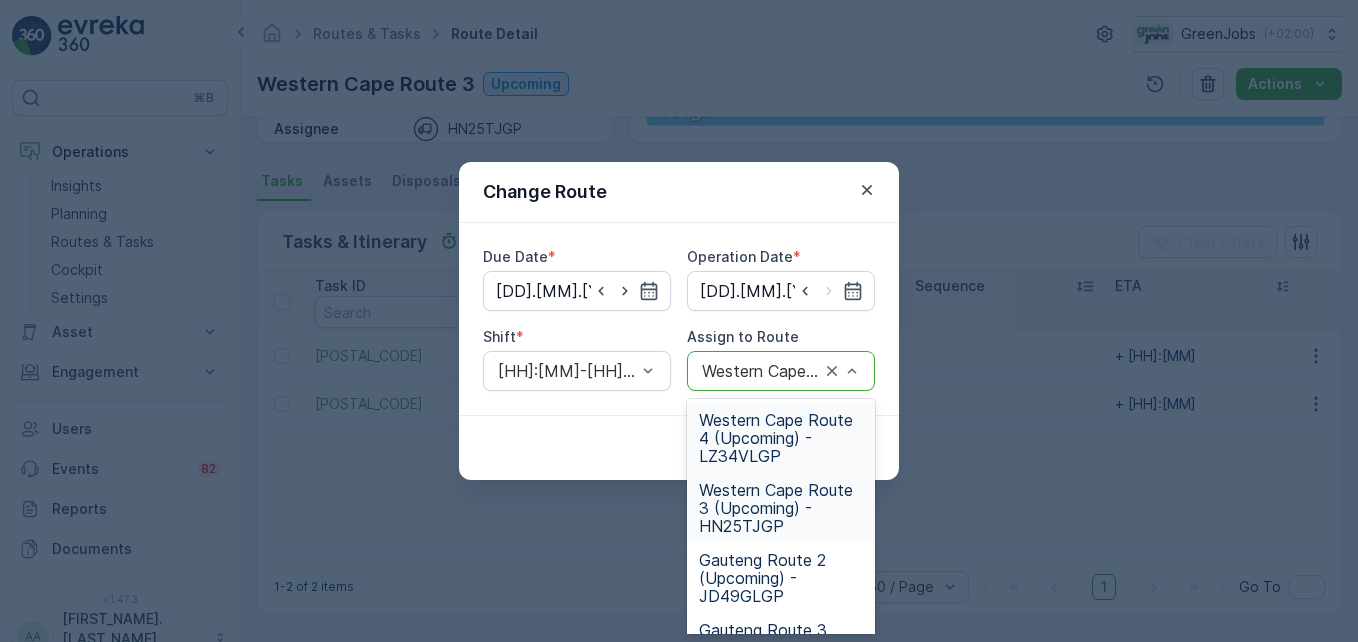 drag, startPoint x: 767, startPoint y: 438, endPoint x: 811, endPoint y: 443, distance: 44.28318 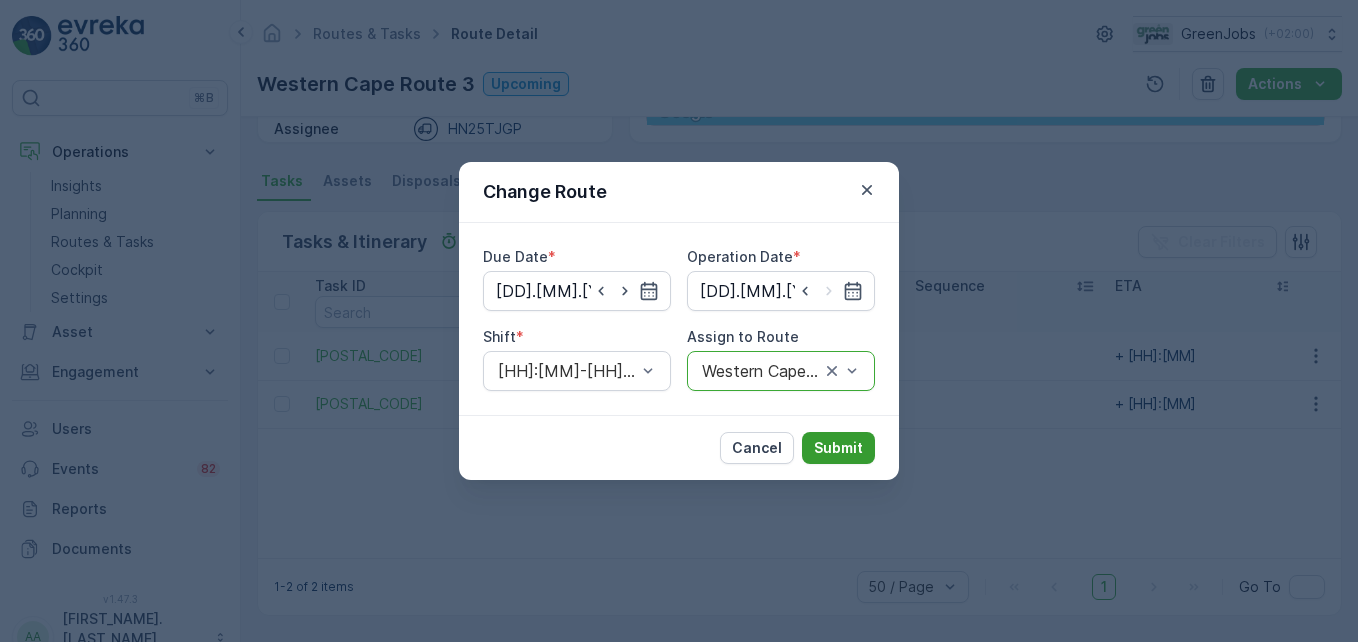 click on "Submit" at bounding box center (838, 448) 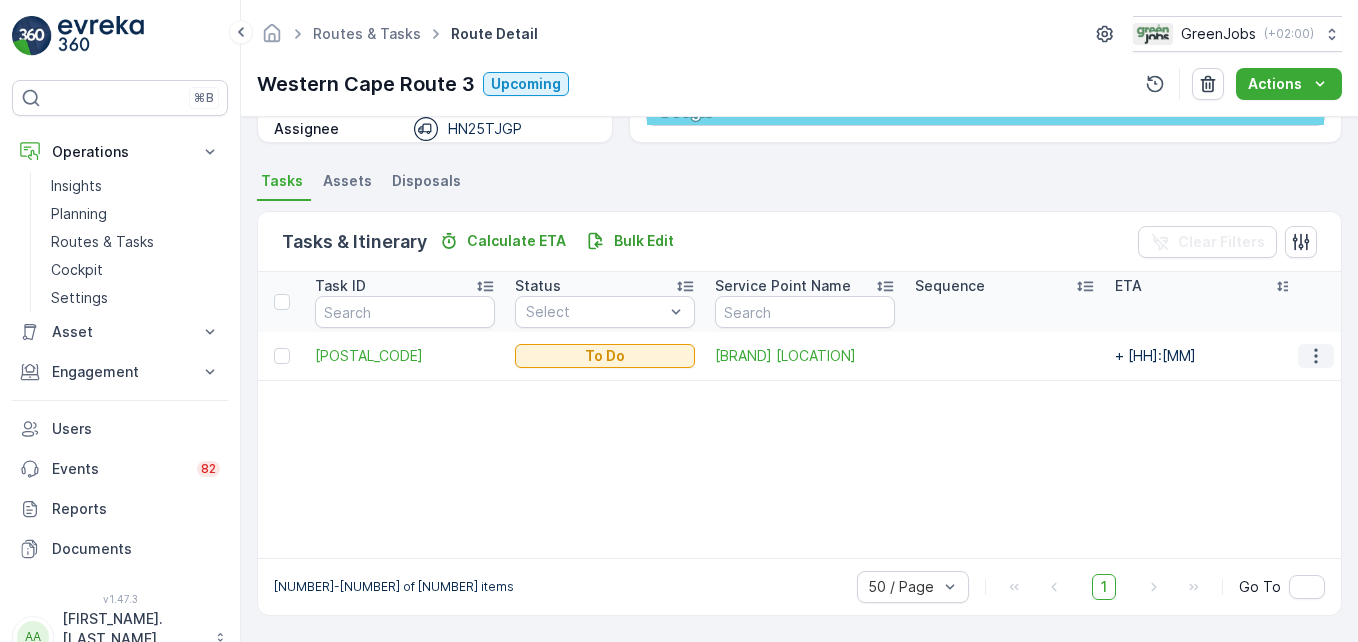 click 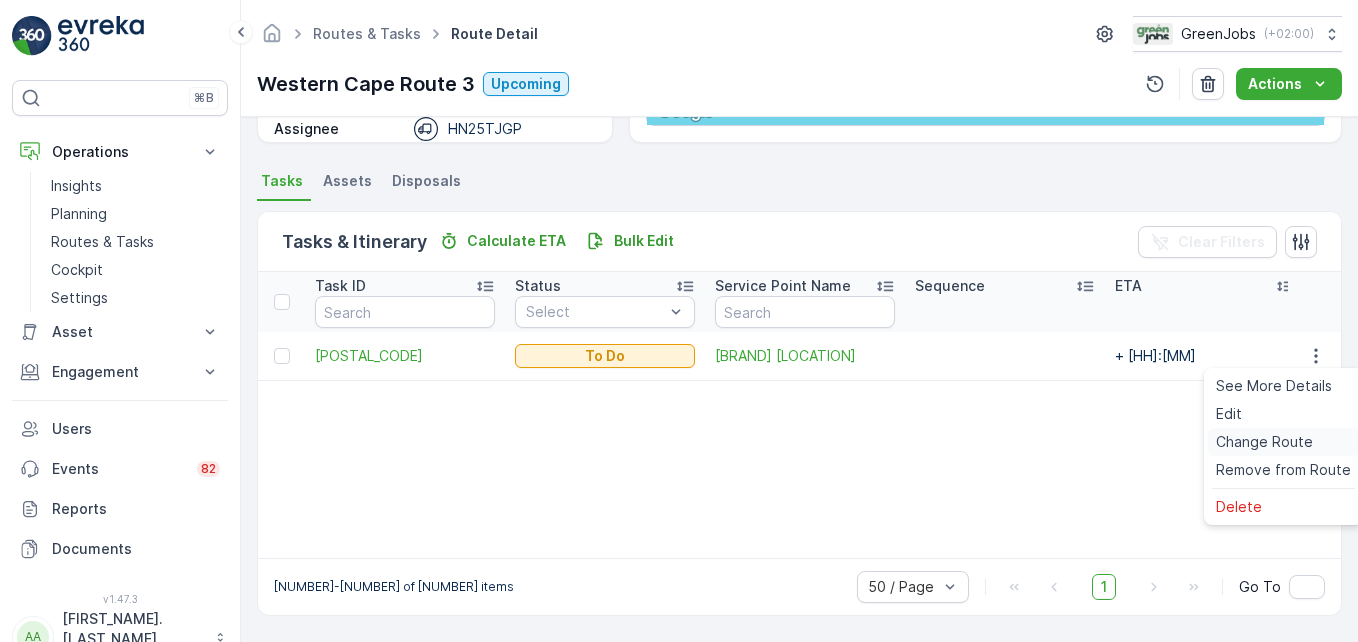 click on "Change Route" at bounding box center (1264, 442) 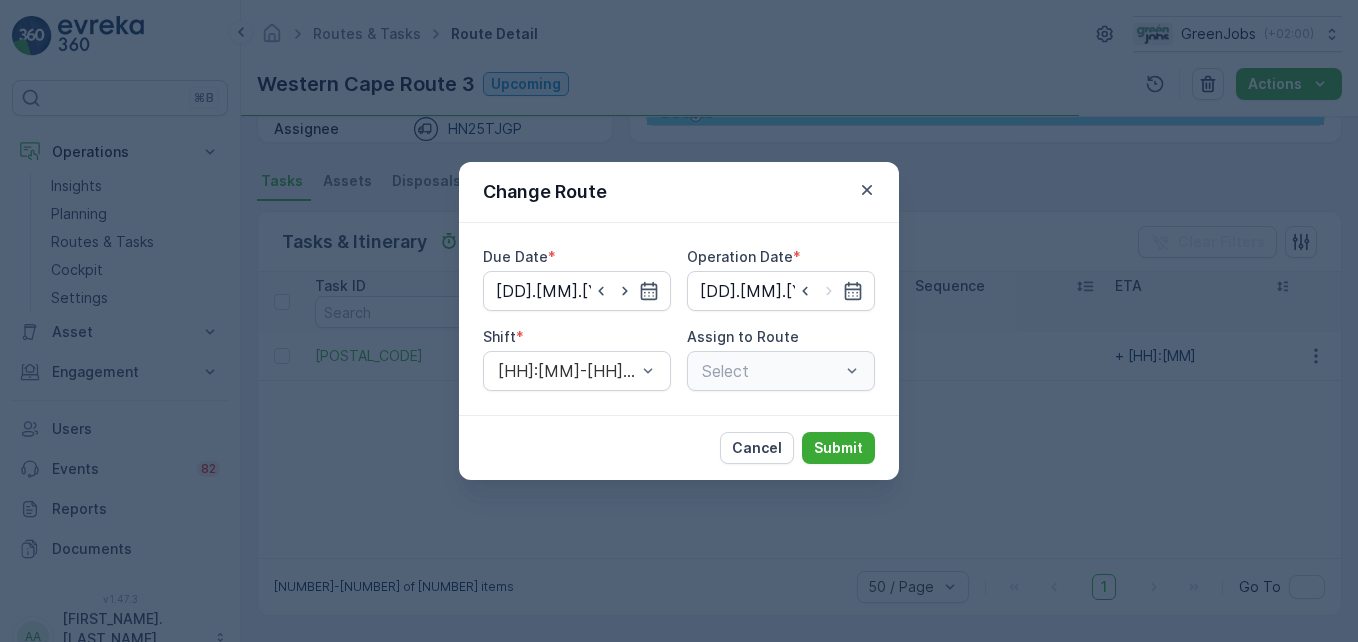 type on "[DD].[MM].[YYYY]" 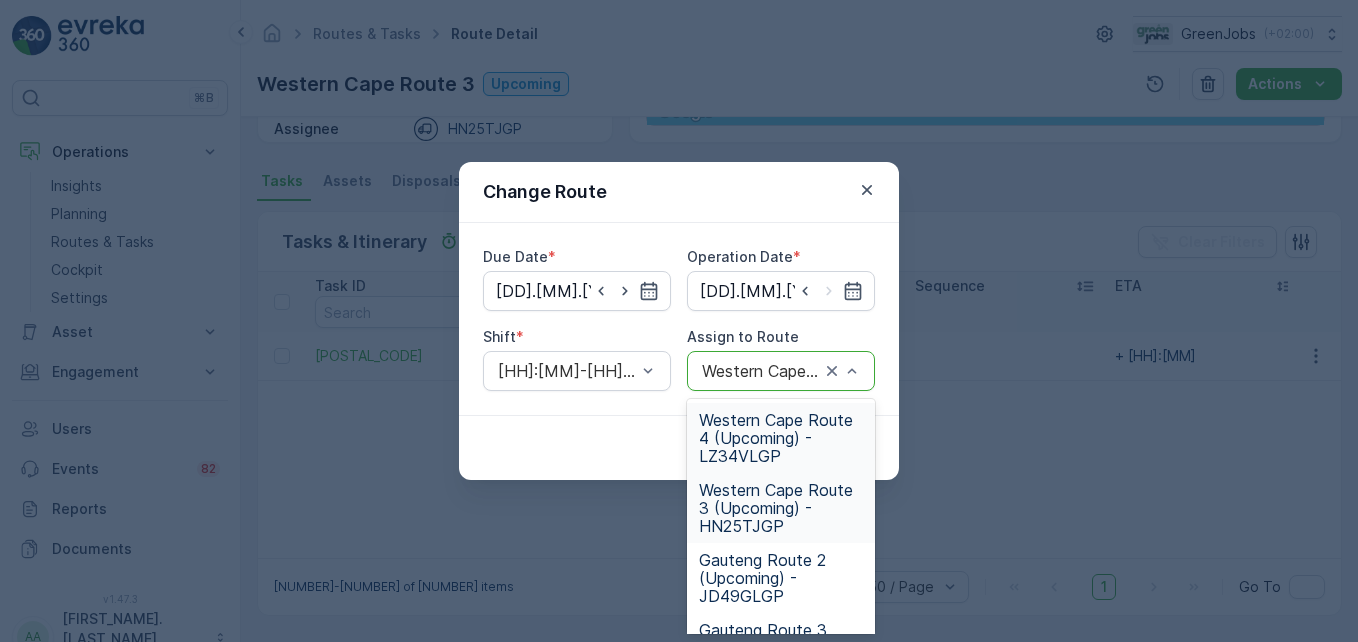 click on "Western Cape Route 4 (Upcoming) - LZ34VLGP" at bounding box center (781, 438) 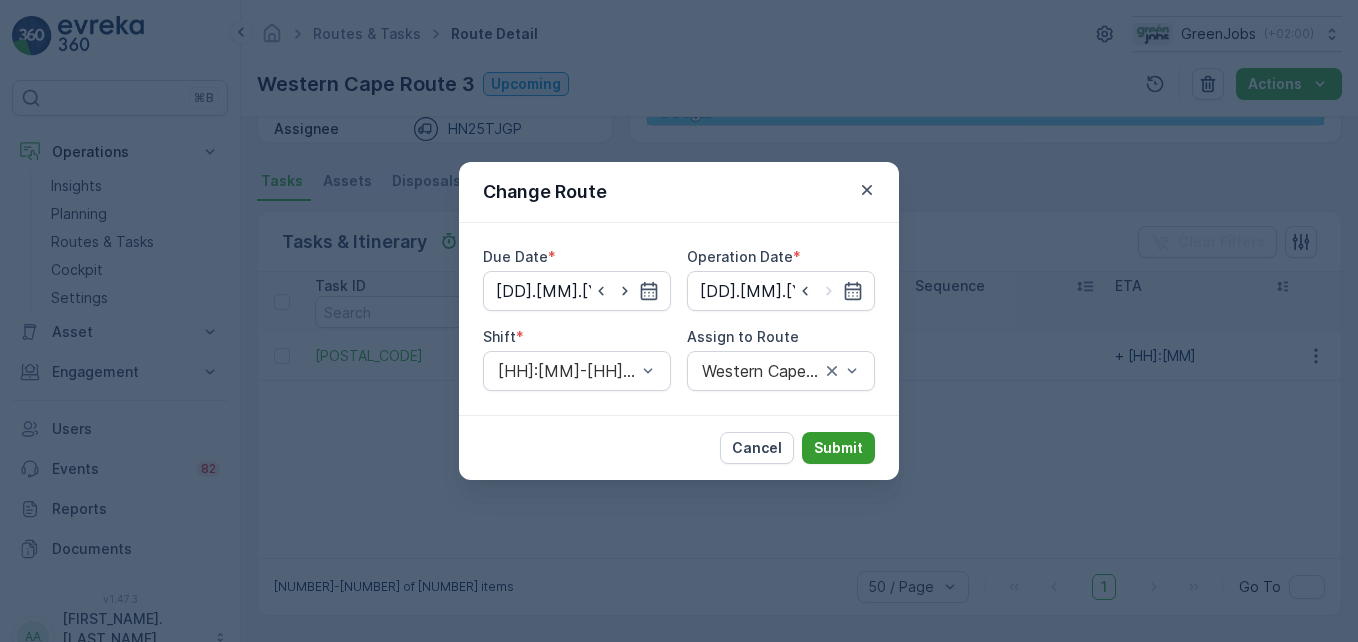 click on "Submit" at bounding box center (838, 448) 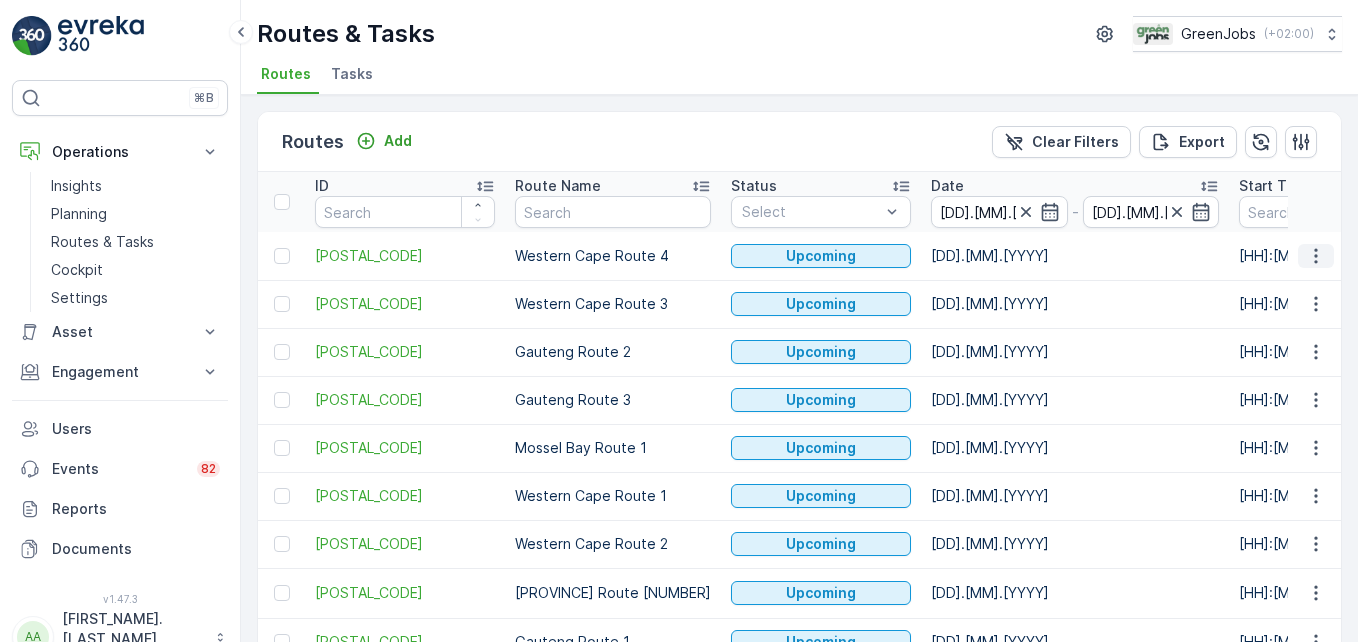 click 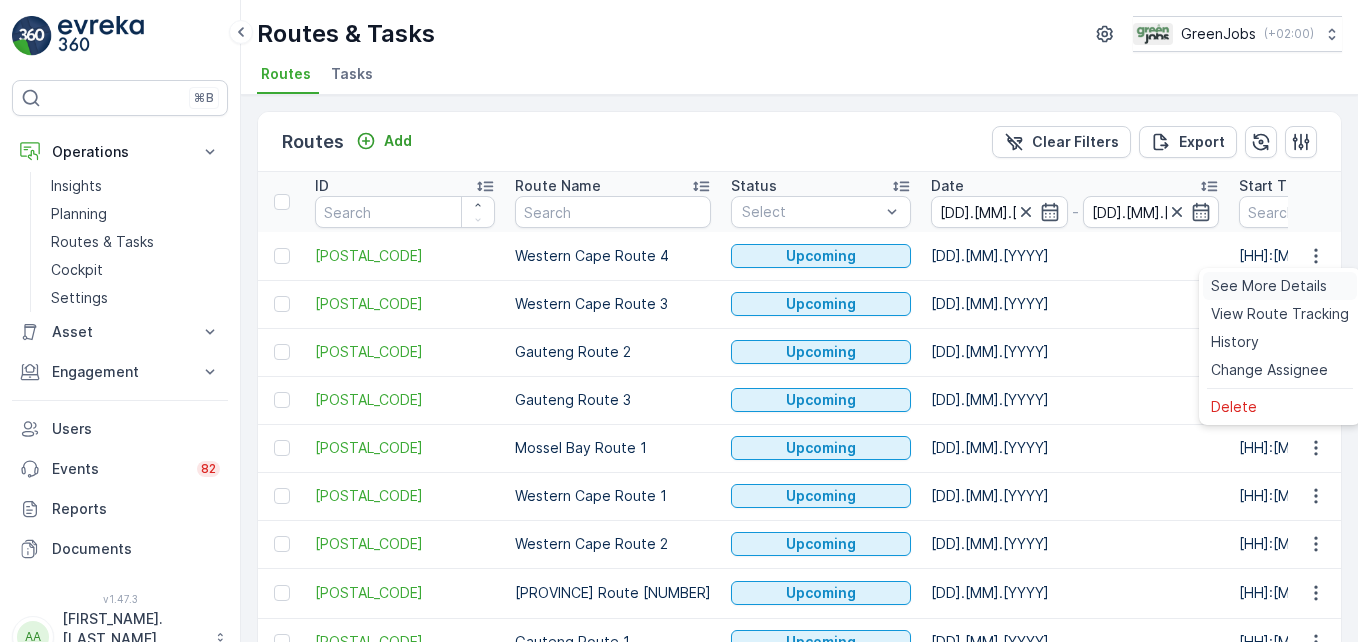 click on "See More Details" at bounding box center [1269, 286] 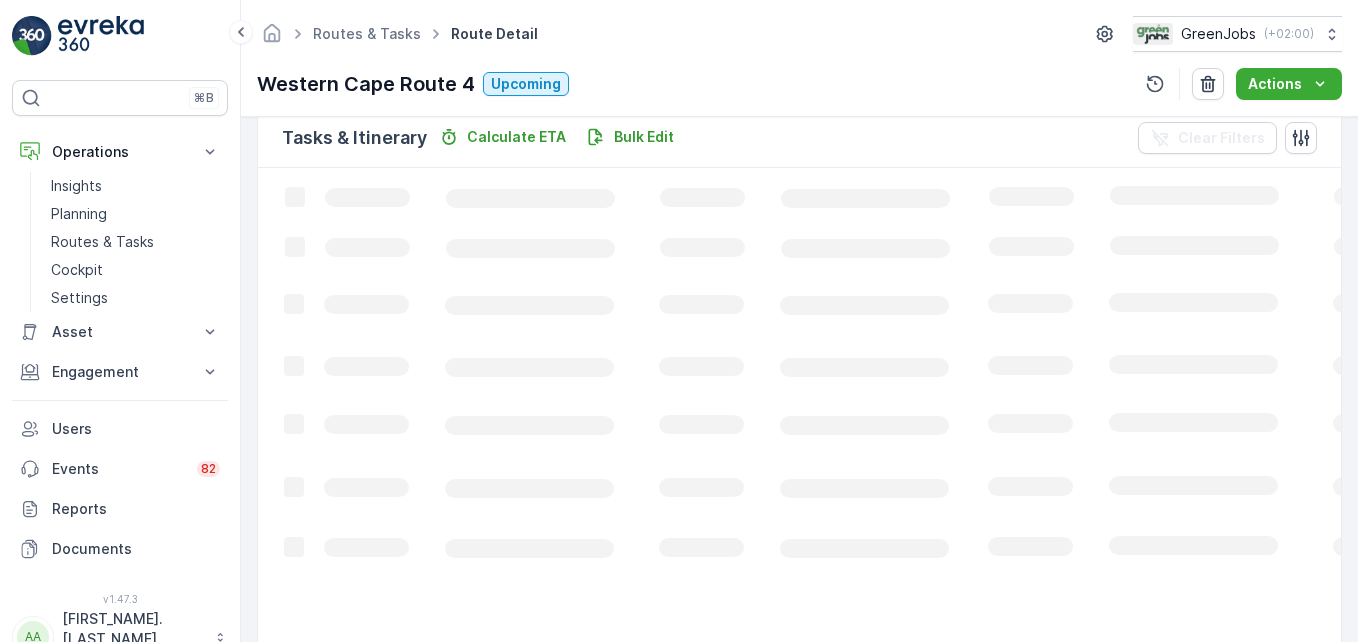 scroll, scrollTop: 500, scrollLeft: 0, axis: vertical 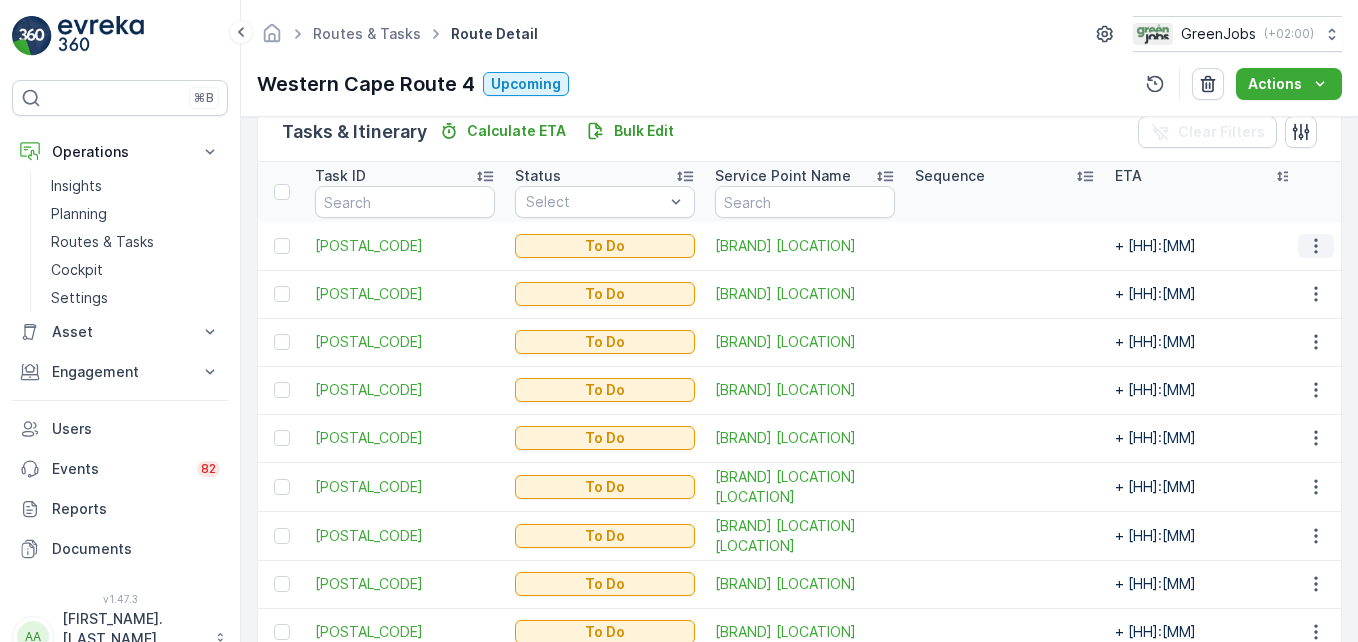 click 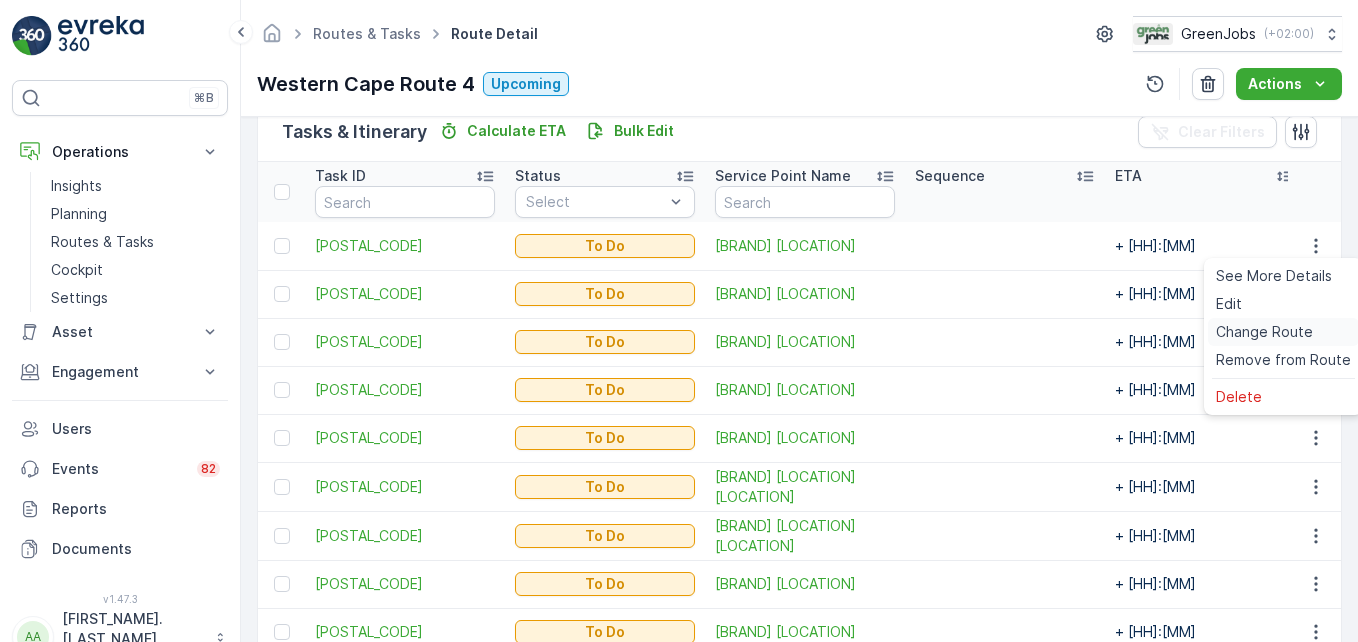 click on "Change Route" at bounding box center (1264, 332) 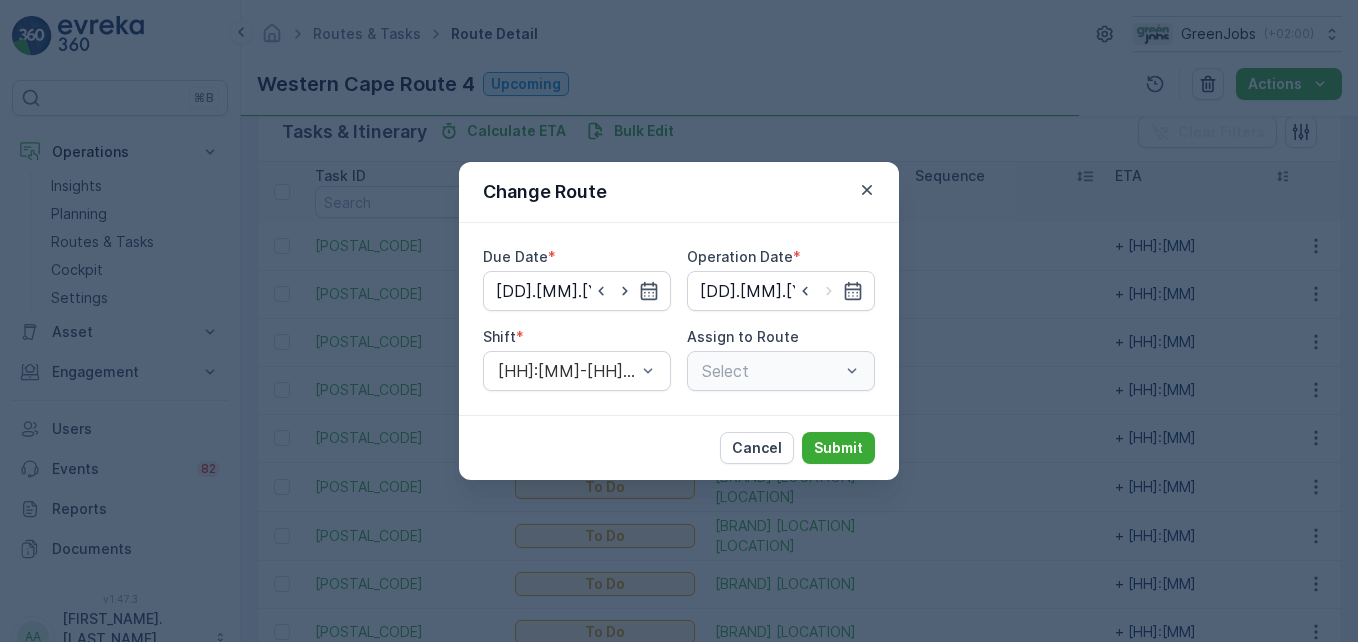 type on "[DD].[MM].[YYYY]" 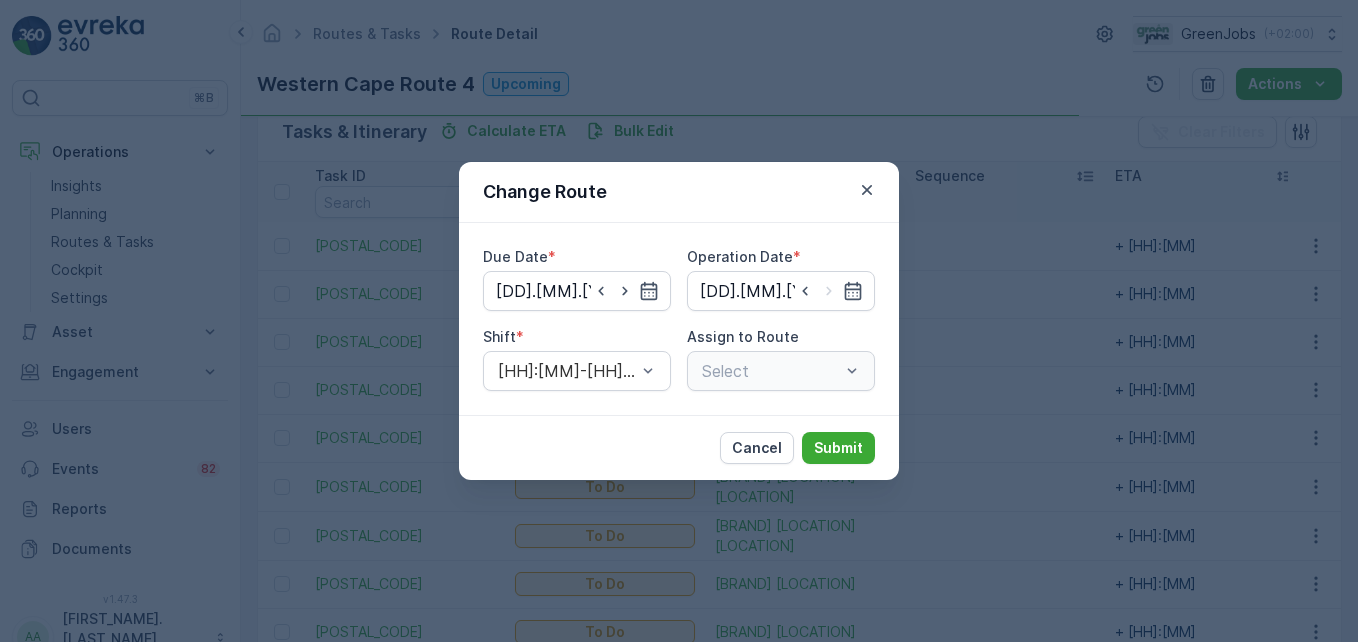 type on "[DD].[MM].[YYYY]" 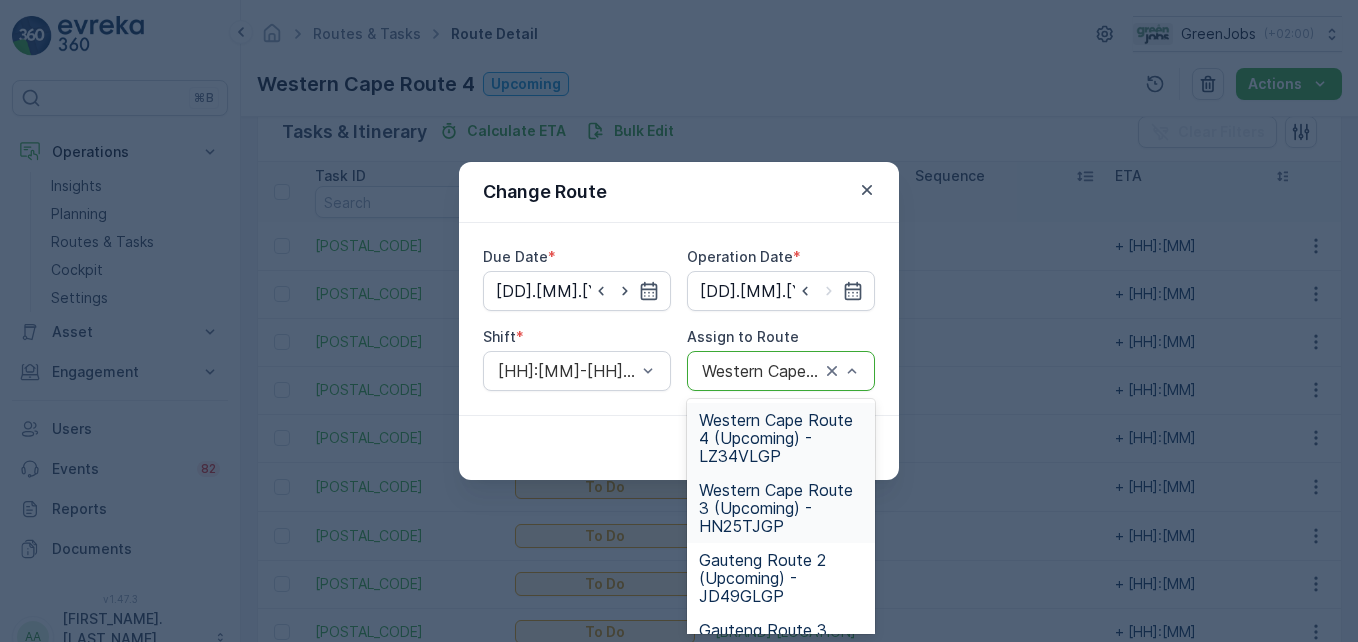 click on "Western Cape Route 3 (Upcoming) - HN25TJGP" at bounding box center (781, 508) 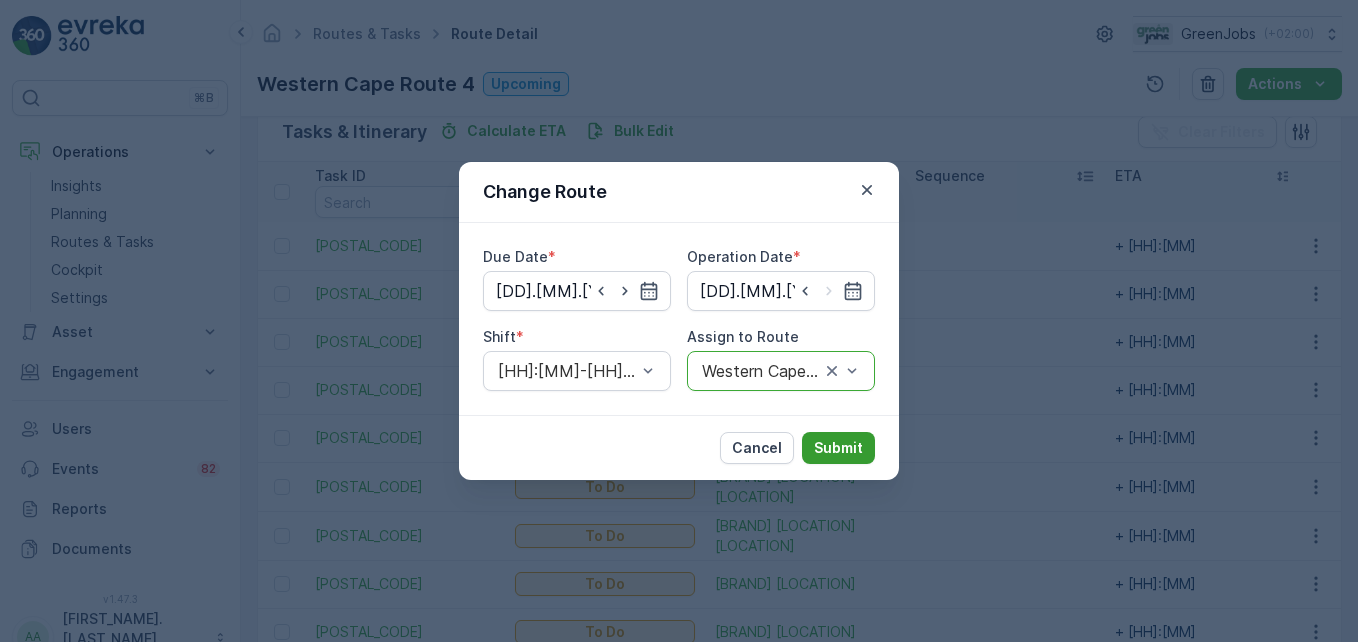 click on "Submit" at bounding box center [838, 448] 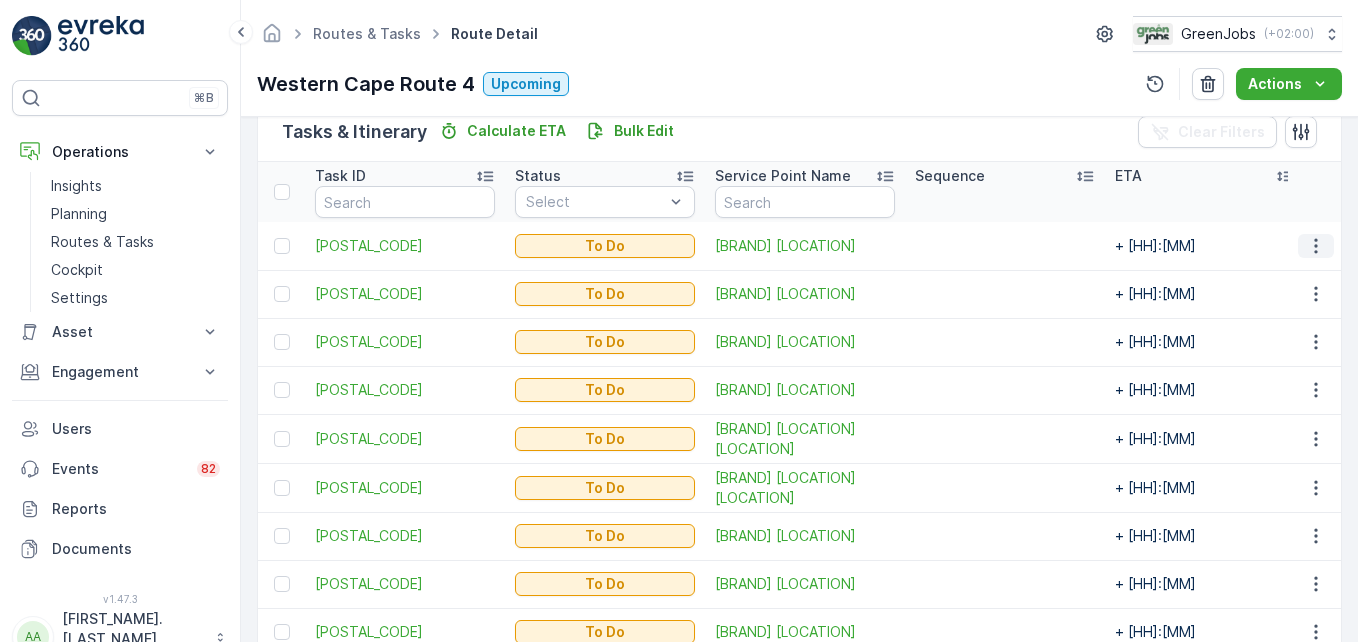 click 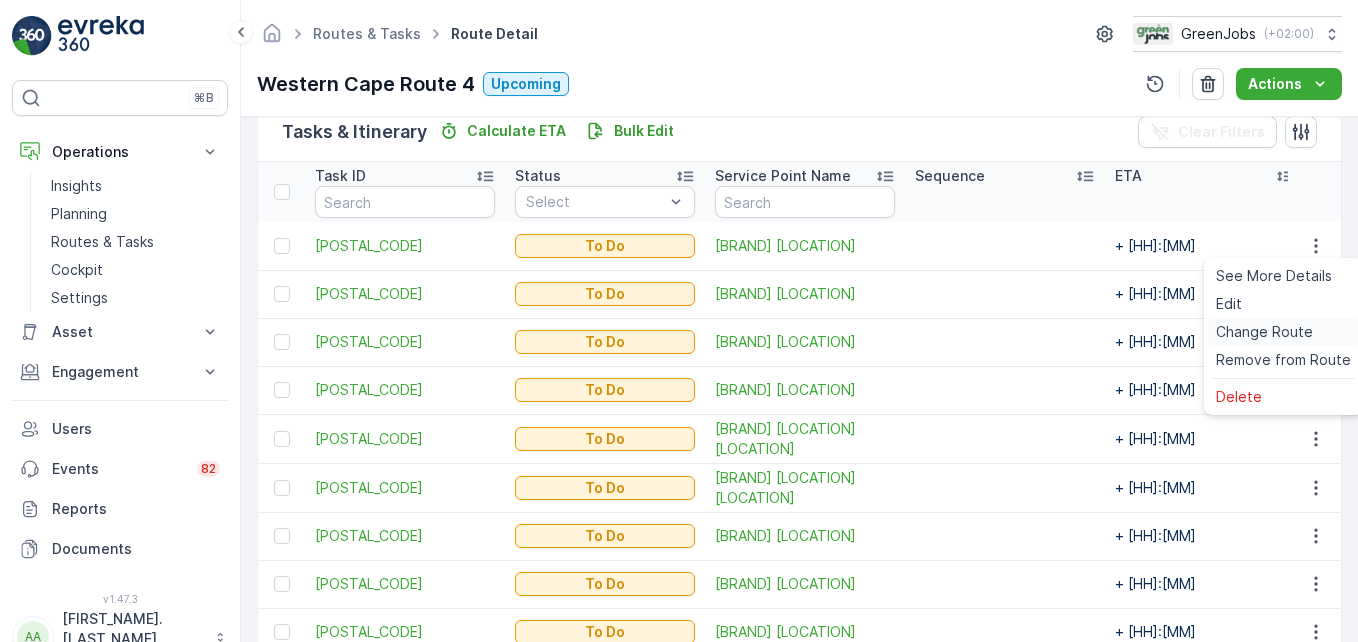 click on "Change Route" at bounding box center [1264, 332] 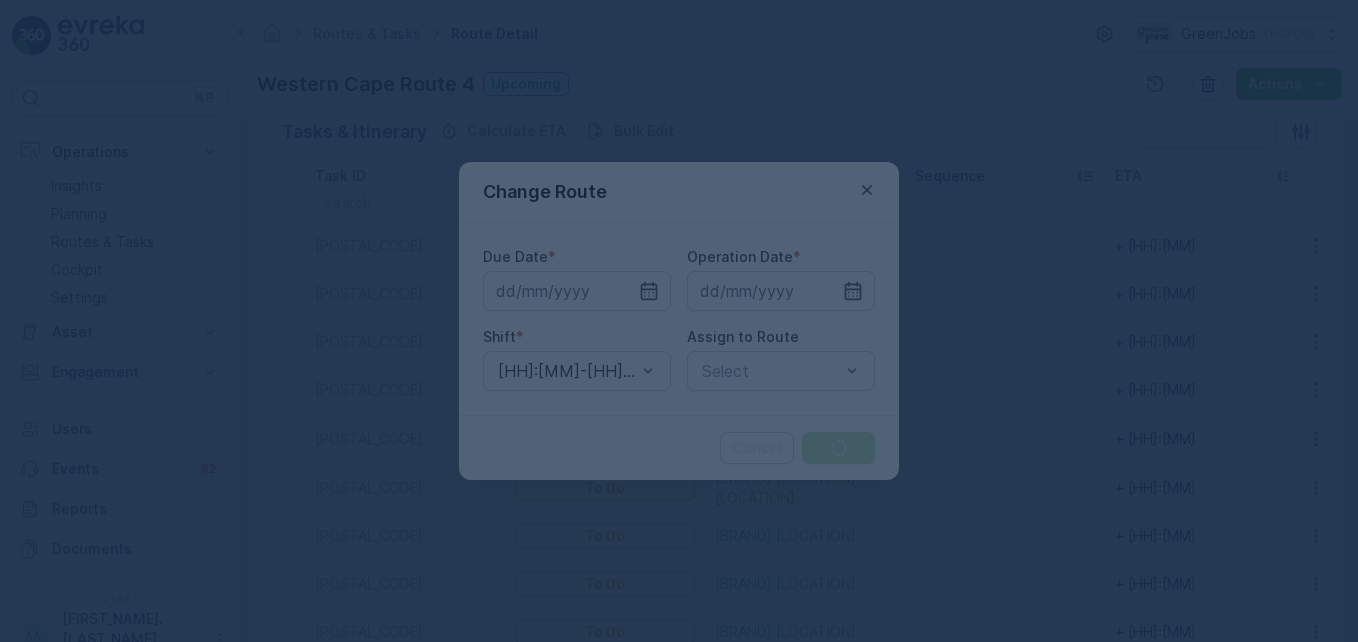 type on "[DD].[MM].[YYYY]" 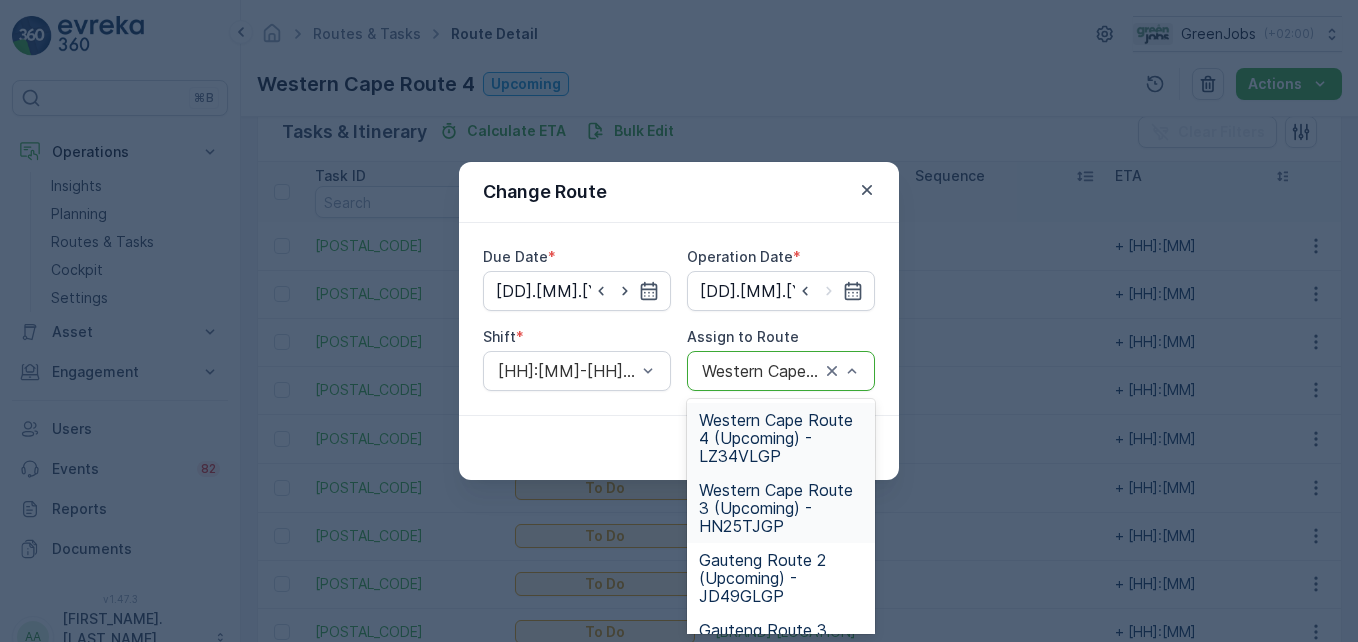 click on "Western Cape Route 3 (Upcoming) - HN25TJGP" at bounding box center (781, 508) 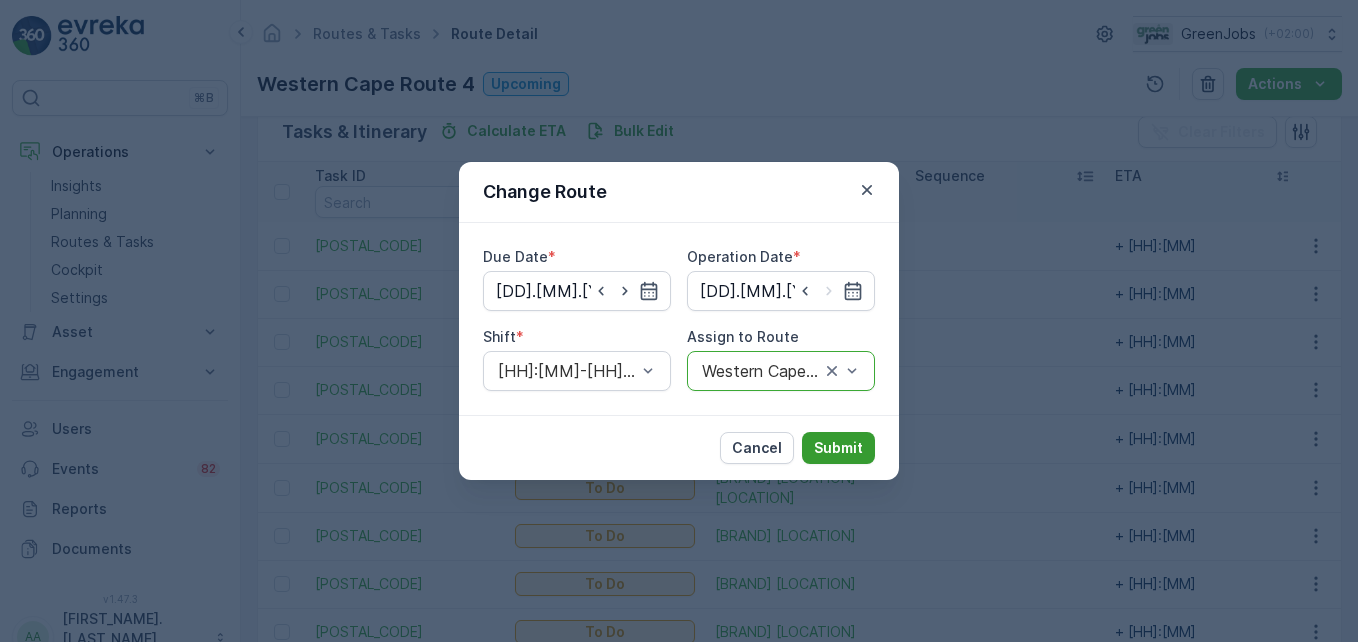 click on "Submit" at bounding box center [838, 448] 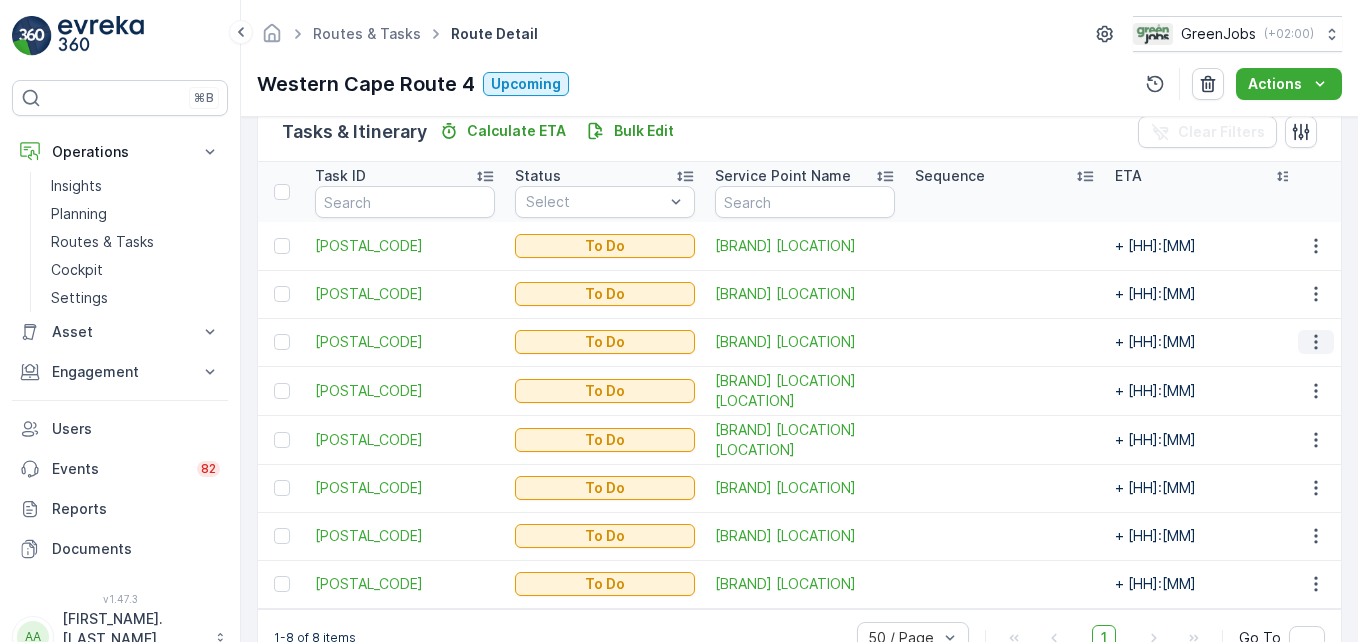 click 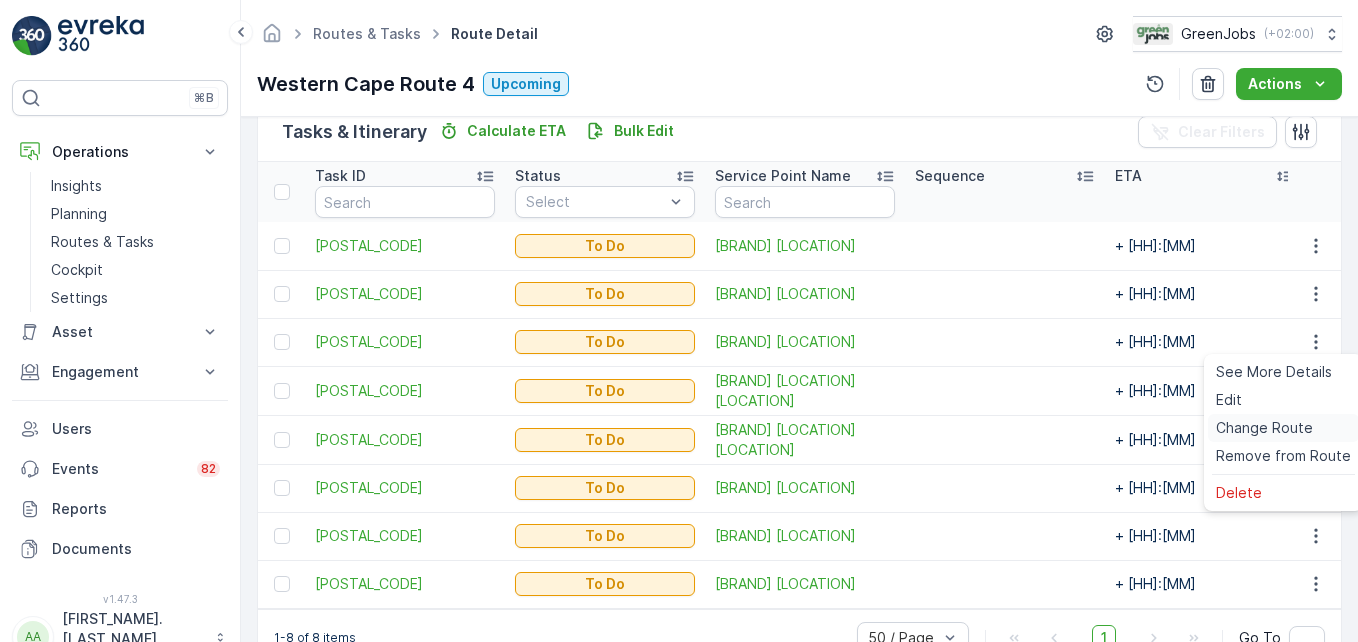 click on "Change Route" at bounding box center (1264, 428) 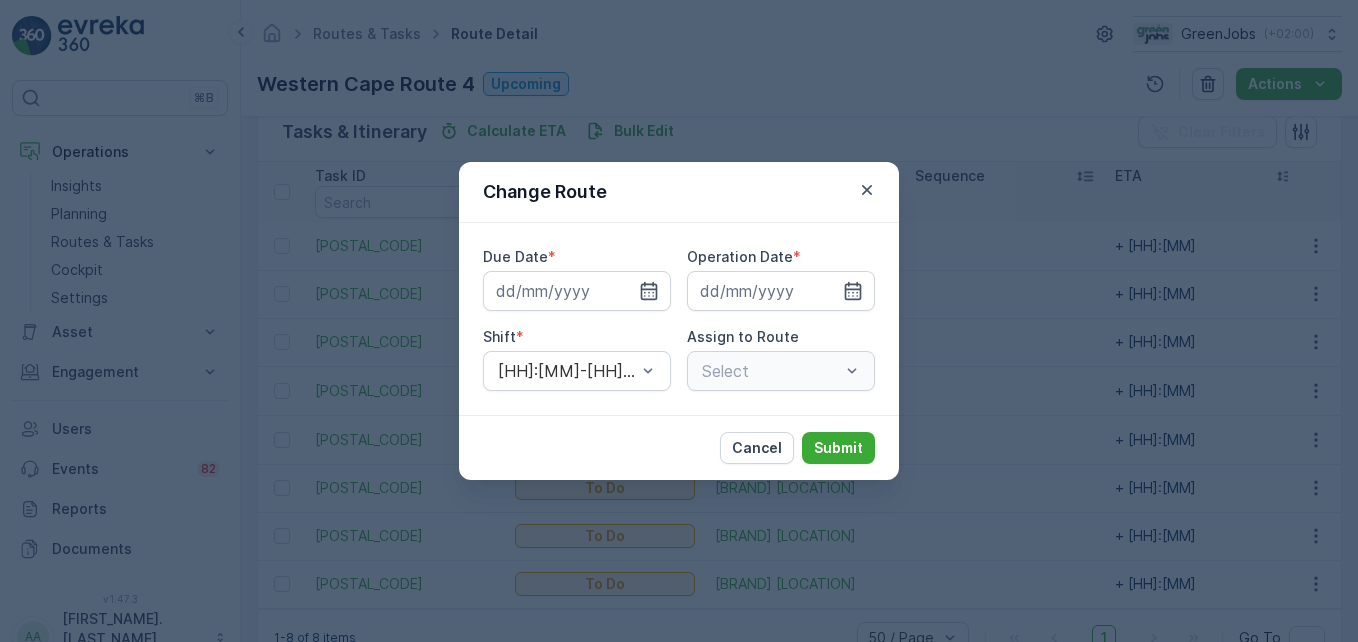 type on "[DD].[MM].[YYYY]" 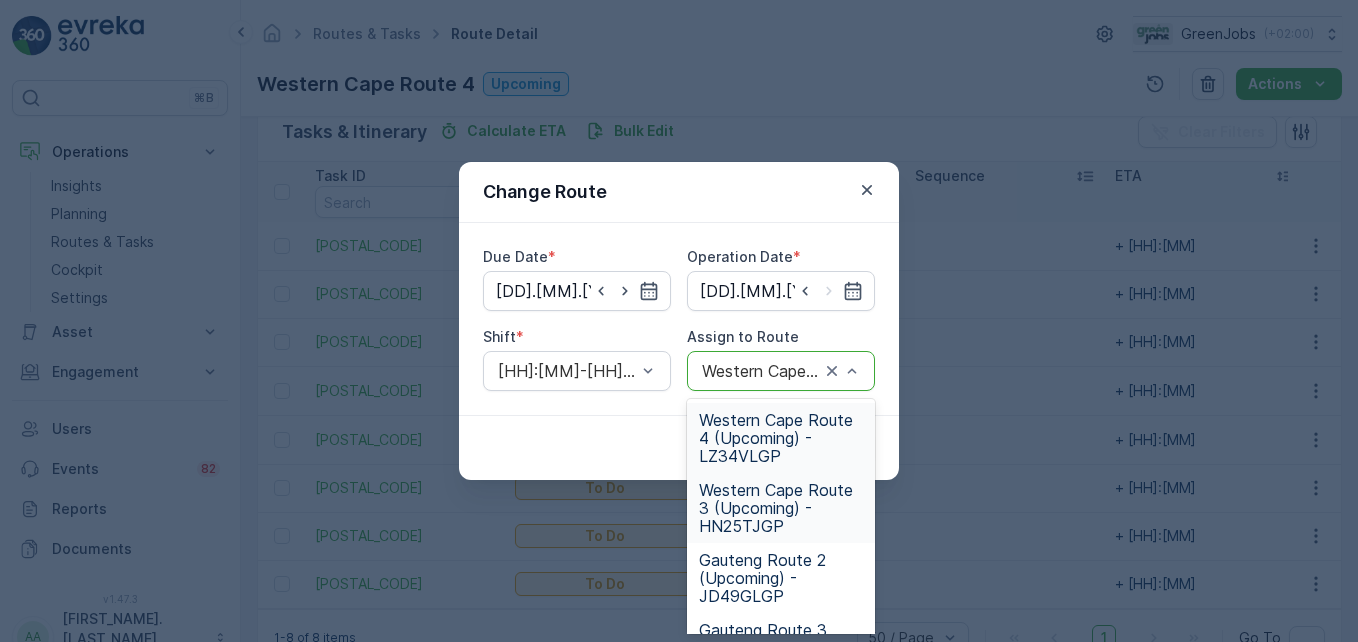 click on "Western Cape Route 3 (Upcoming) - HN25TJGP" at bounding box center (781, 508) 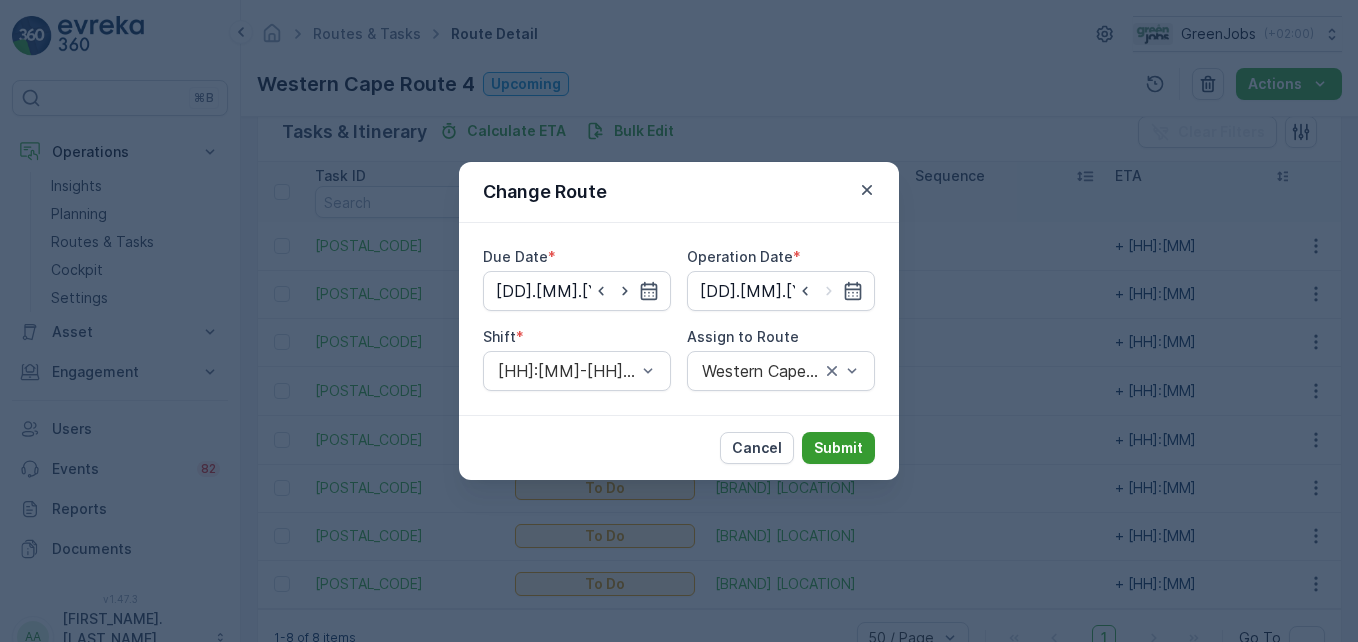 click on "Submit" at bounding box center [838, 448] 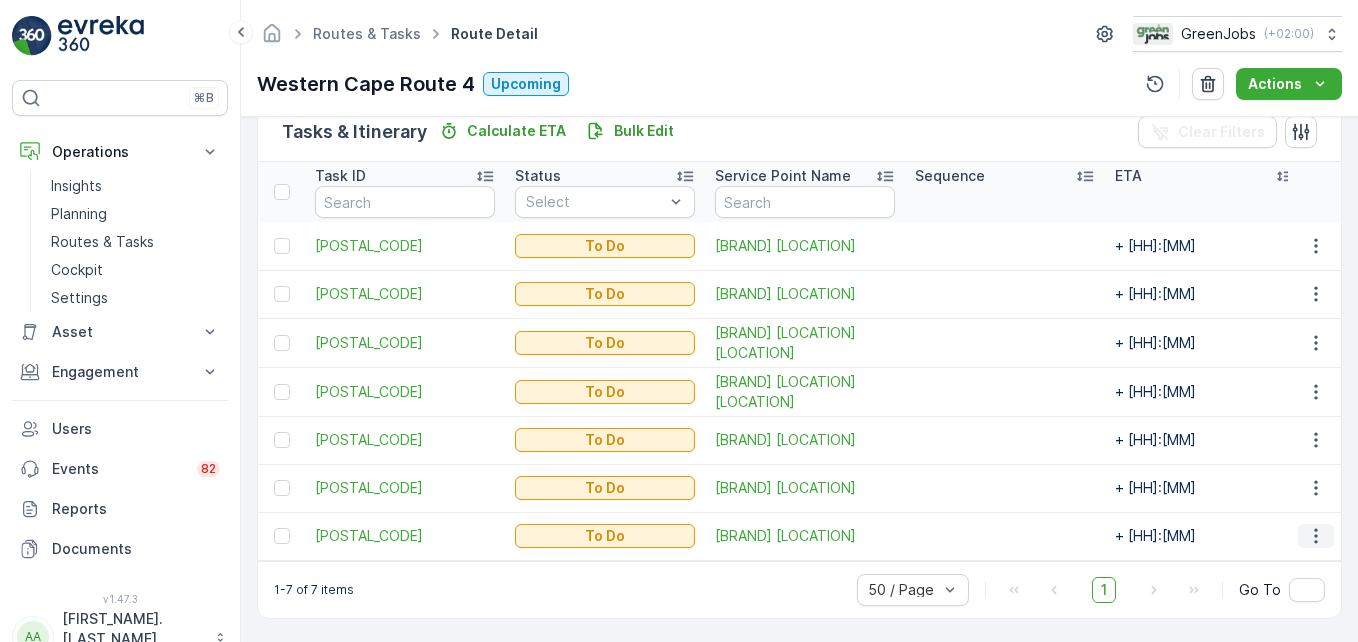 click 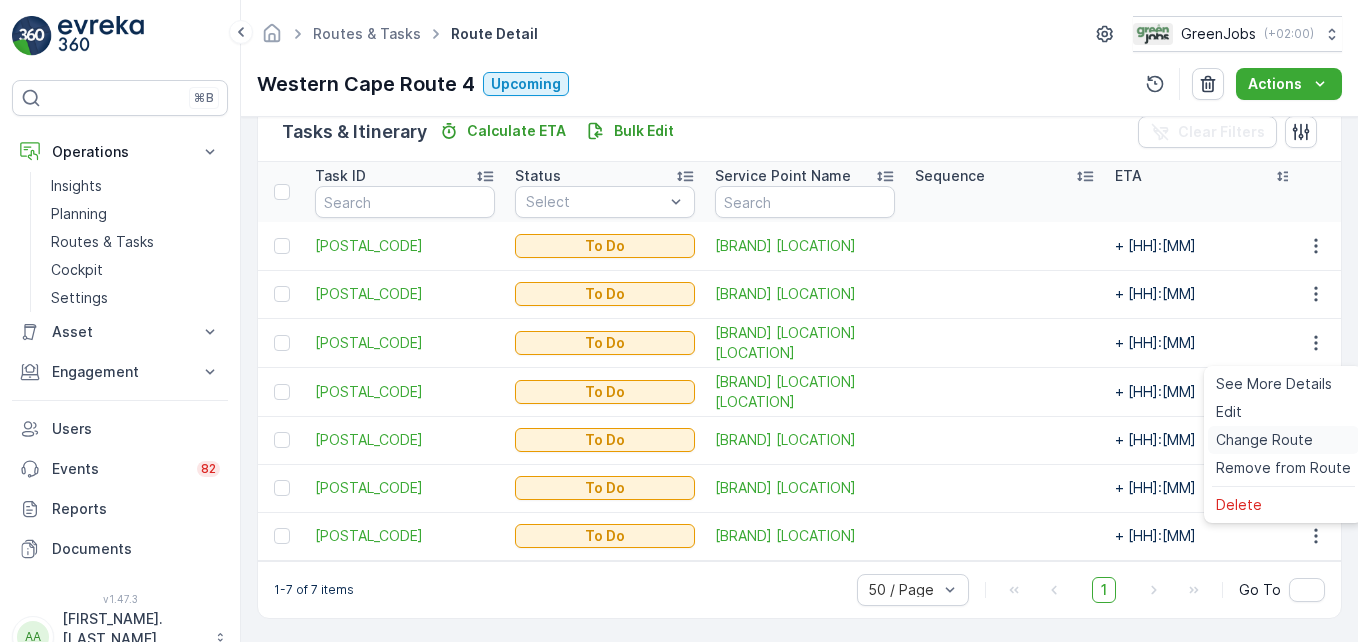 click on "Change Route" at bounding box center (1264, 440) 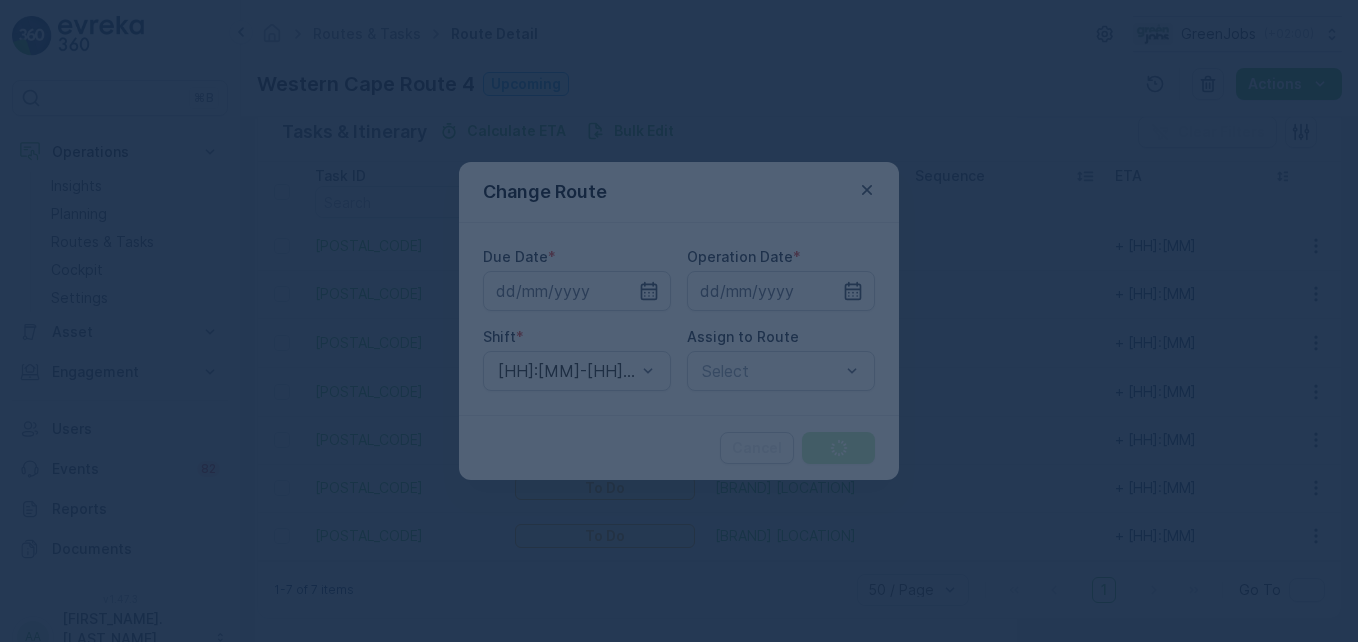 type on "[DD].[MM].[YYYY]" 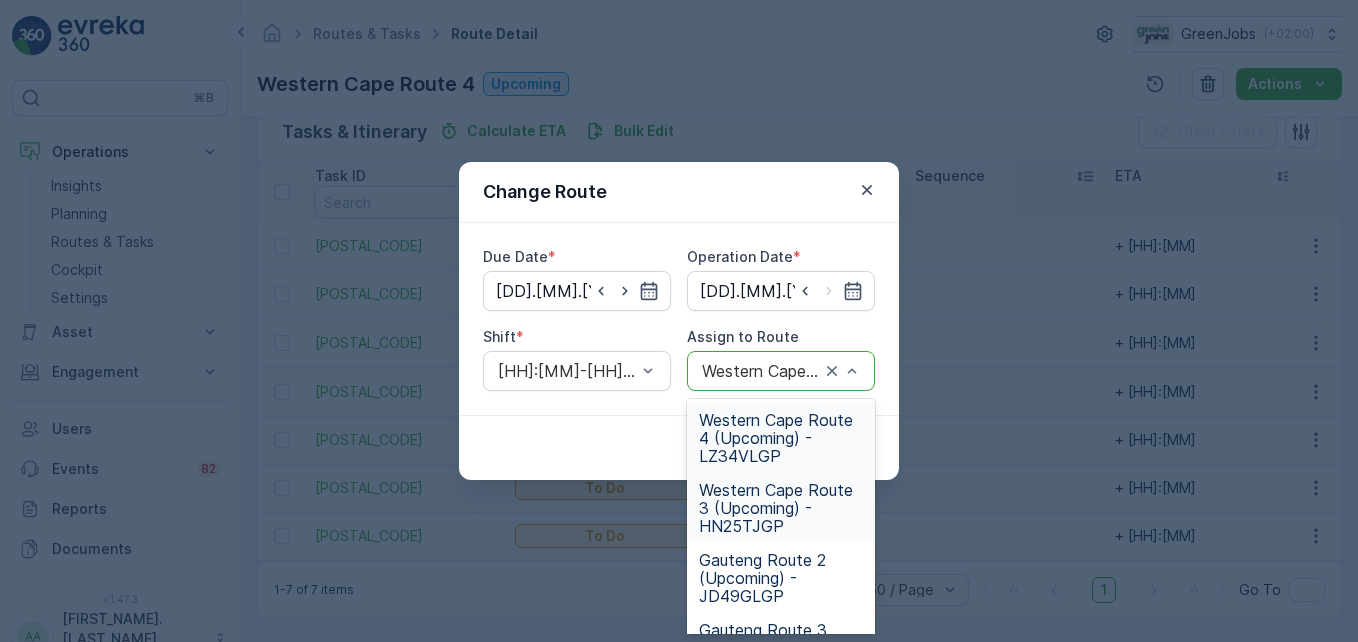 click on "Western Cape Route 3 (Upcoming) - HN25TJGP" at bounding box center (781, 508) 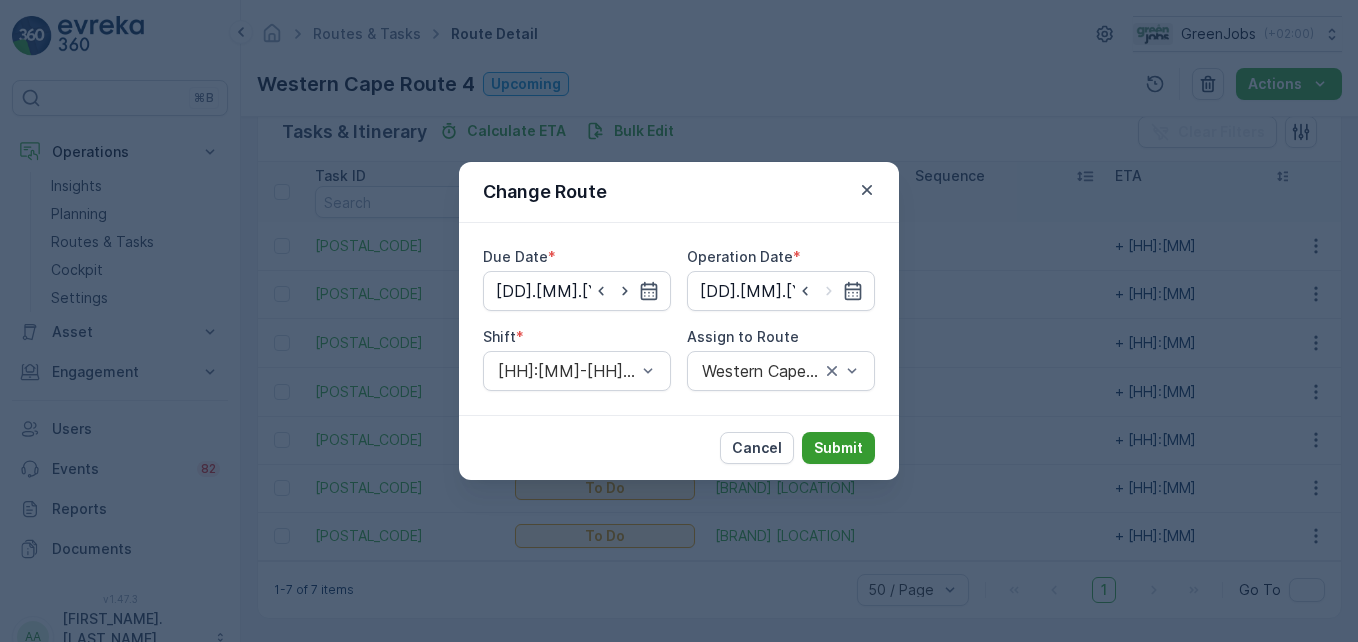 click on "Submit" at bounding box center (838, 448) 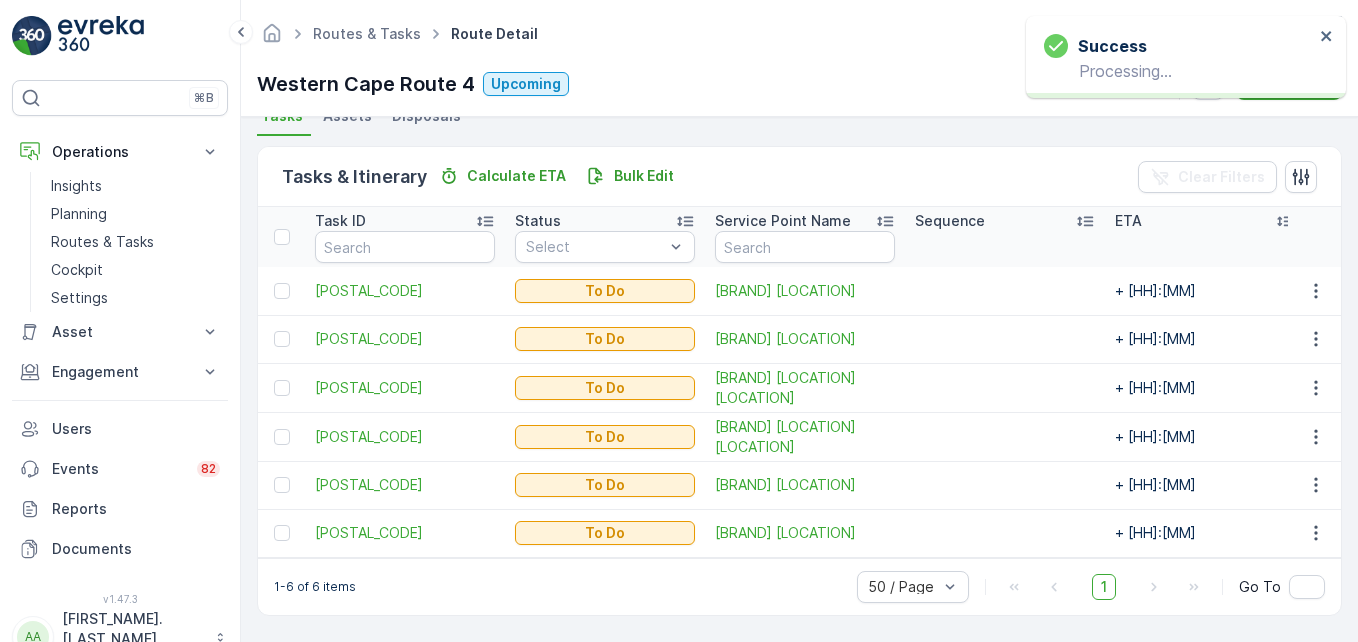 scroll, scrollTop: 464, scrollLeft: 0, axis: vertical 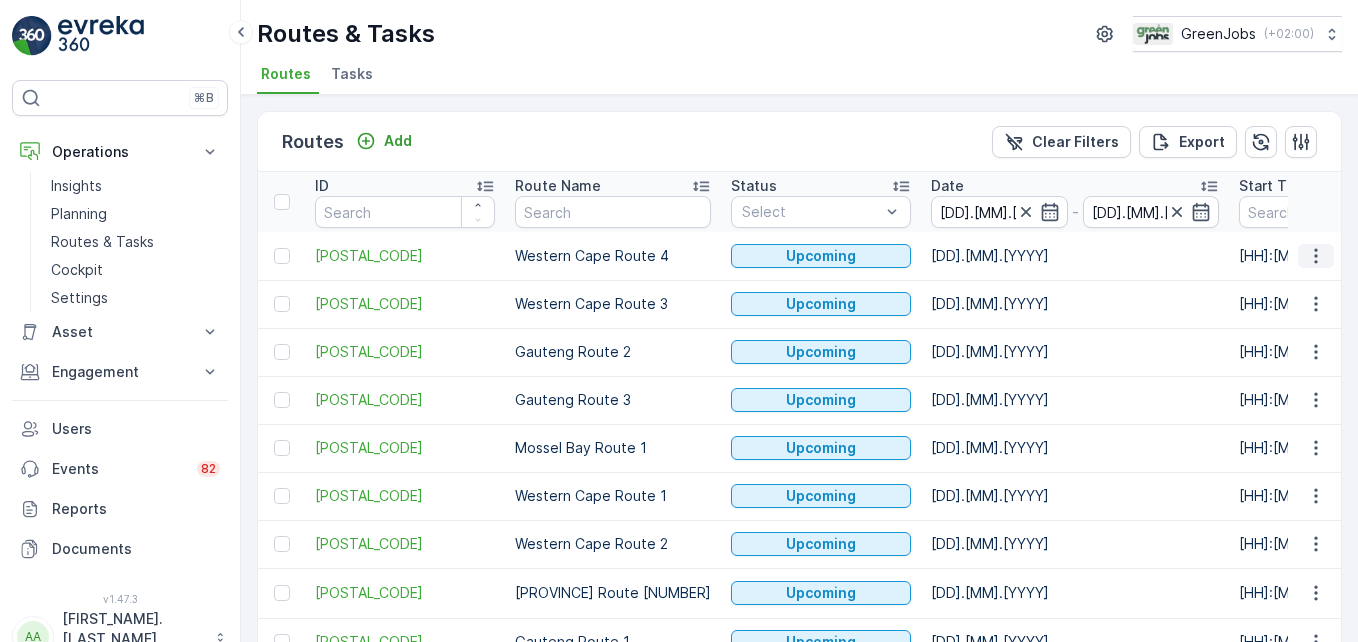 click 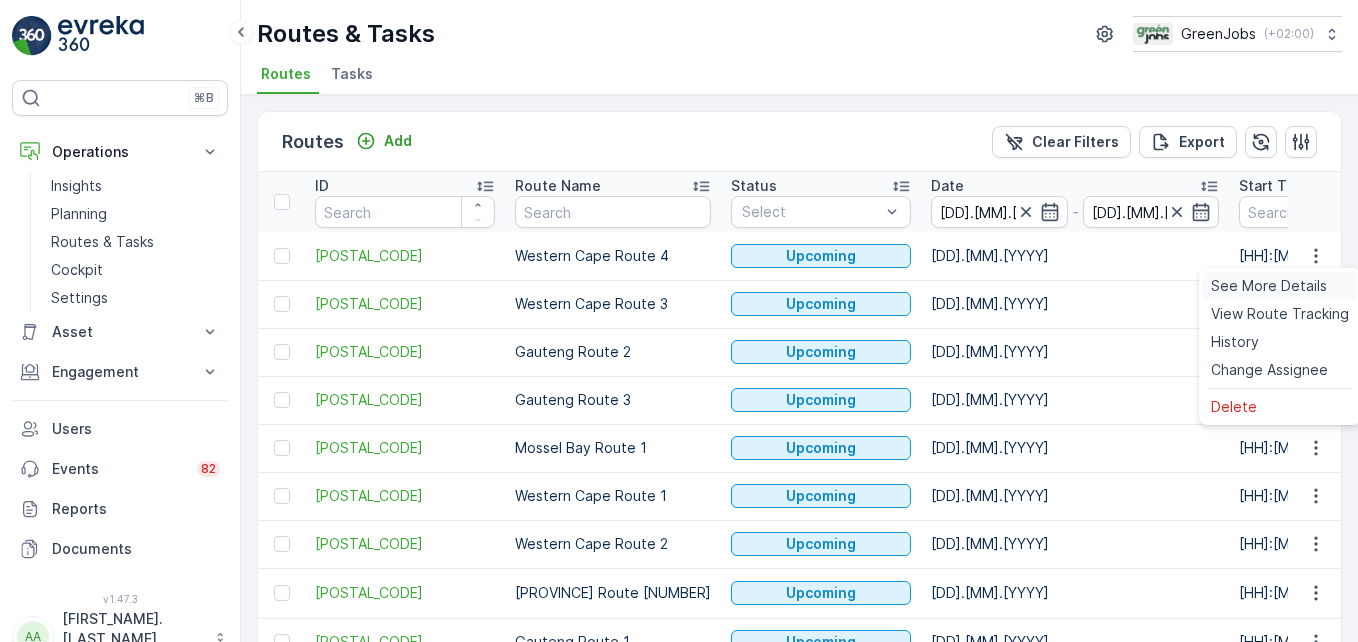 click on "See More Details" at bounding box center (1269, 286) 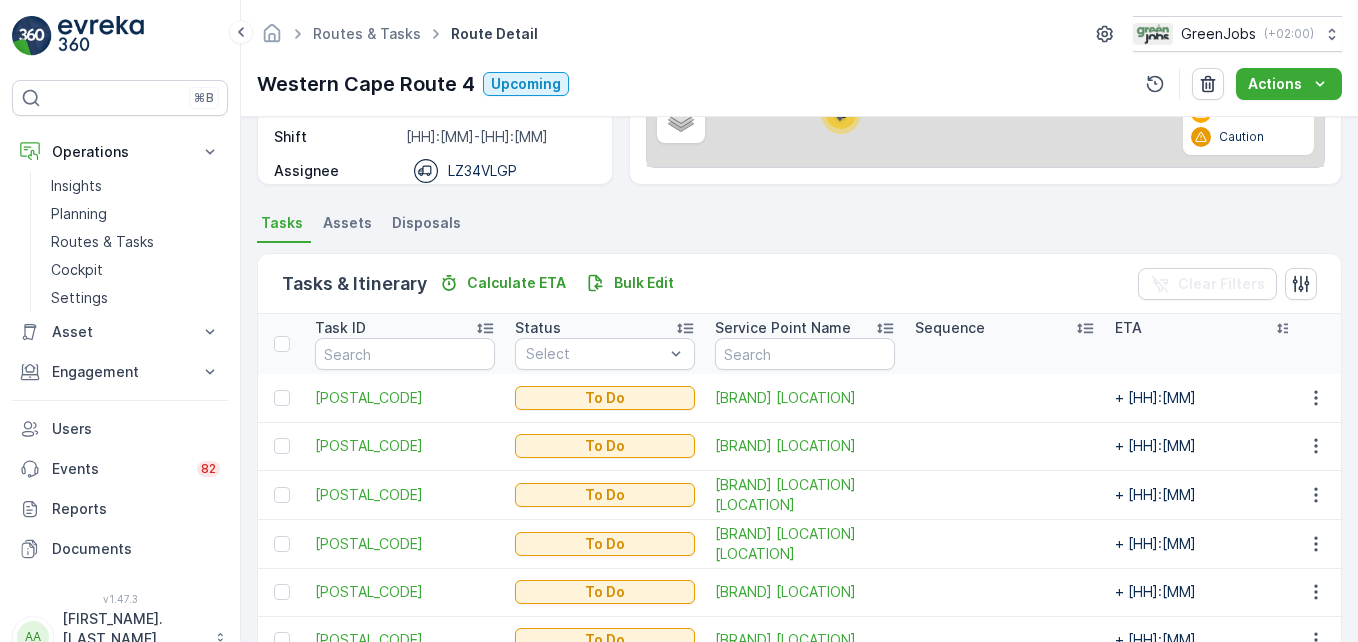 scroll, scrollTop: 400, scrollLeft: 0, axis: vertical 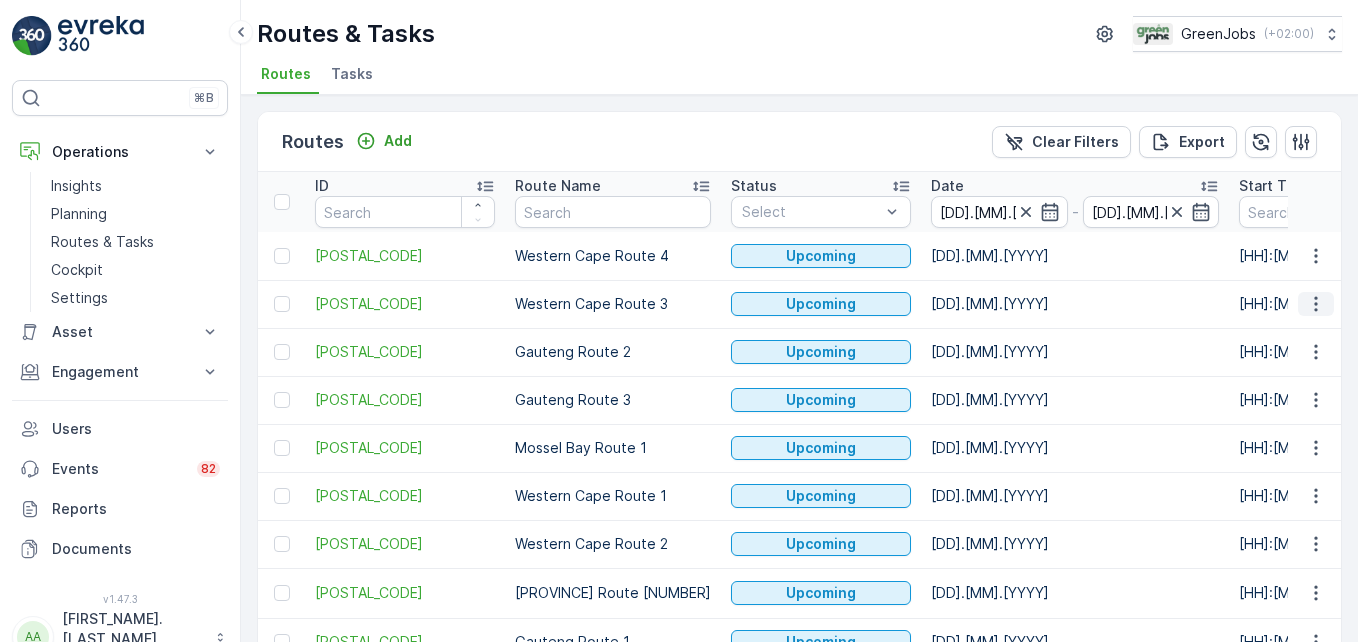 click 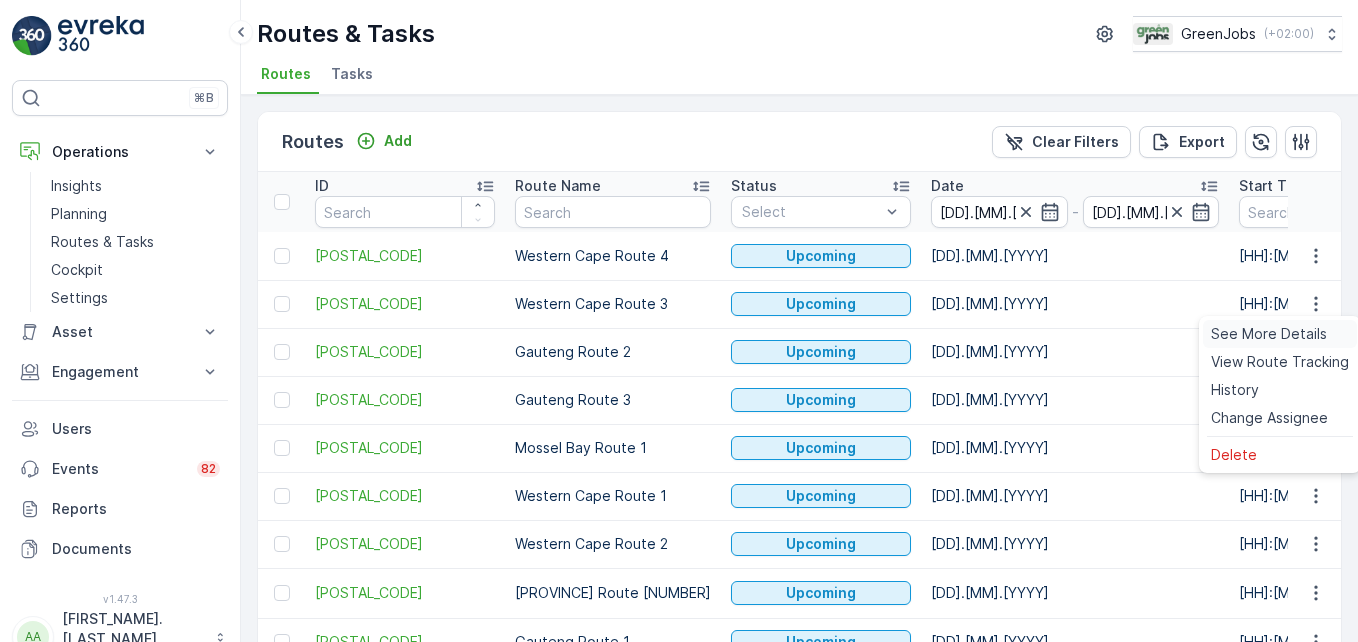 click on "See More Details" at bounding box center [1269, 334] 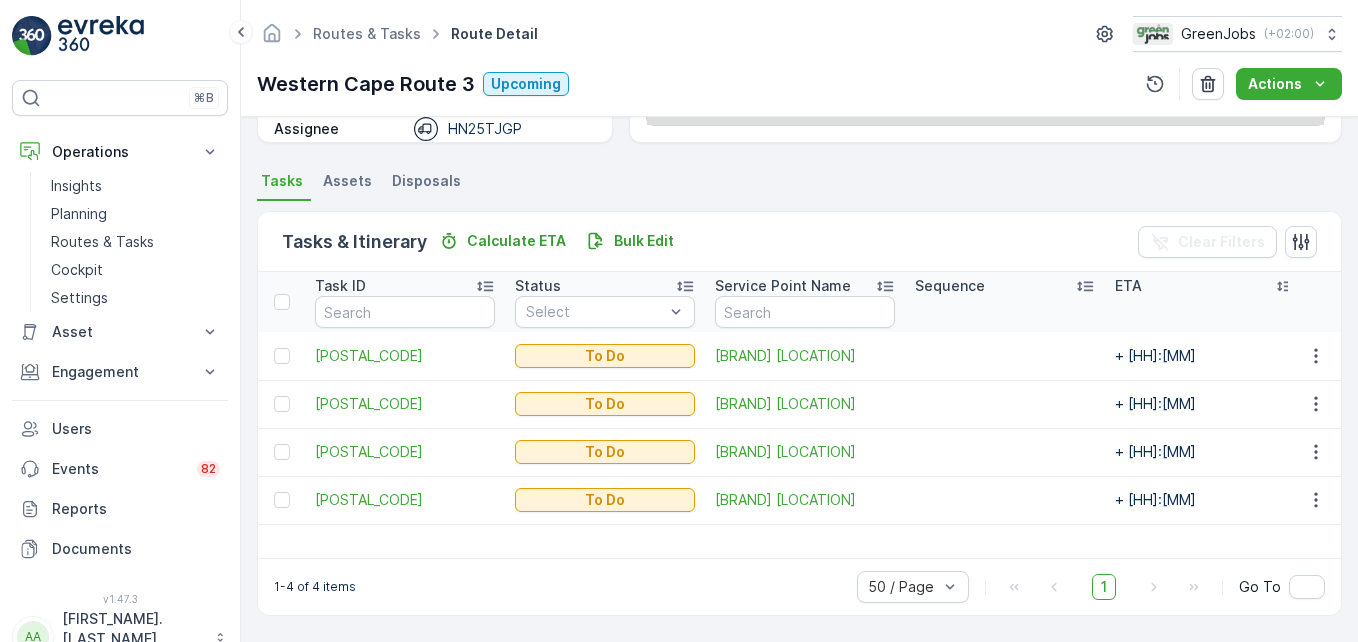 scroll, scrollTop: 390, scrollLeft: 0, axis: vertical 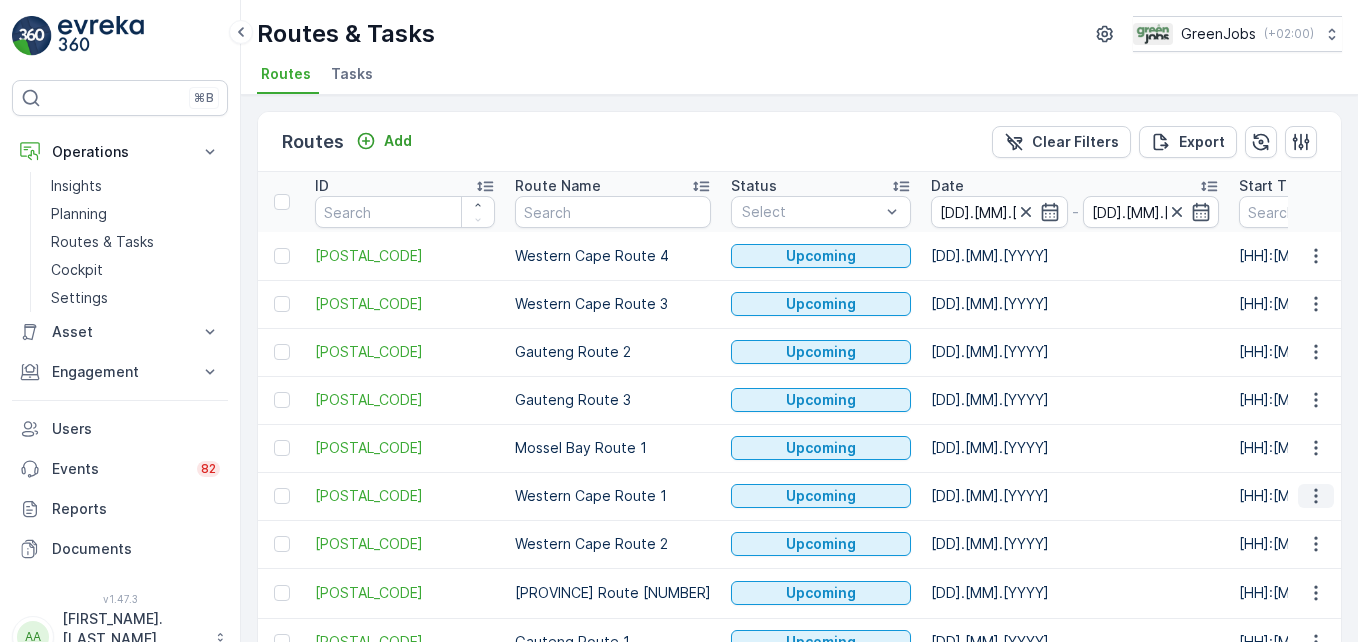 click 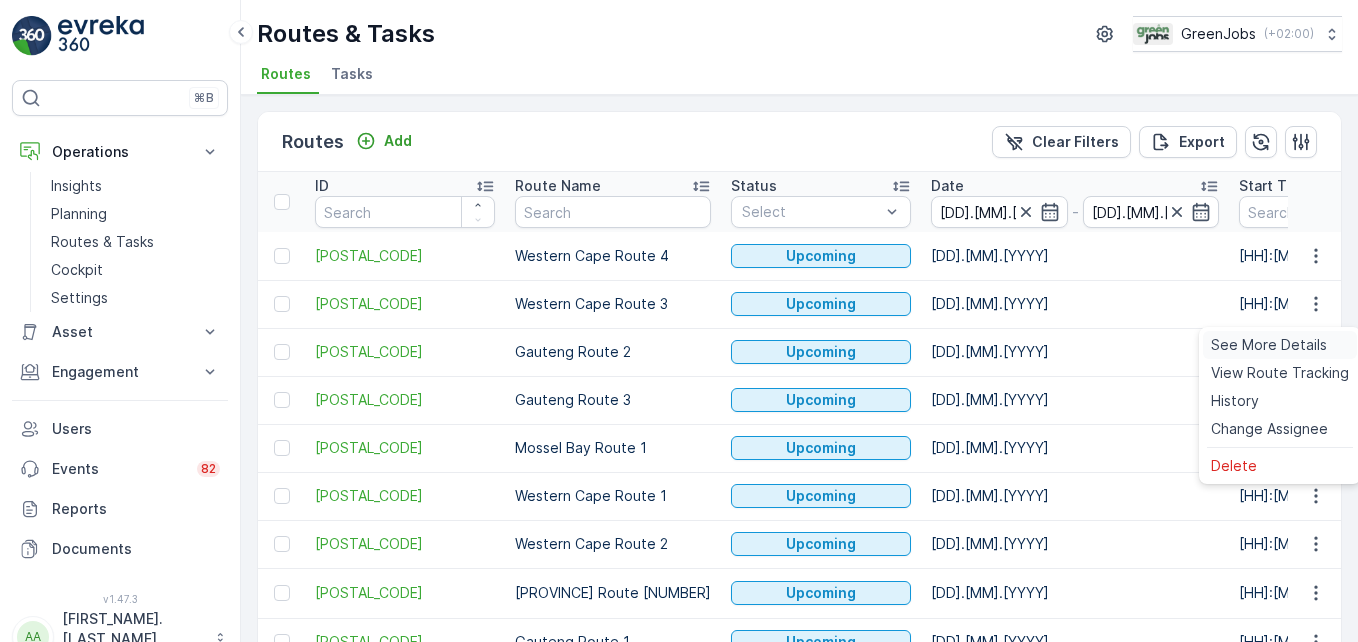 click on "See More Details" at bounding box center (1269, 345) 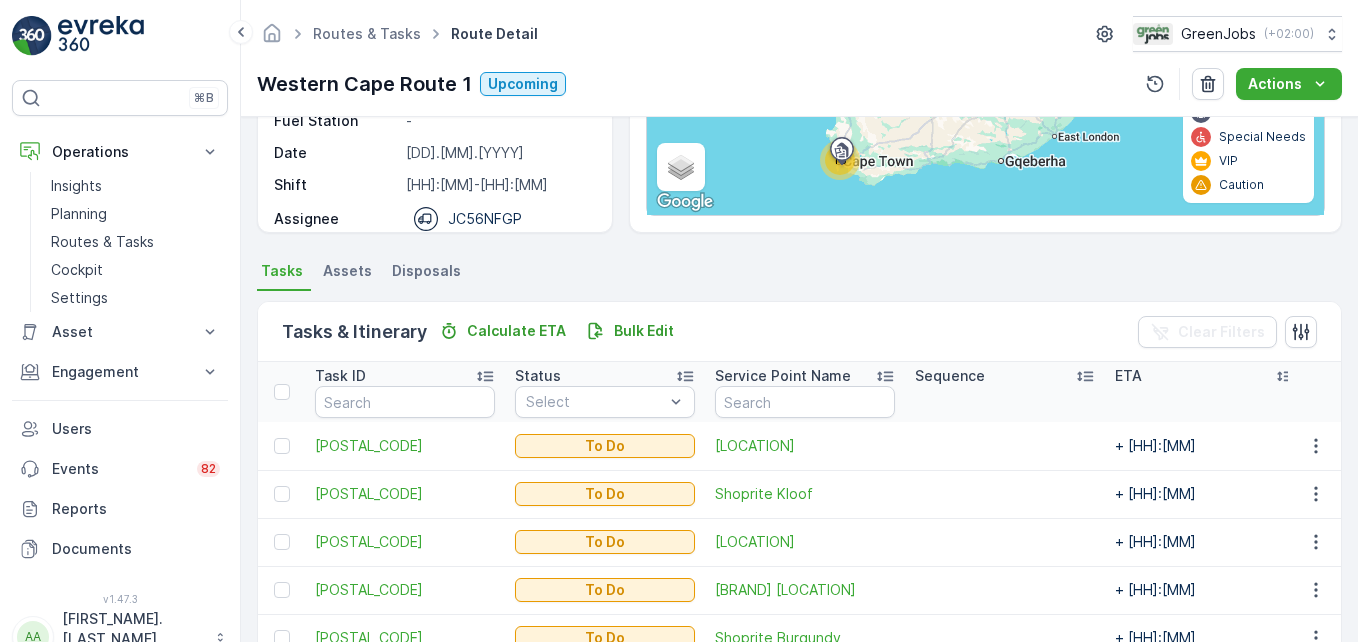 scroll, scrollTop: 700, scrollLeft: 0, axis: vertical 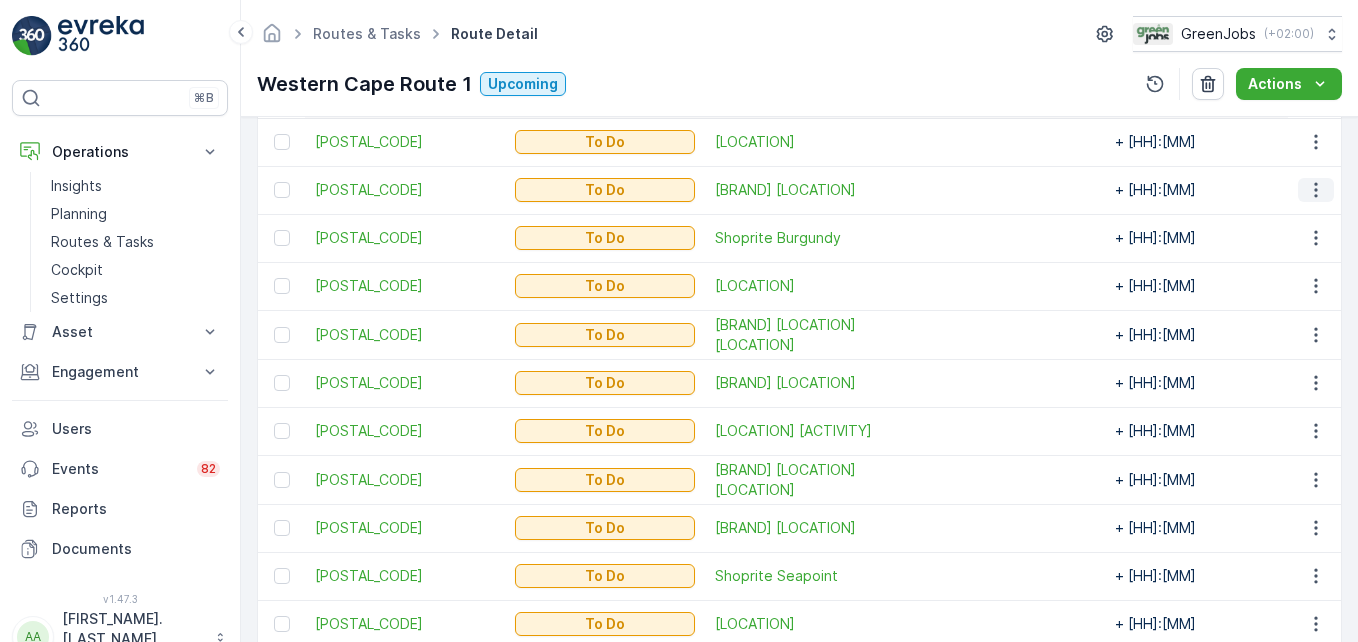 click 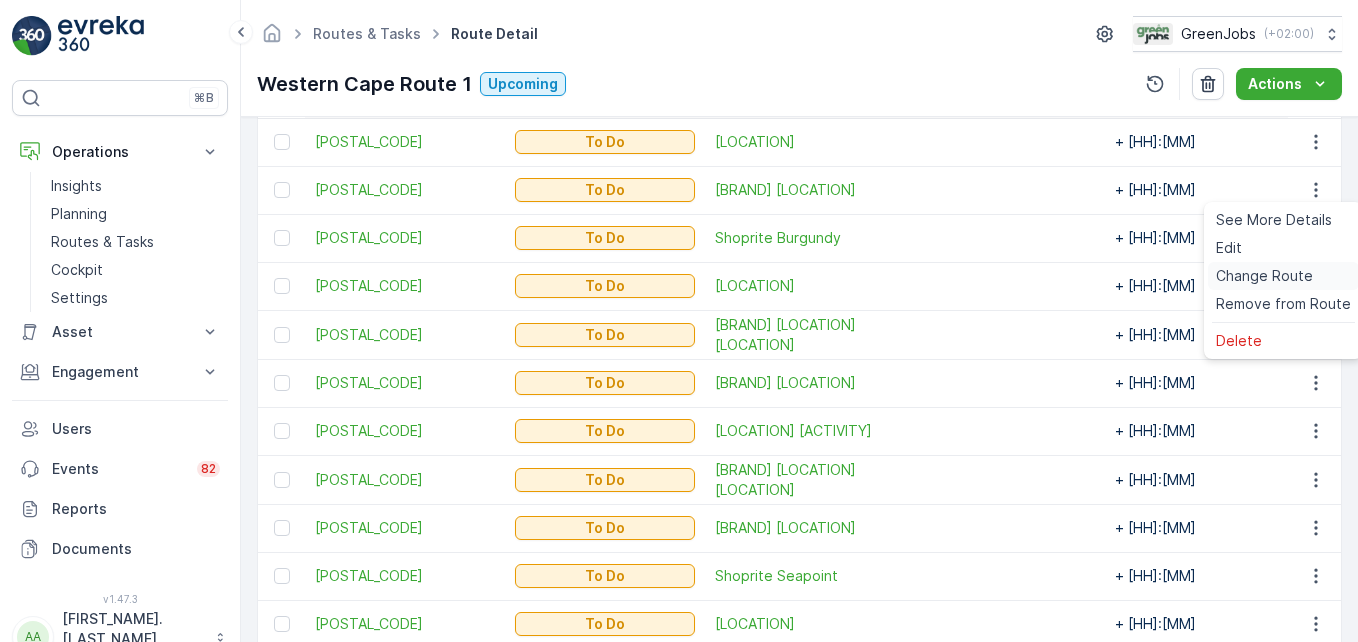 click on "Change Route" at bounding box center (1264, 276) 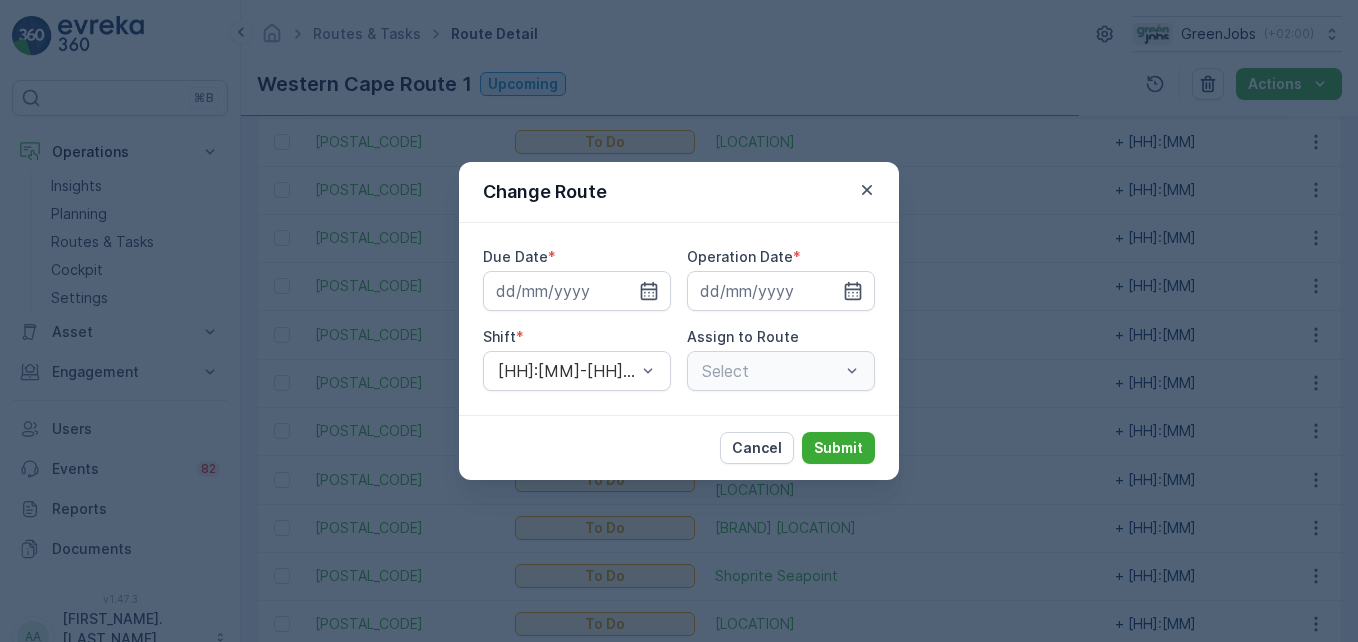 type on "[DD].[MM].[YYYY]" 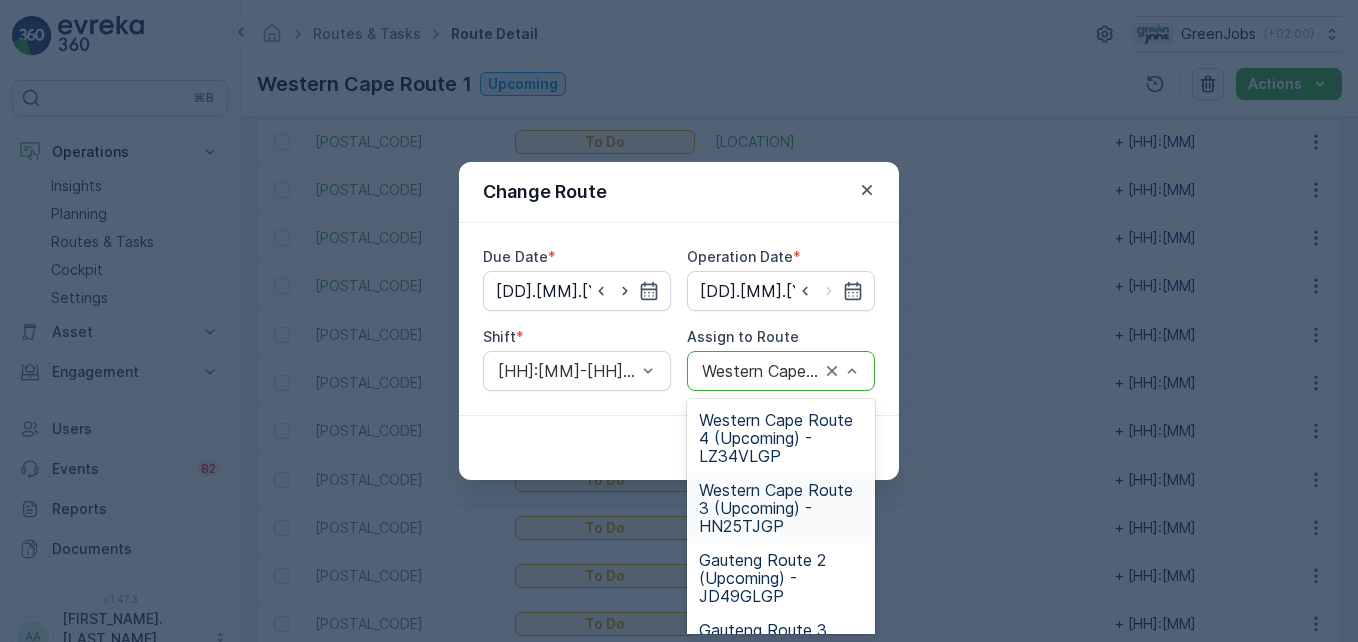 click on "Western Cape Route 3 (Upcoming) - HN25TJGP" at bounding box center (781, 508) 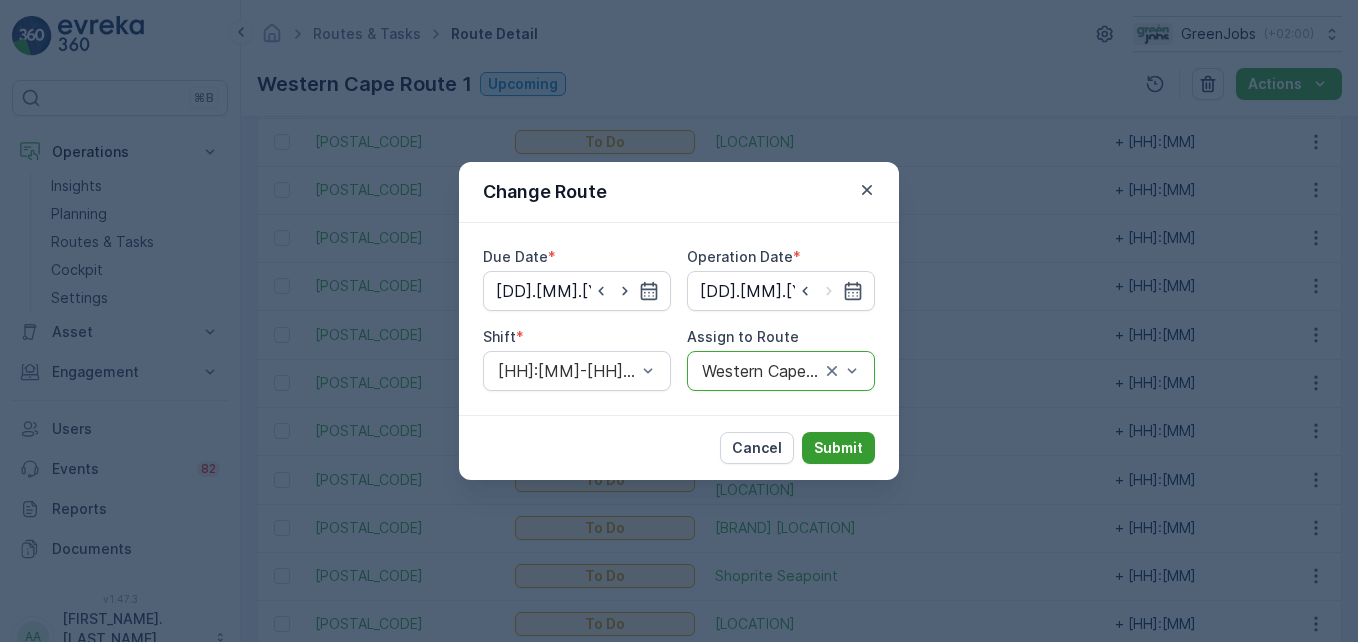 click on "Submit" at bounding box center (838, 448) 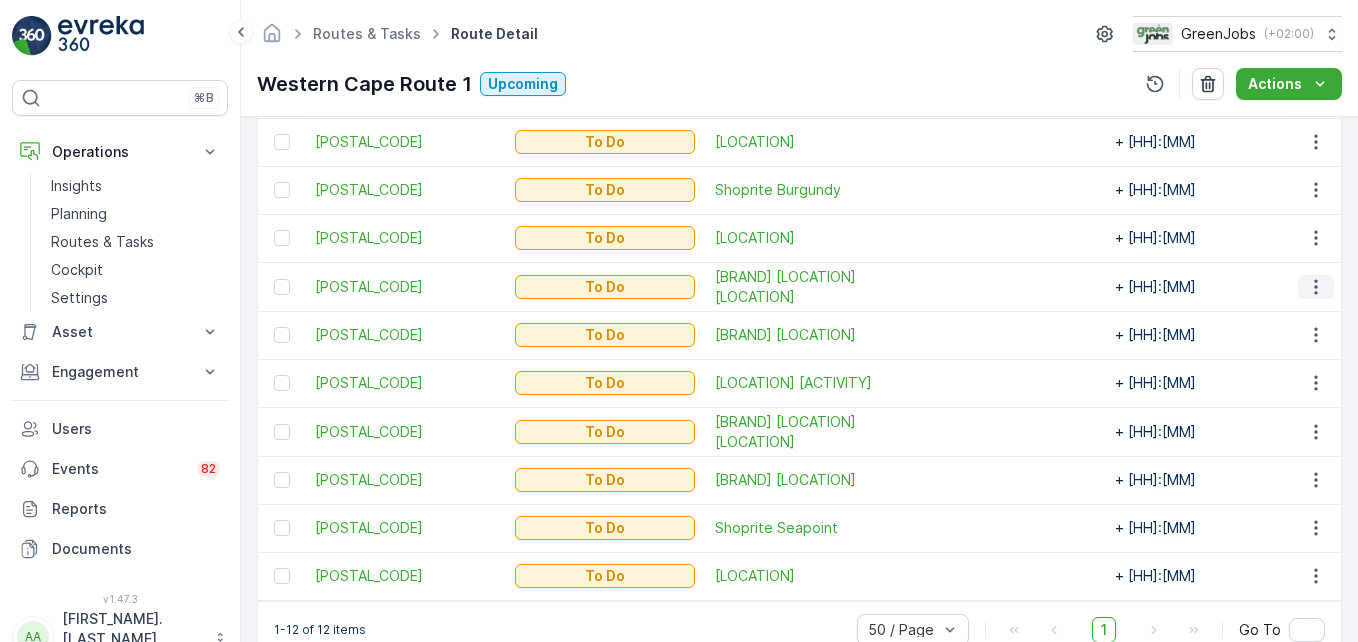 click 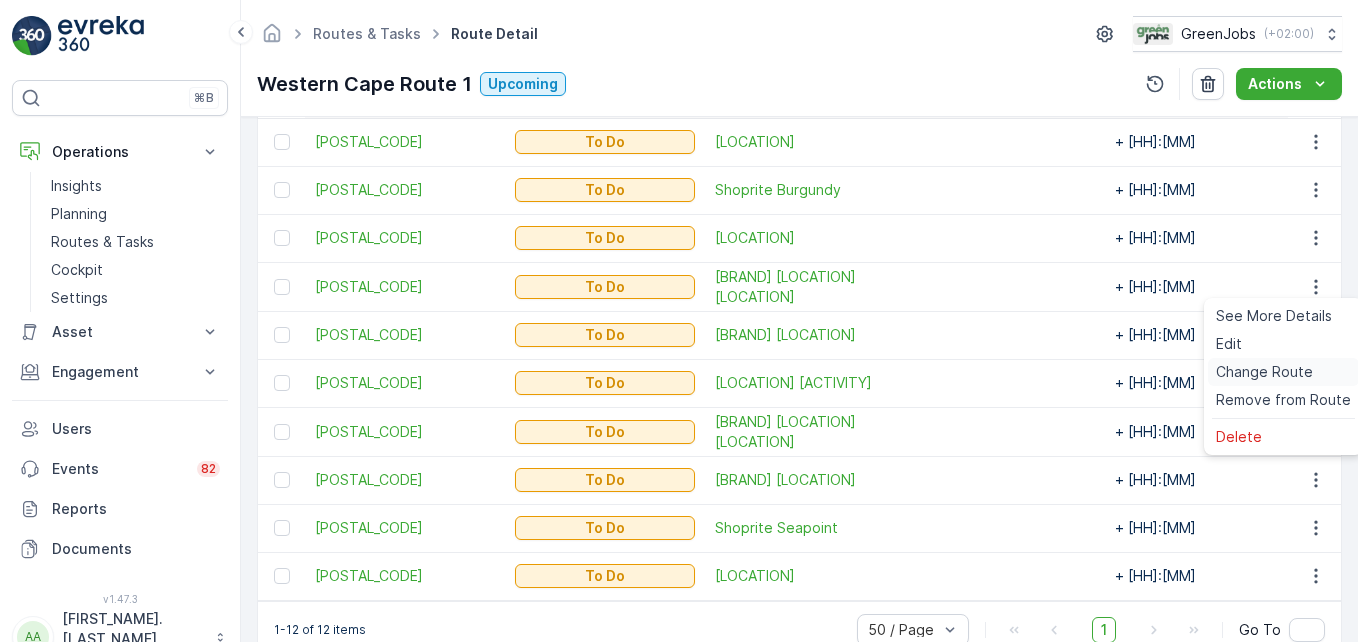 click on "Change Route" at bounding box center [1264, 372] 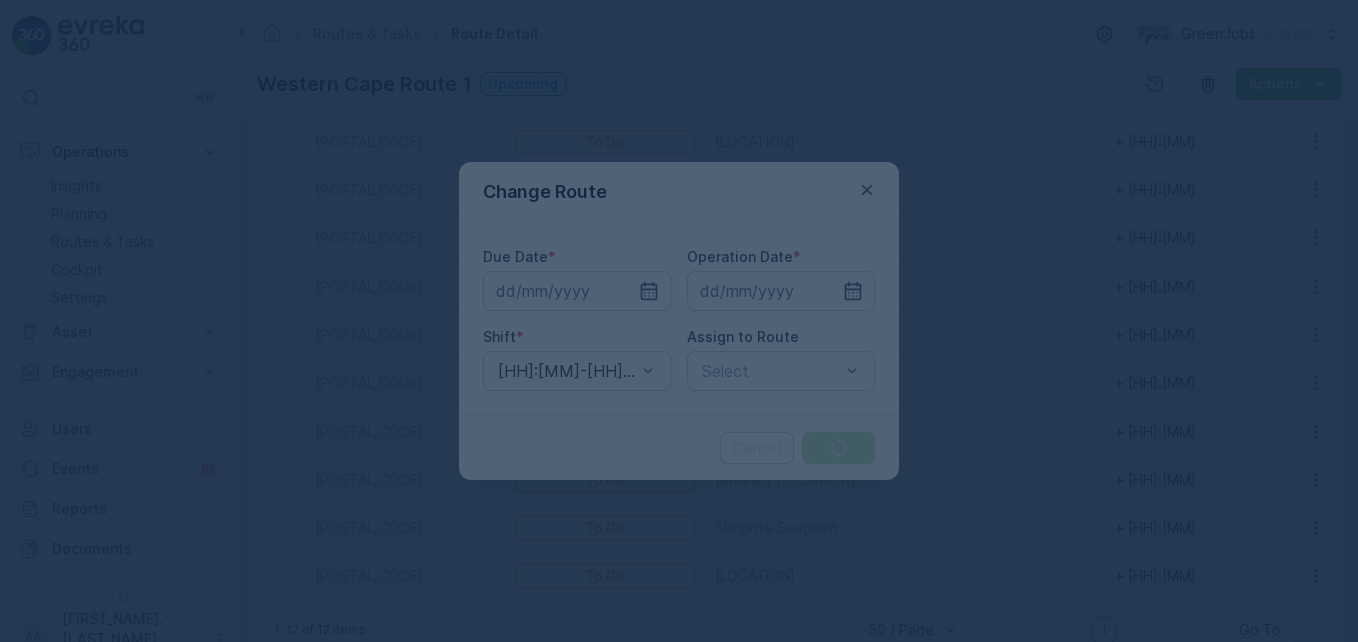 type on "[DD].[MM].[YYYY]" 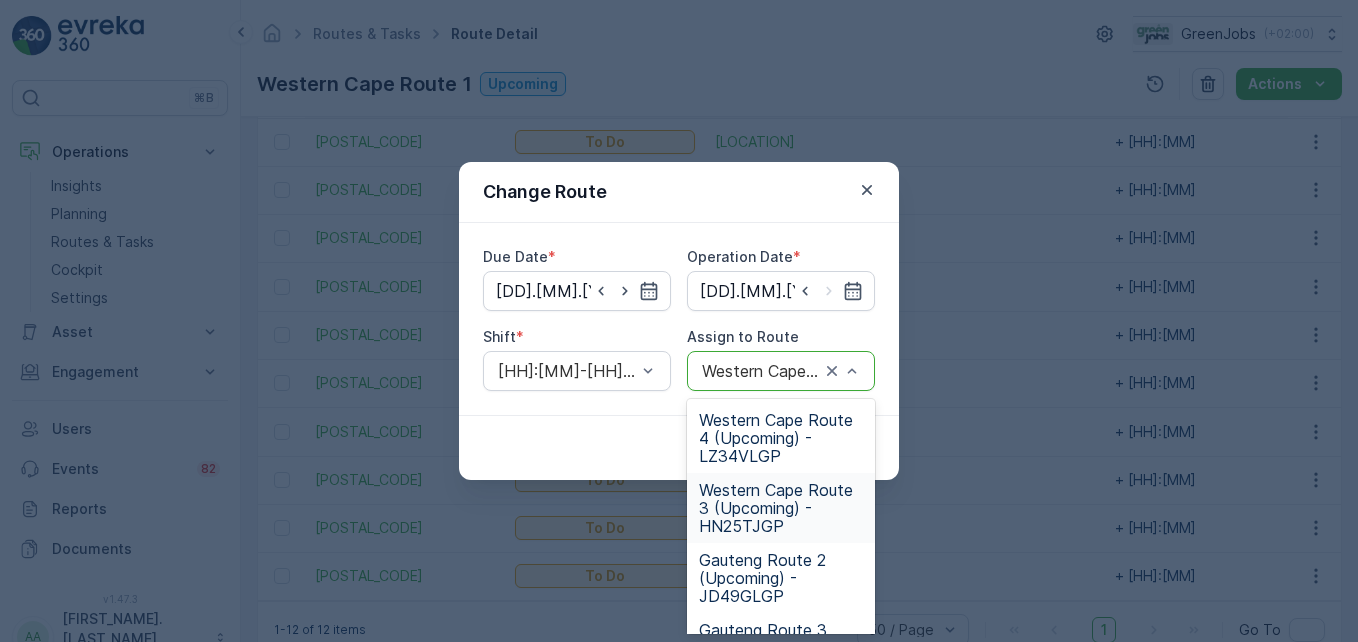 click on "Western Cape Route 3 (Upcoming) - HN25TJGP" at bounding box center (781, 508) 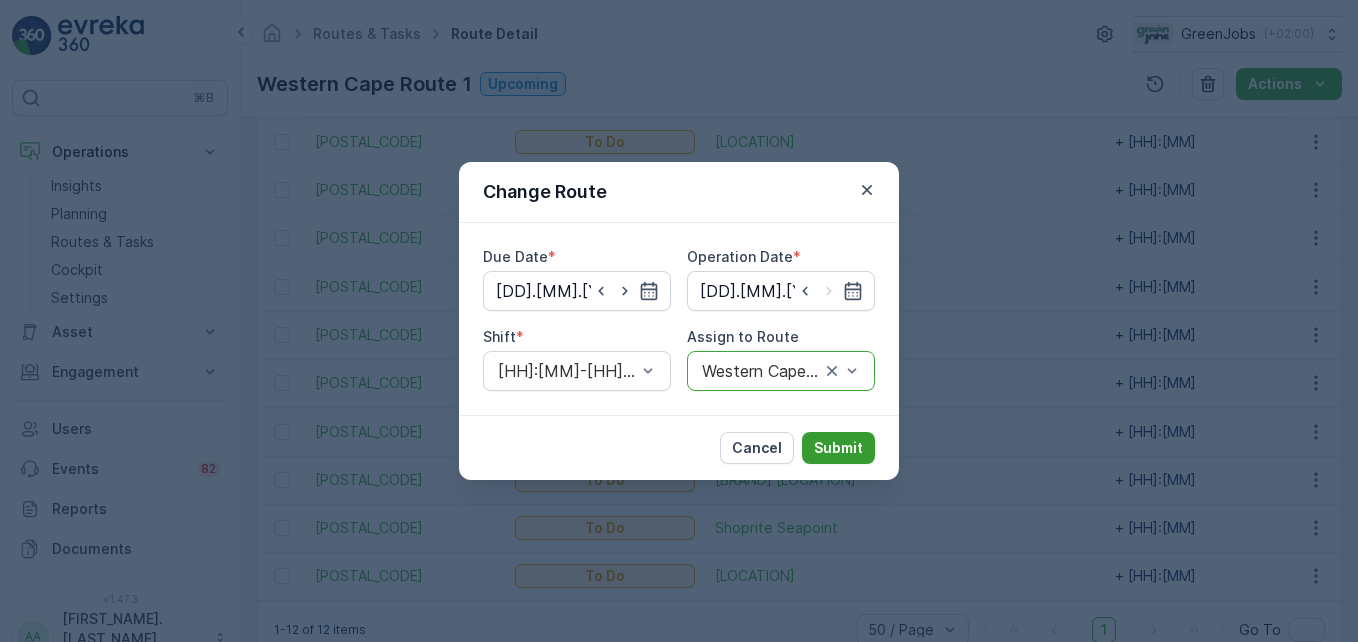 click on "Submit" at bounding box center (838, 448) 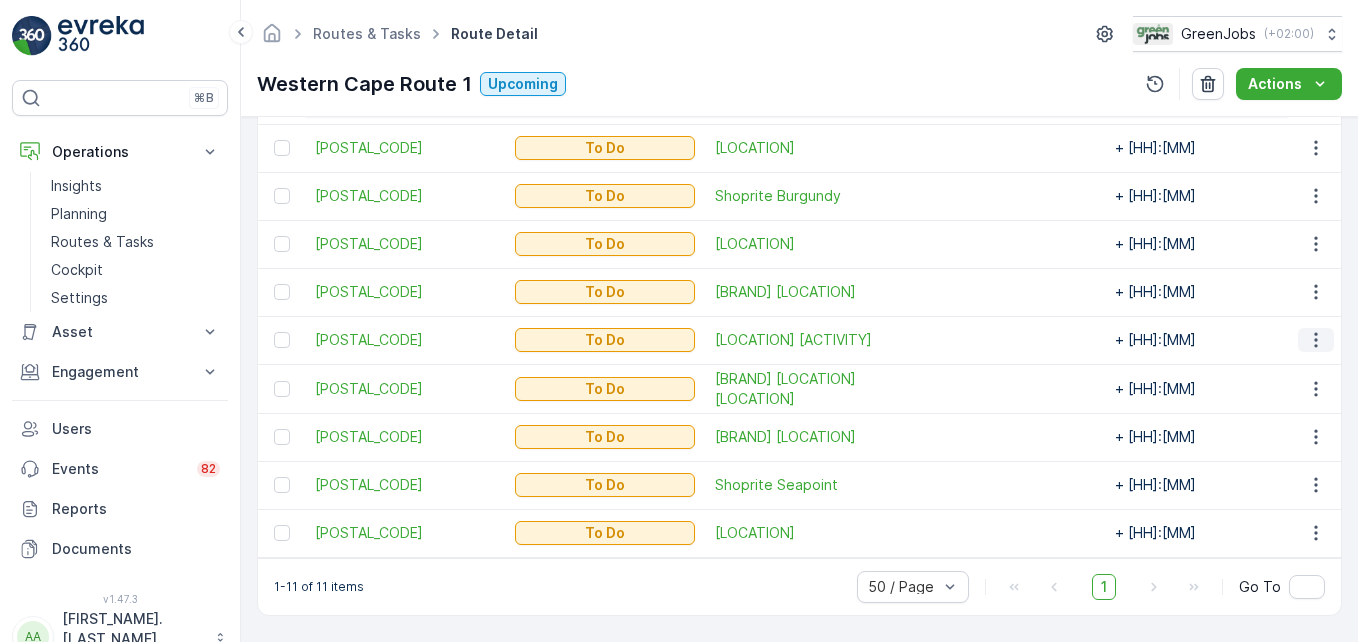 click 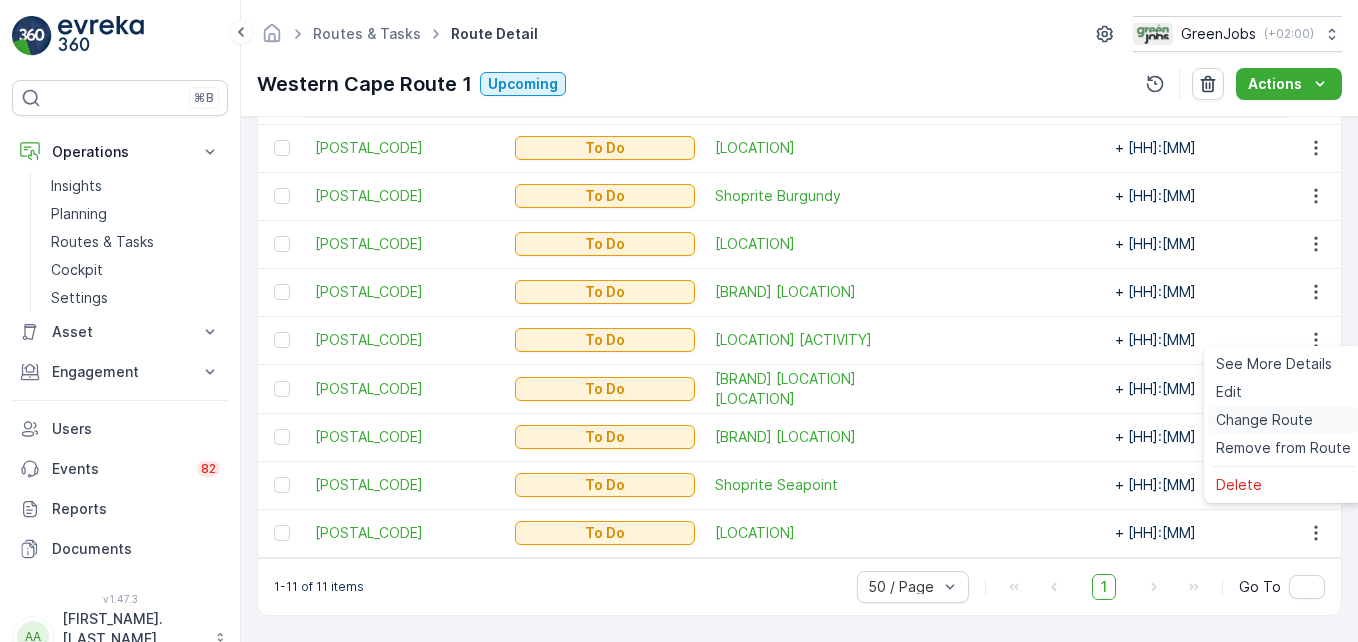 click on "Change Route" at bounding box center [1264, 420] 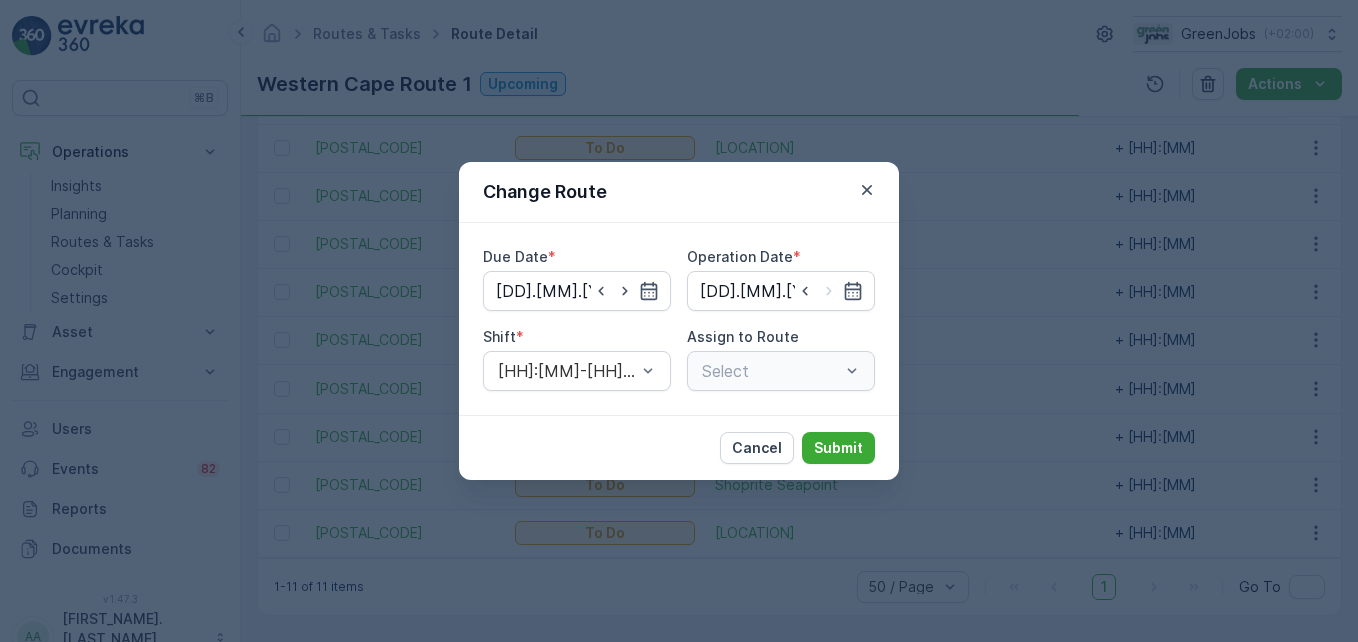 type on "[DD].[MM].[YYYY]" 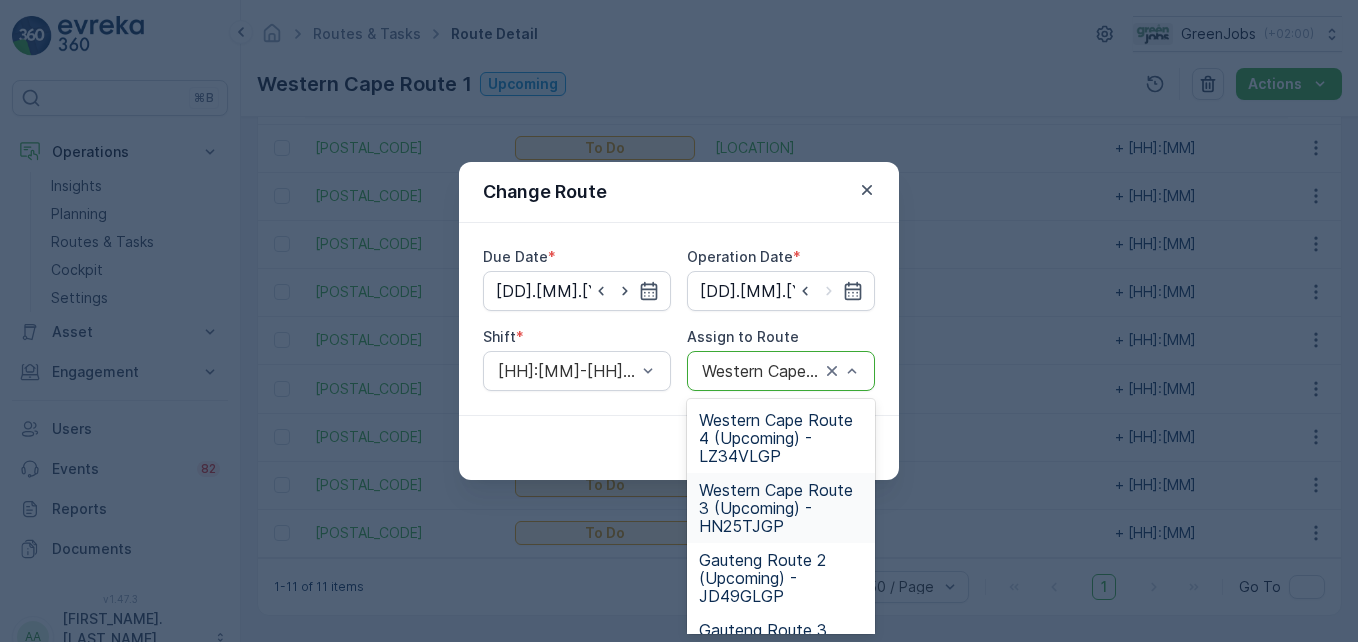 click on "Western Cape Route 3 (Upcoming) - HN25TJGP" at bounding box center (781, 508) 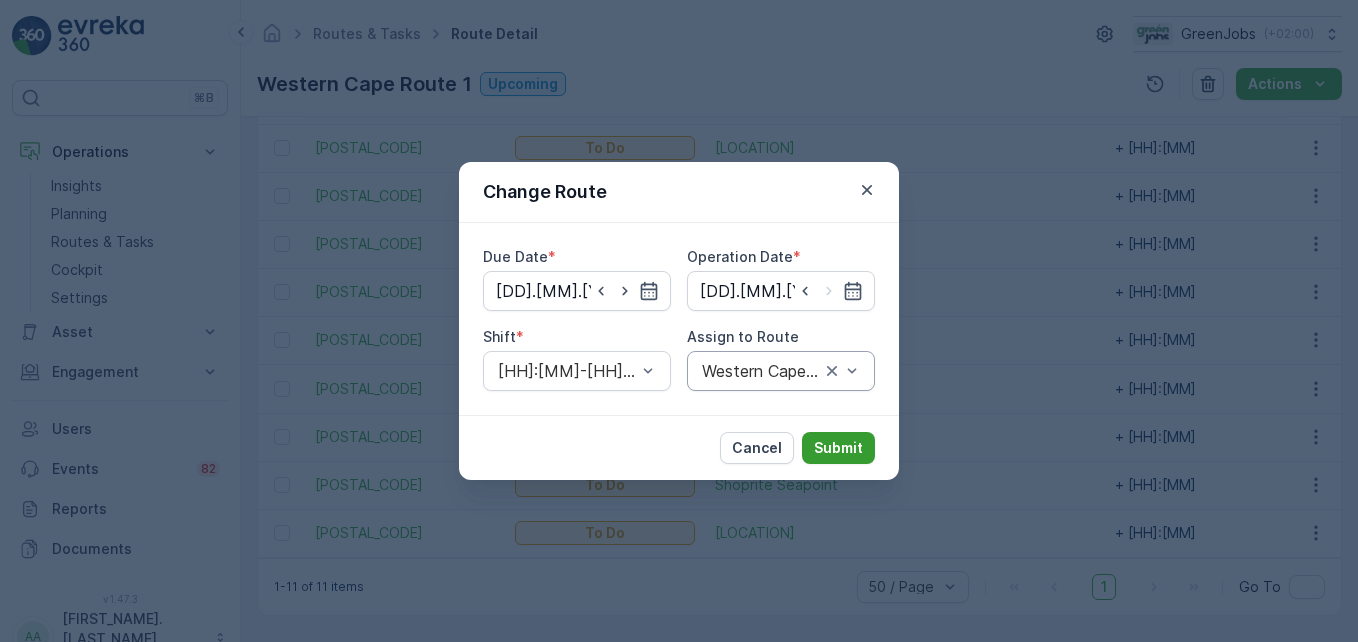 click on "Submit" at bounding box center [838, 448] 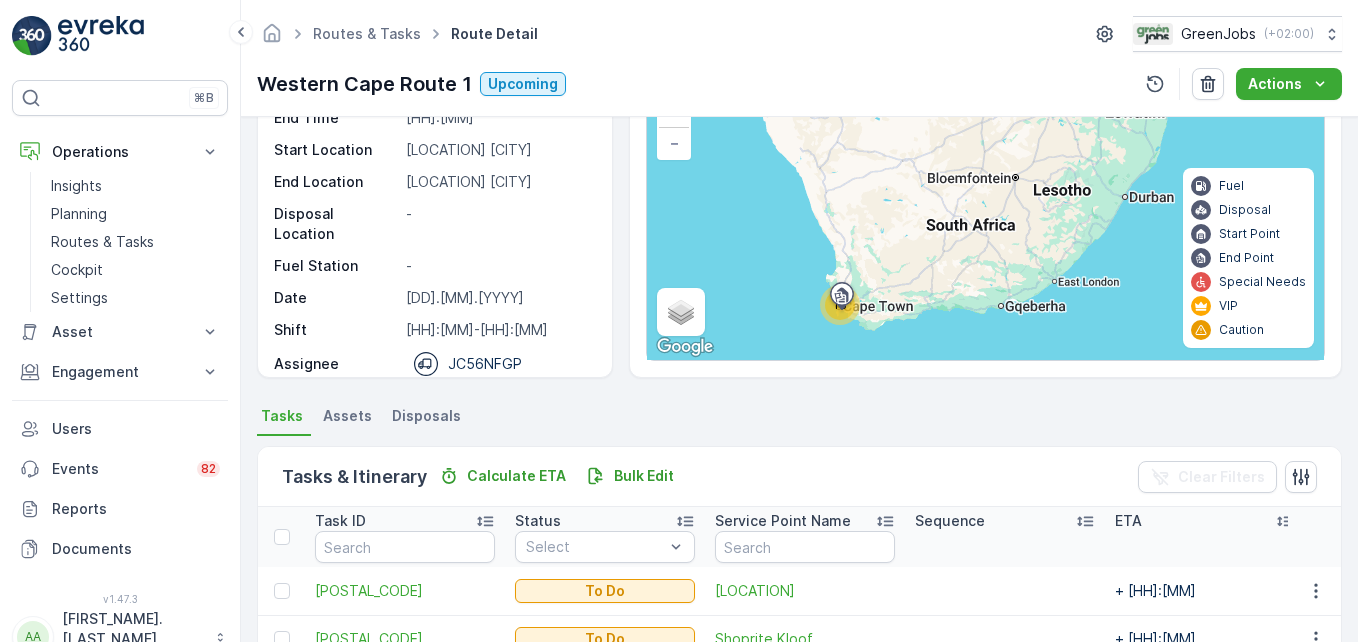 scroll, scrollTop: 255, scrollLeft: 0, axis: vertical 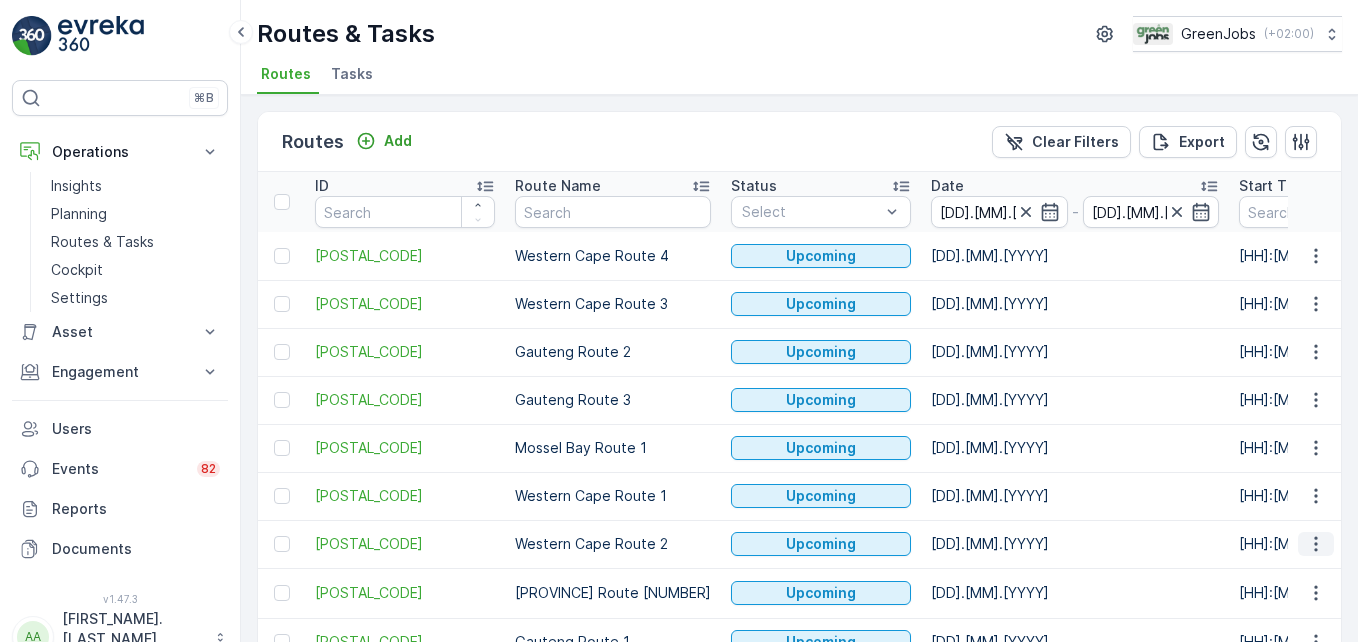click 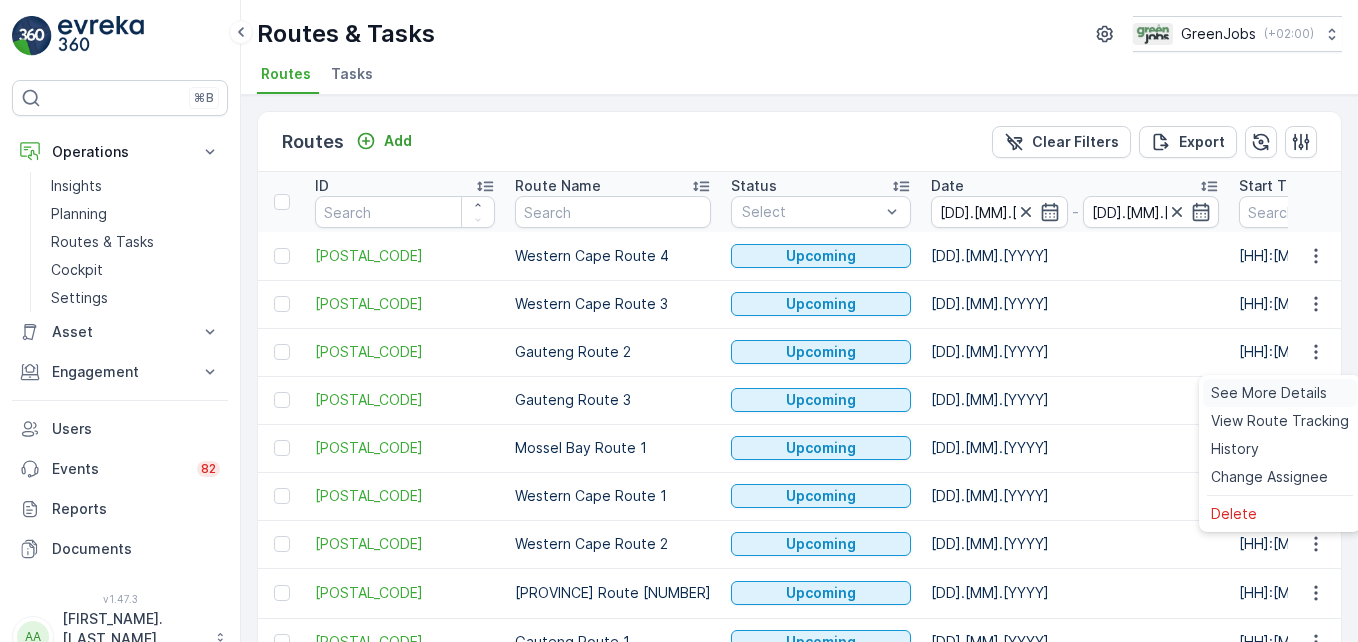 click on "See More Details" at bounding box center (1269, 393) 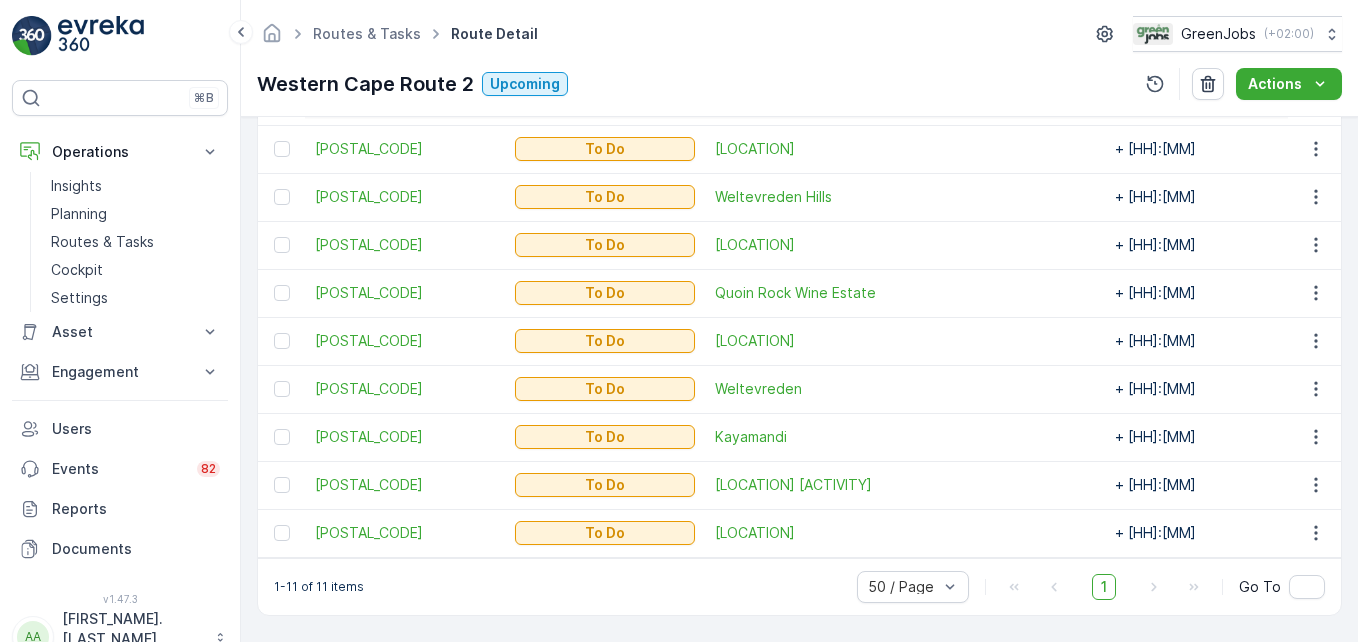 scroll, scrollTop: 603, scrollLeft: 0, axis: vertical 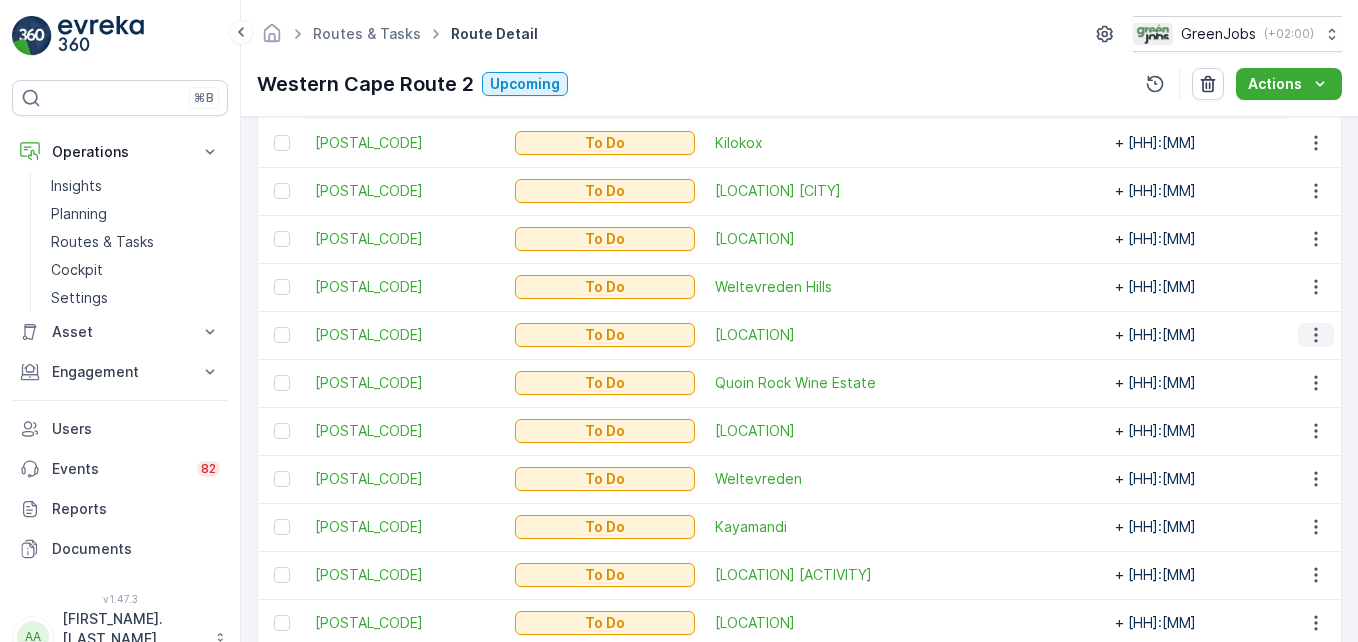 click 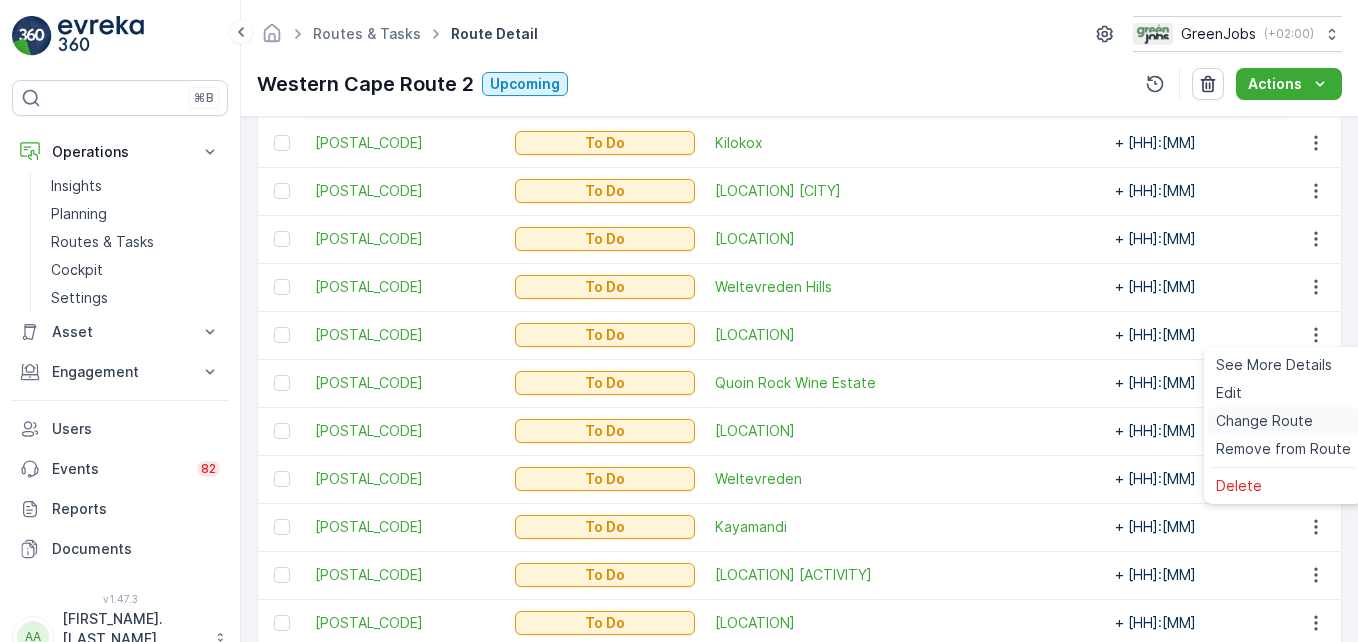 click on "Change Route" at bounding box center [1264, 421] 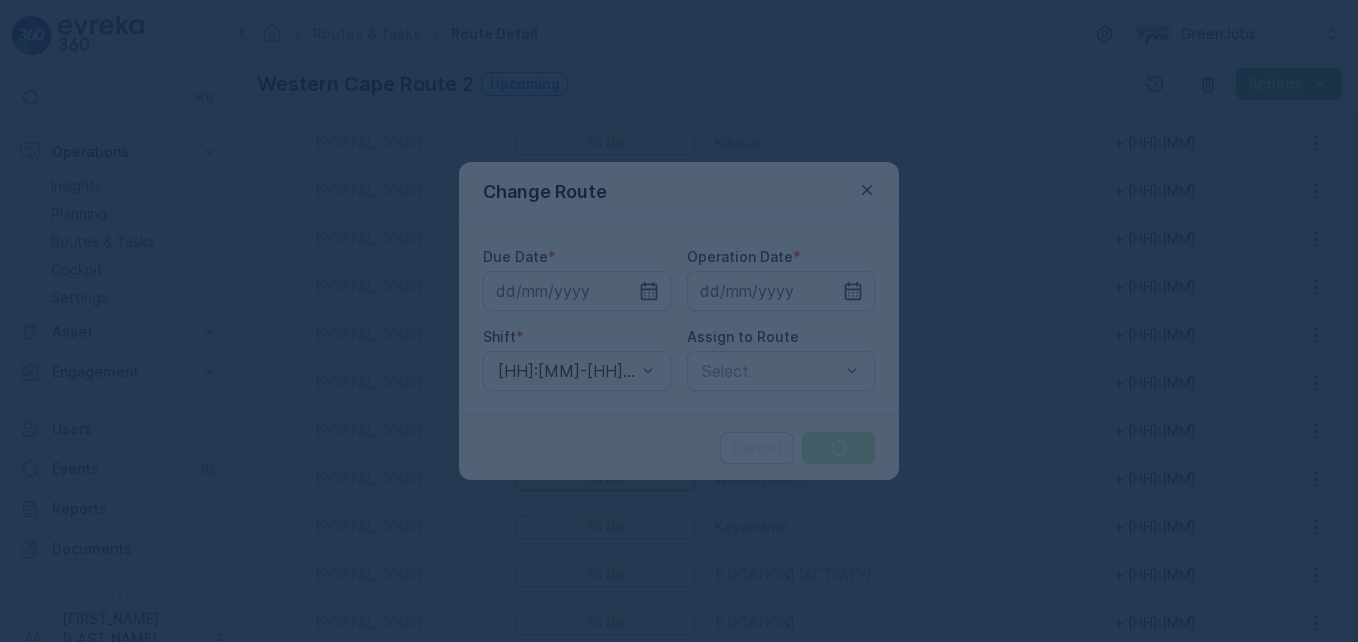 type on "[DD].[MM].[YYYY]" 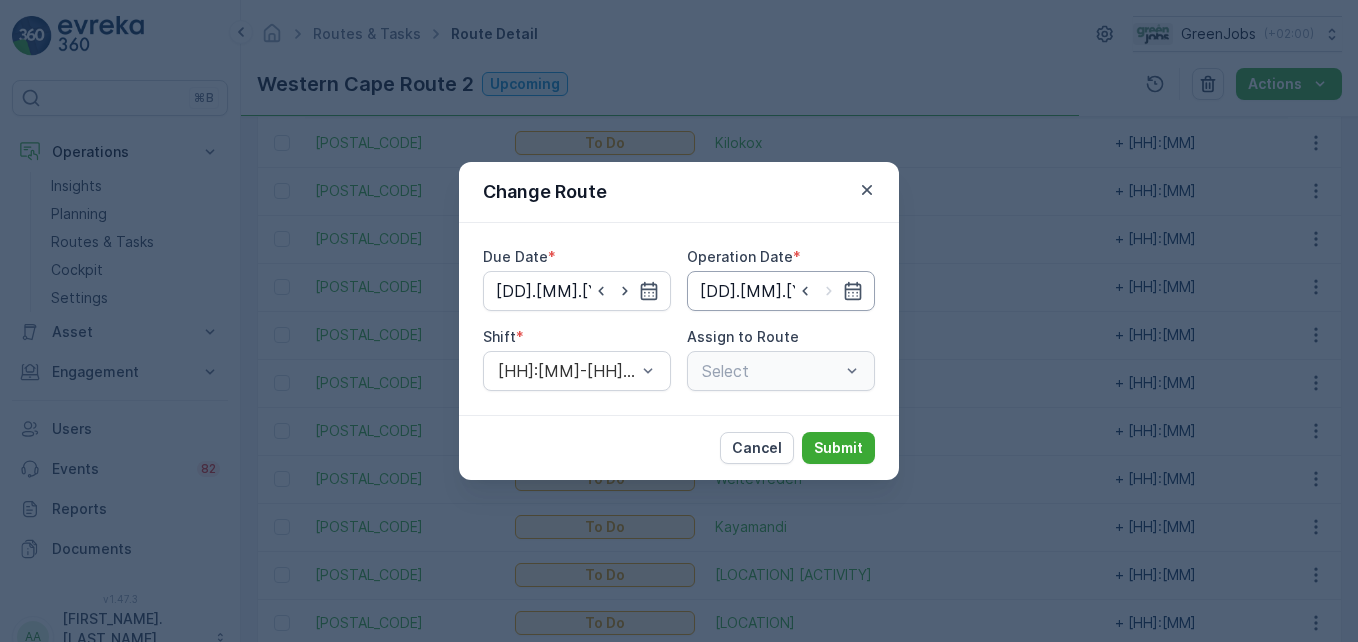 click on "[DD].[MM].[YYYY]" at bounding box center (781, 291) 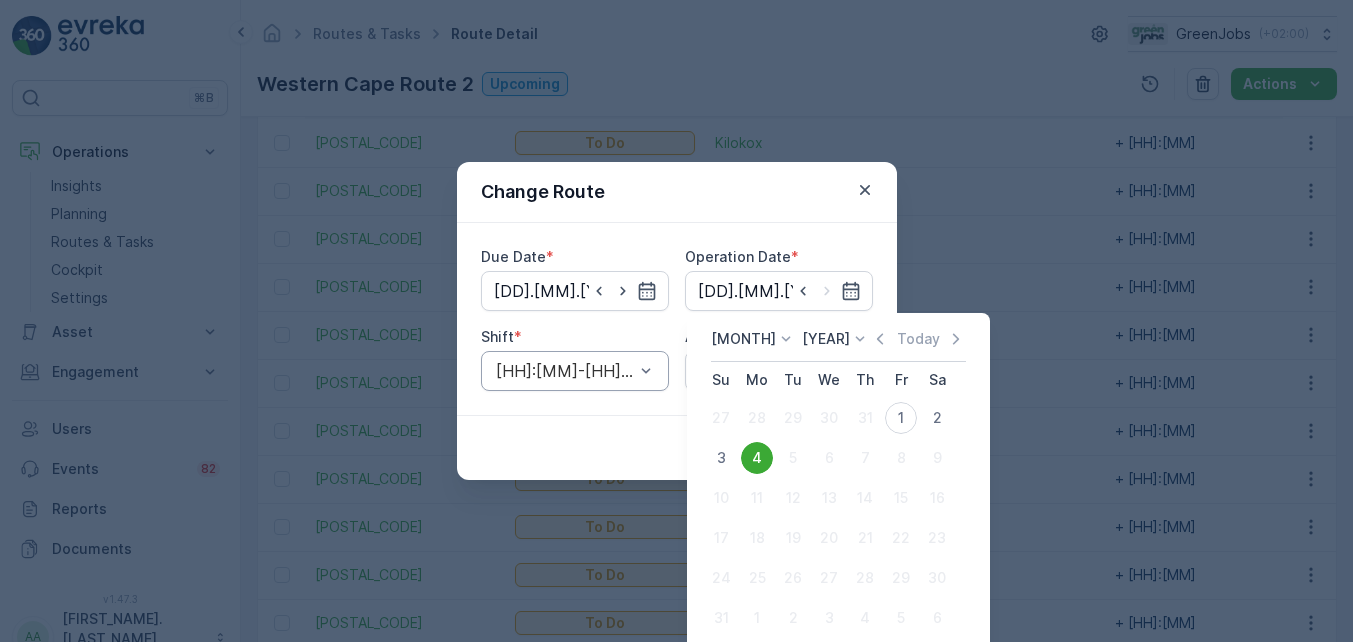click at bounding box center [565, 371] 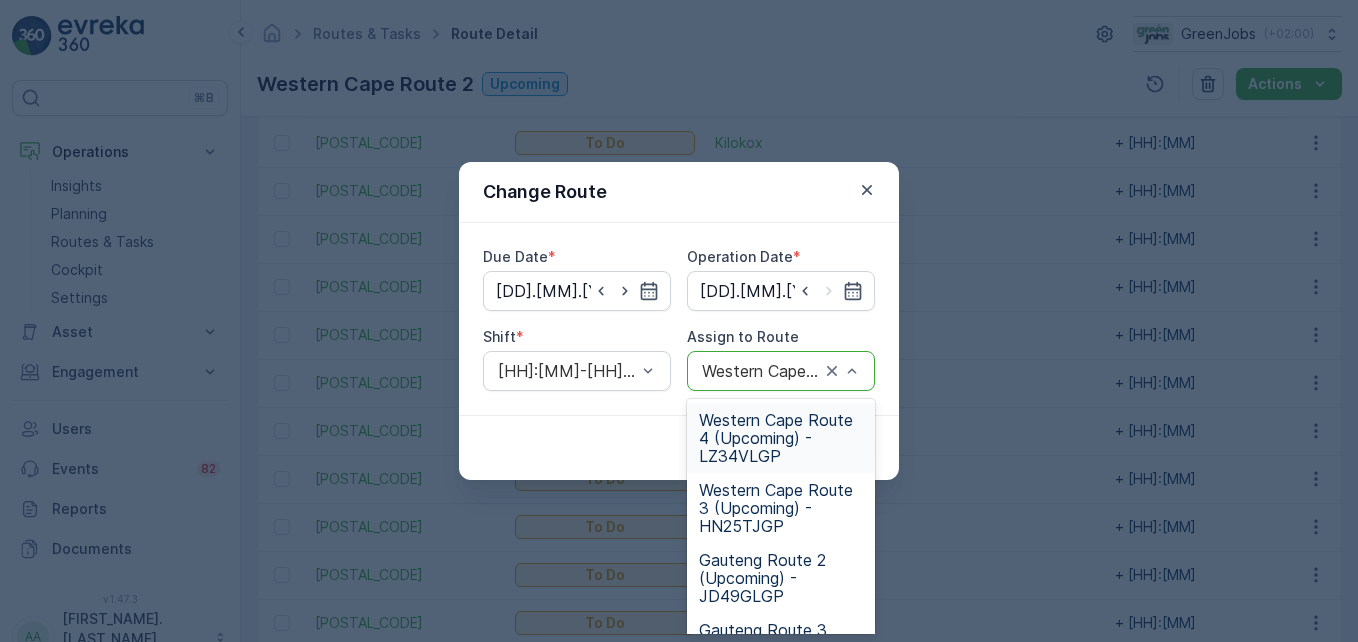 click on "Western Cape Route 4 (Upcoming) - LZ34VLGP" at bounding box center [781, 438] 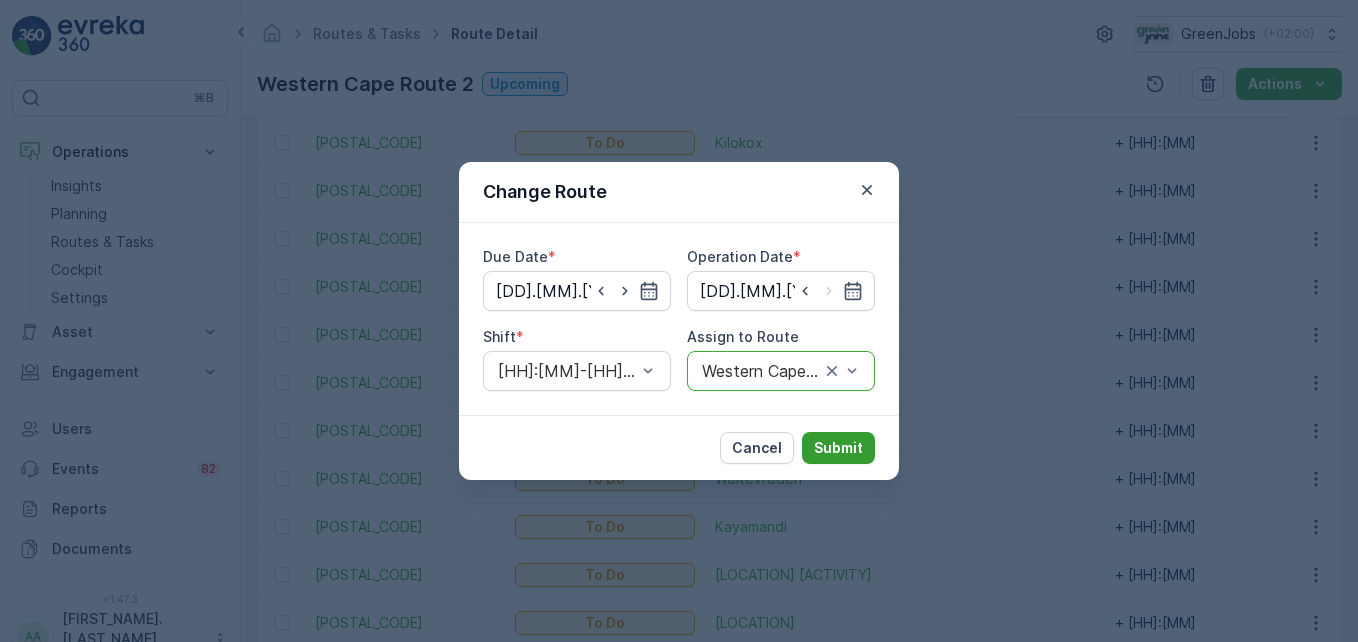 click on "Submit" at bounding box center [838, 448] 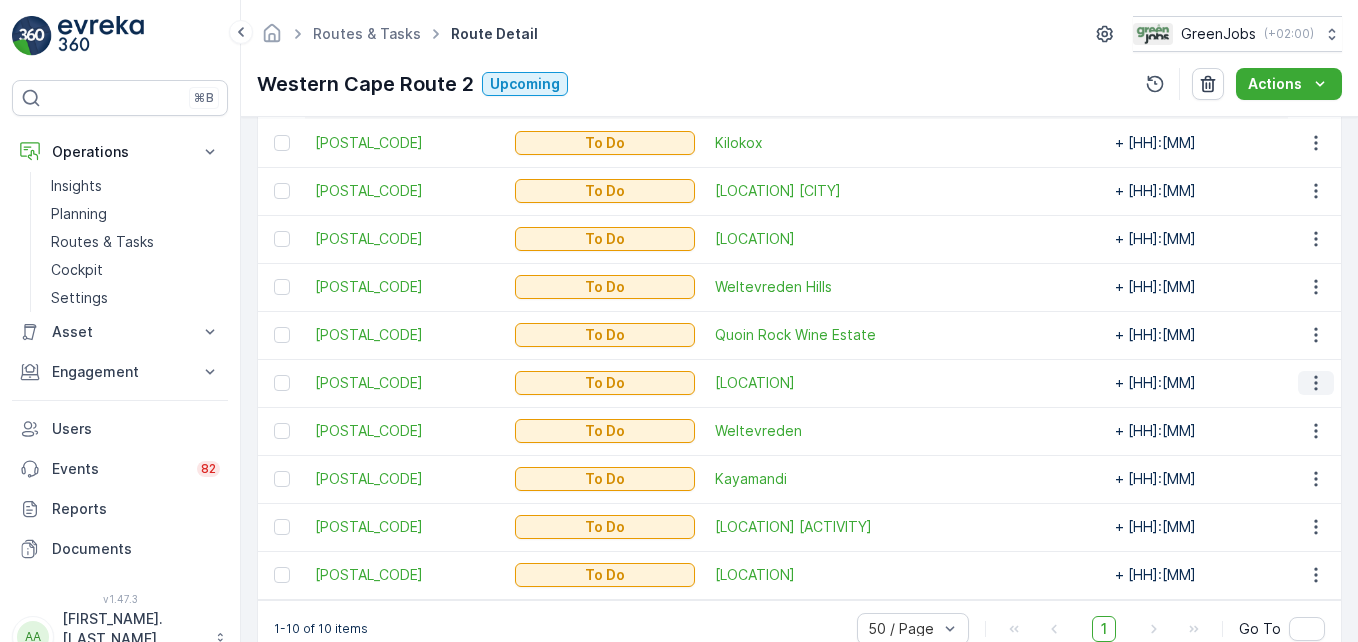 click 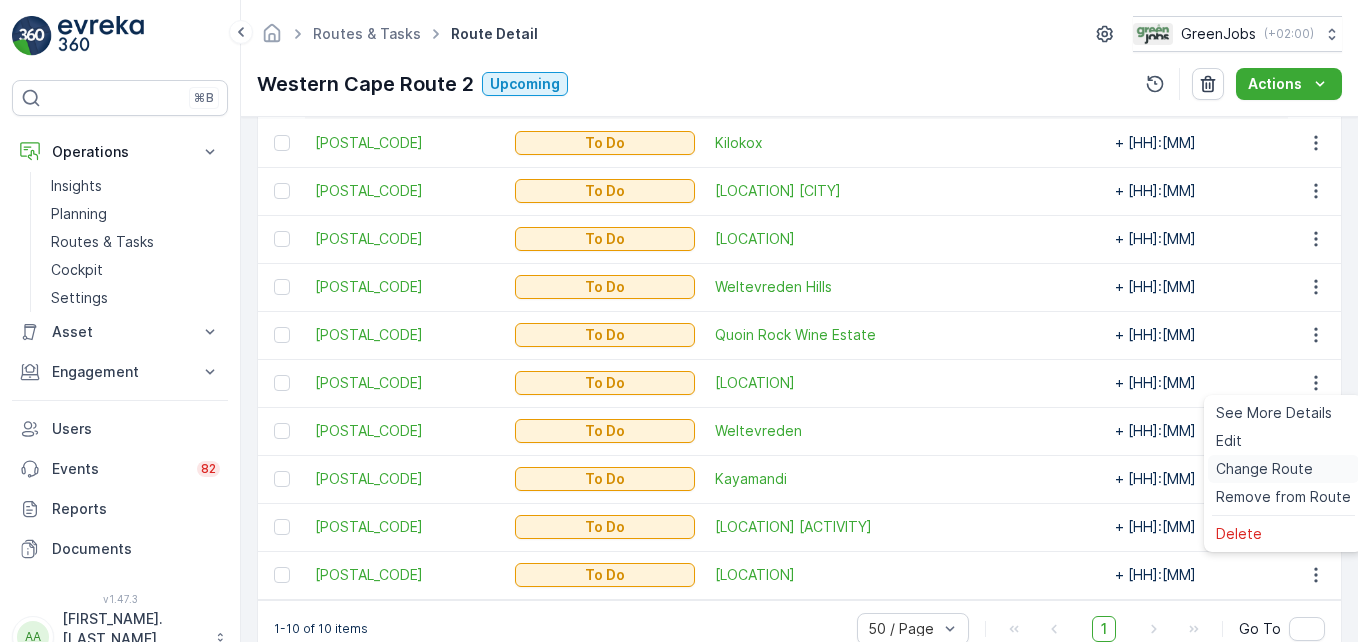 click on "Change Route" at bounding box center [1264, 469] 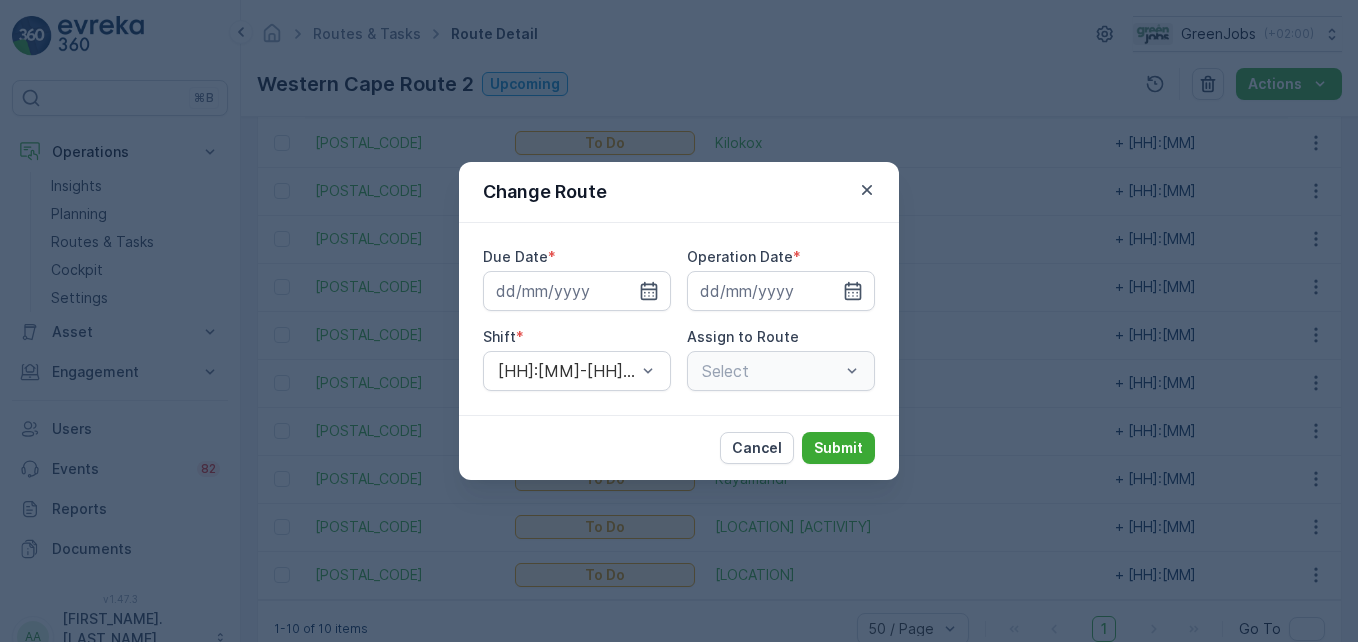 type on "[DD].[MM].[YYYY]" 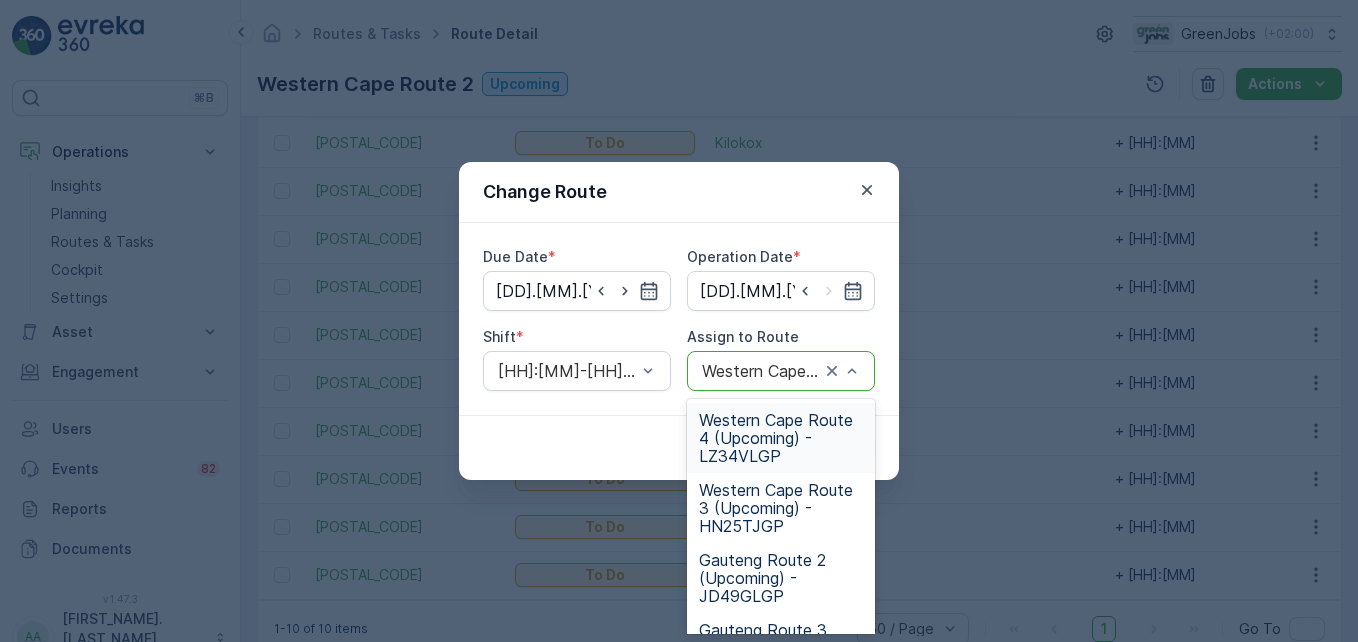 click on "Western Cape Route 4 (Upcoming) - LZ34VLGP" at bounding box center (781, 438) 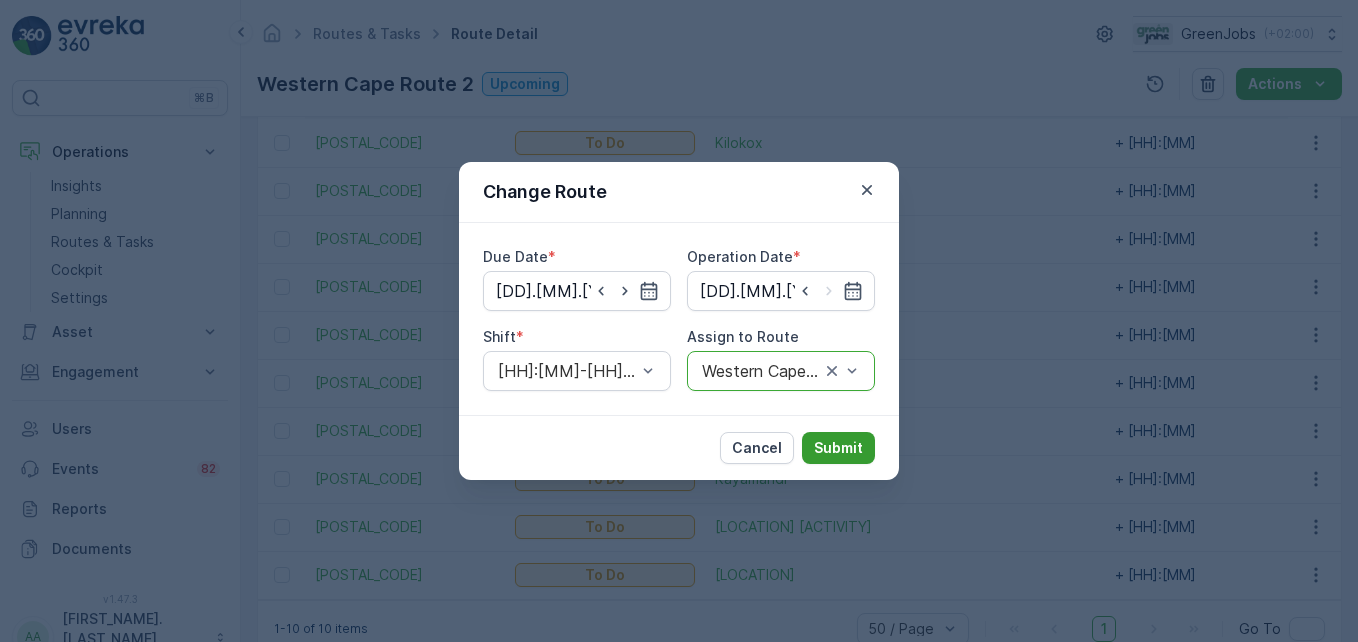 click on "Submit" at bounding box center (838, 448) 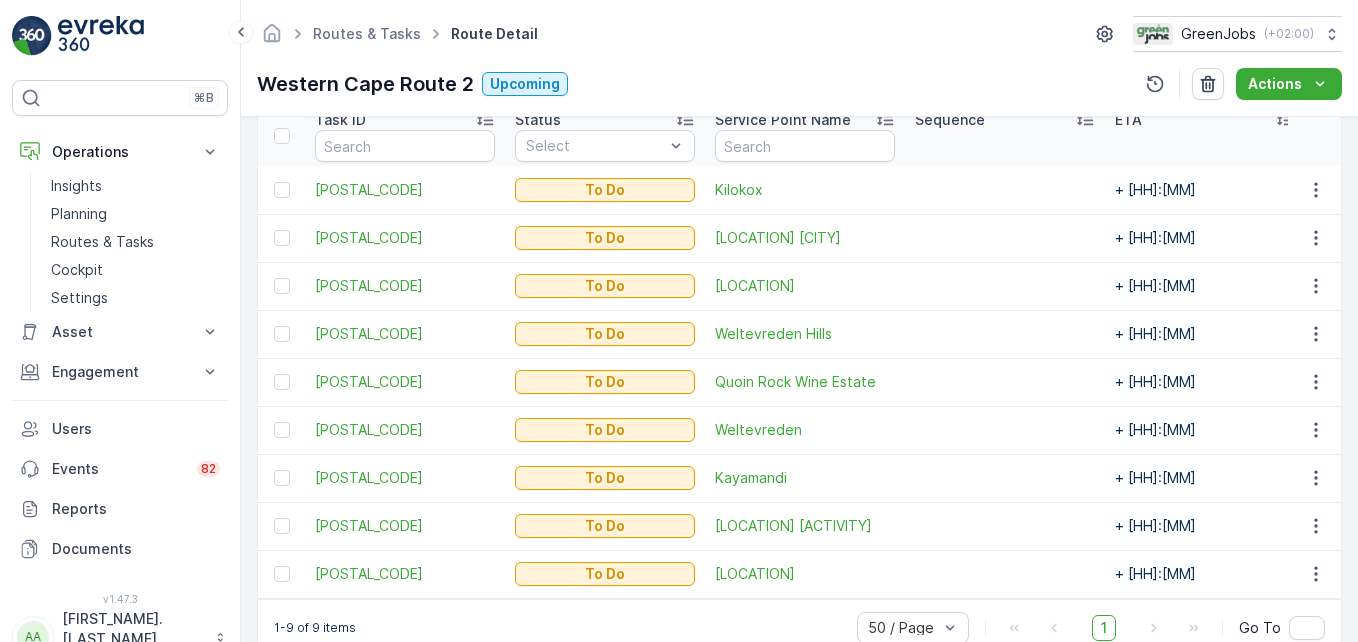 scroll, scrollTop: 607, scrollLeft: 0, axis: vertical 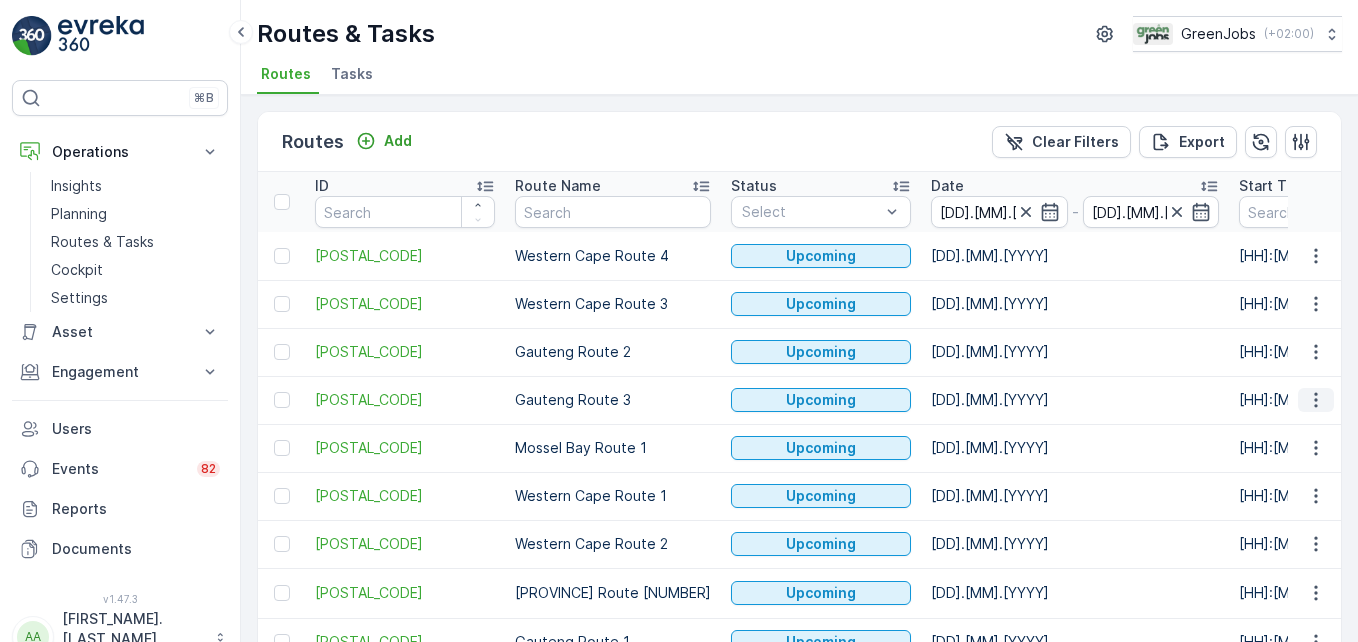 click 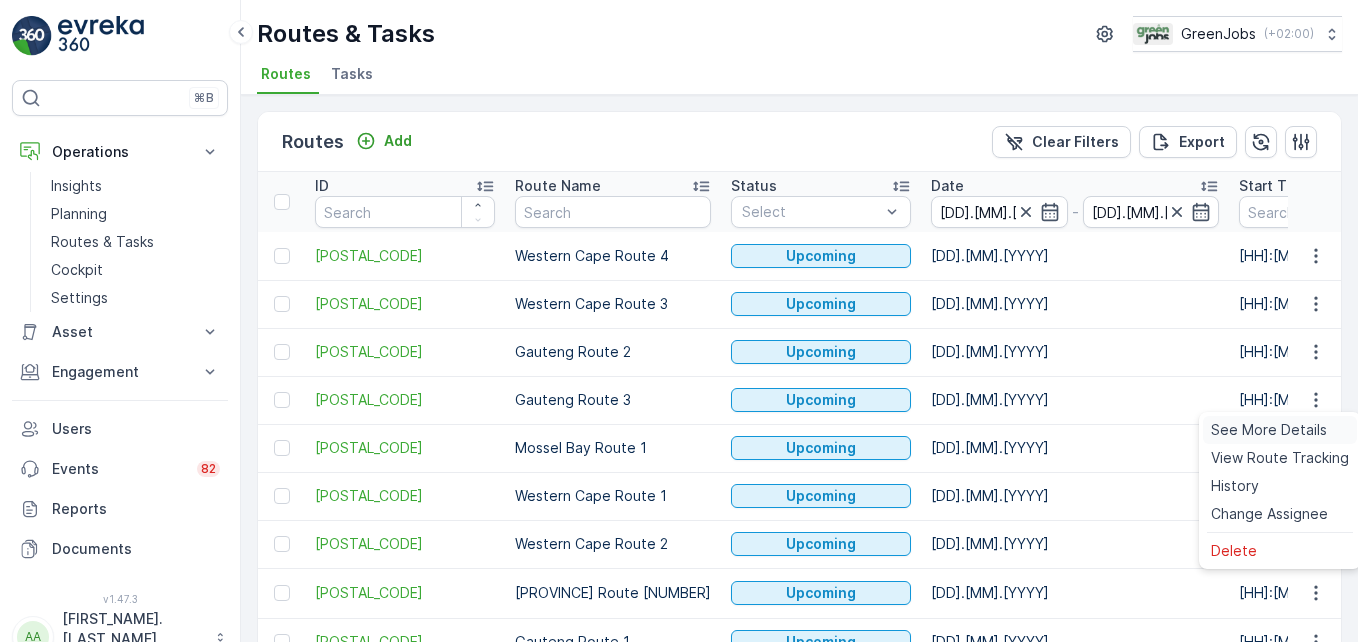 click on "See More Details" at bounding box center (1269, 430) 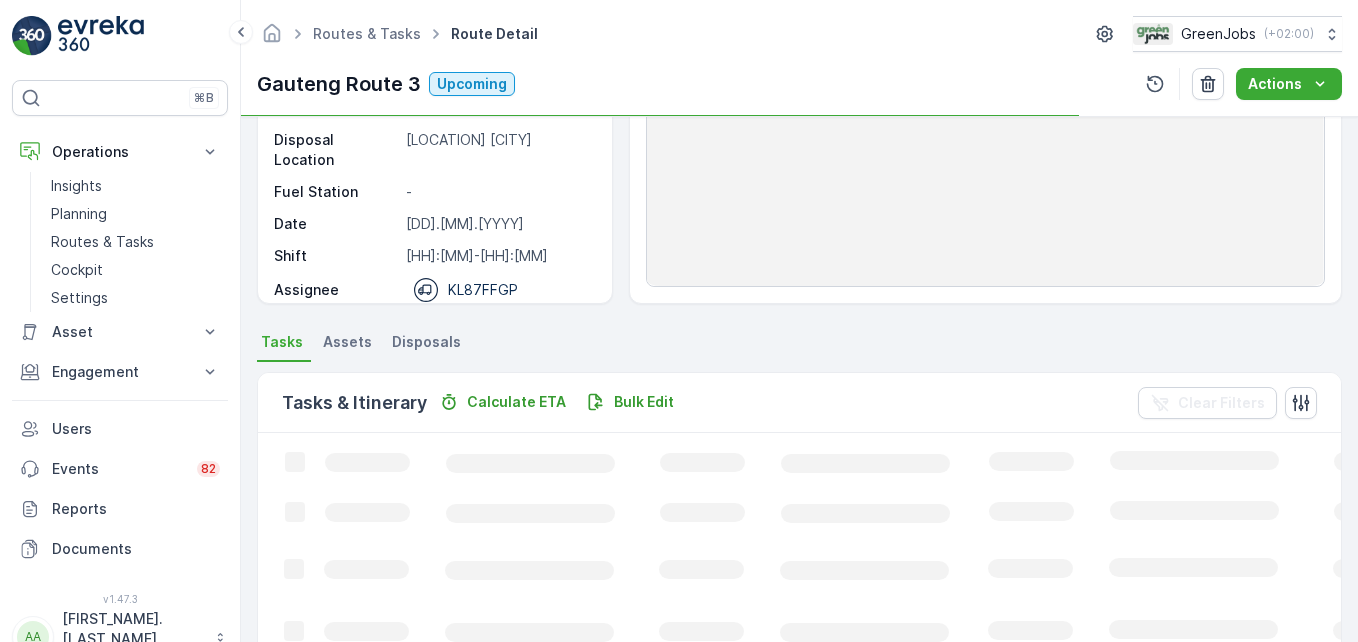 scroll, scrollTop: 390, scrollLeft: 0, axis: vertical 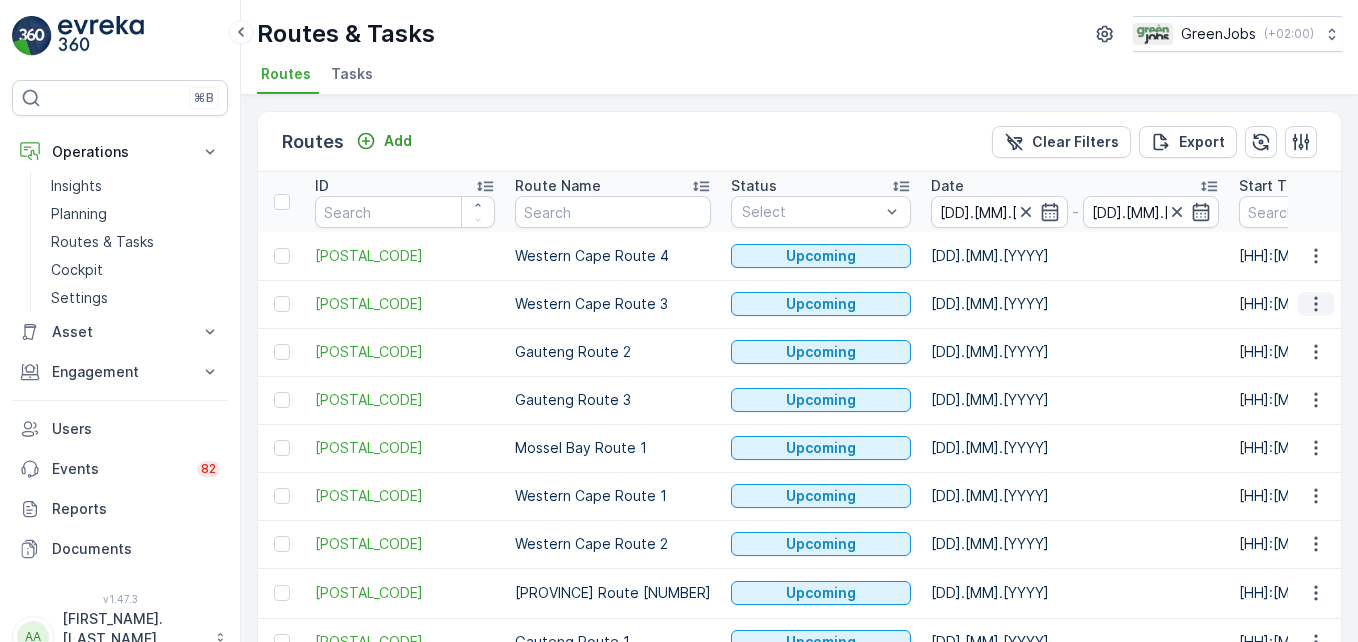 click 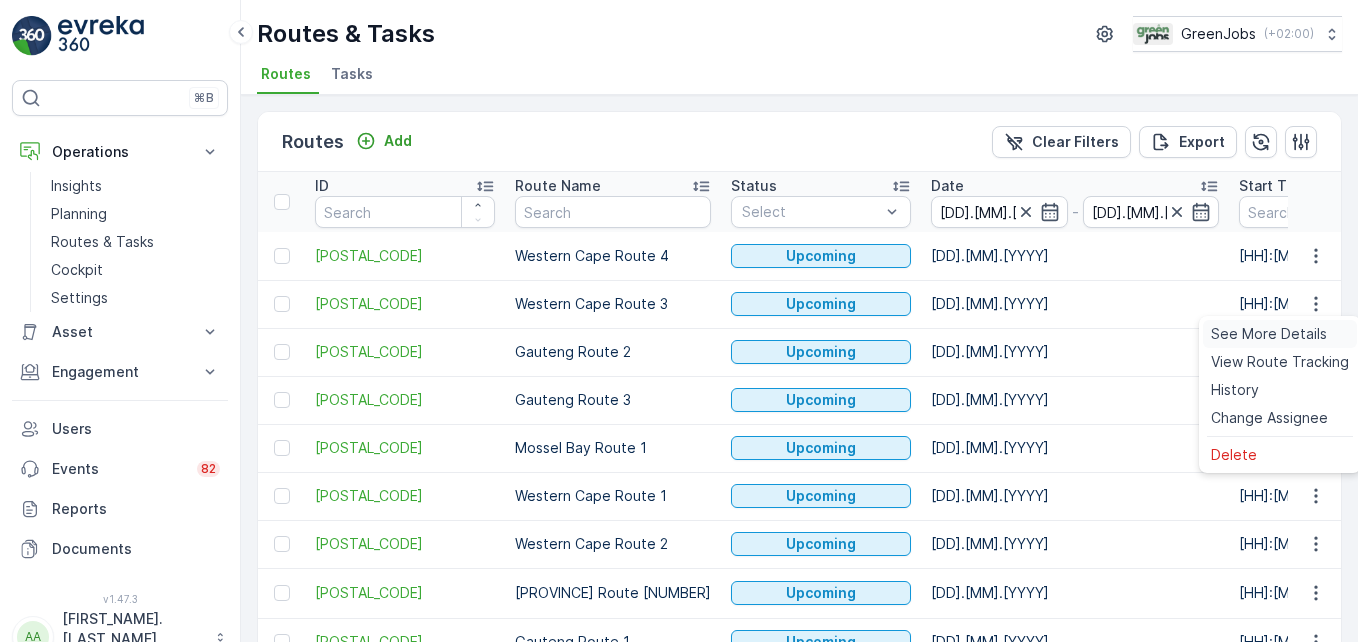 click on "See More Details" at bounding box center [1269, 334] 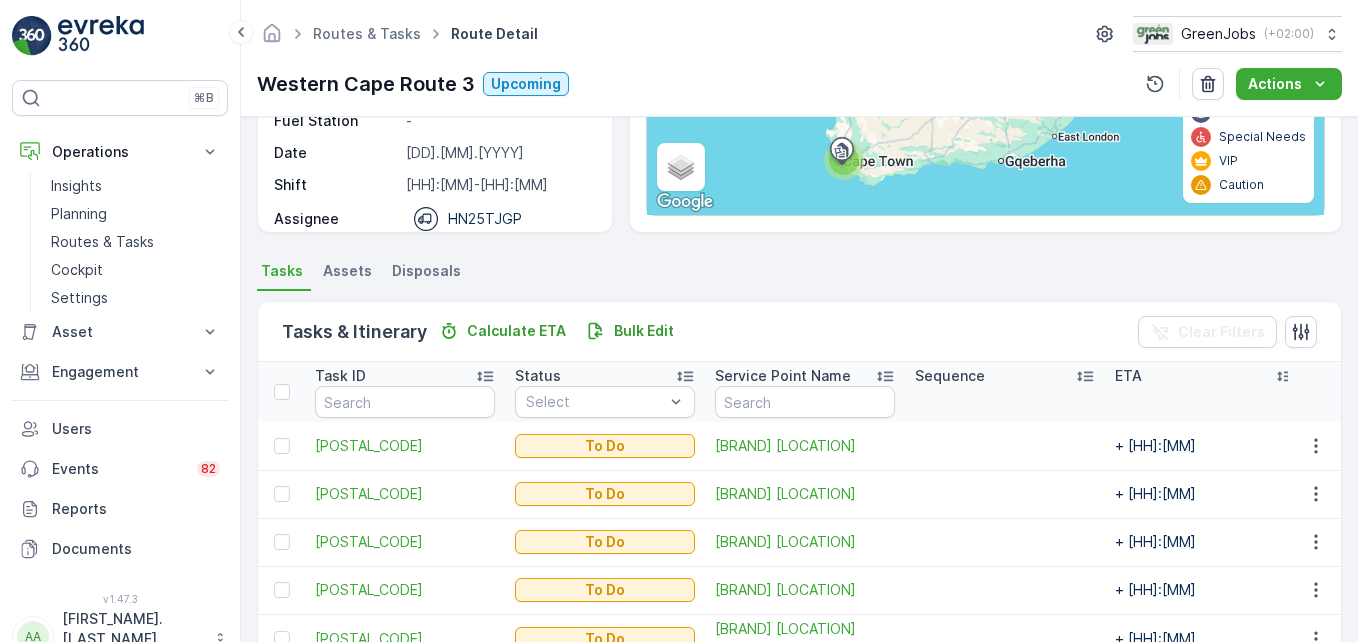 scroll, scrollTop: 511, scrollLeft: 0, axis: vertical 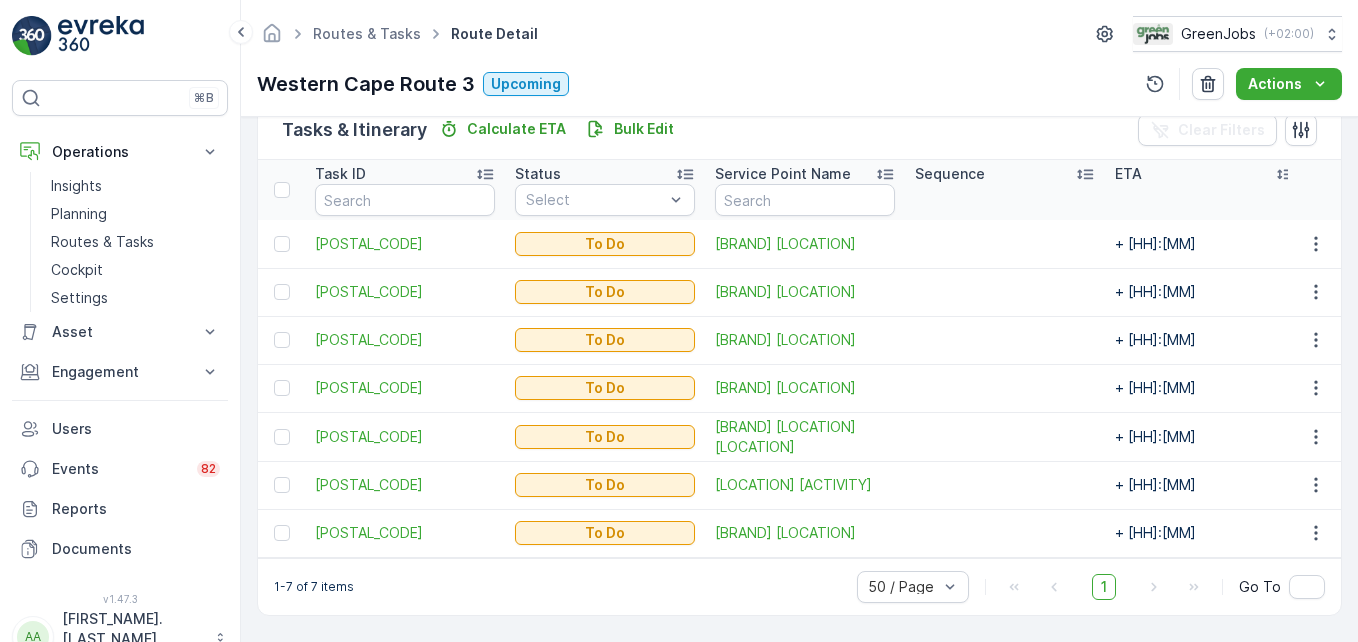 click at bounding box center [1005, 485] 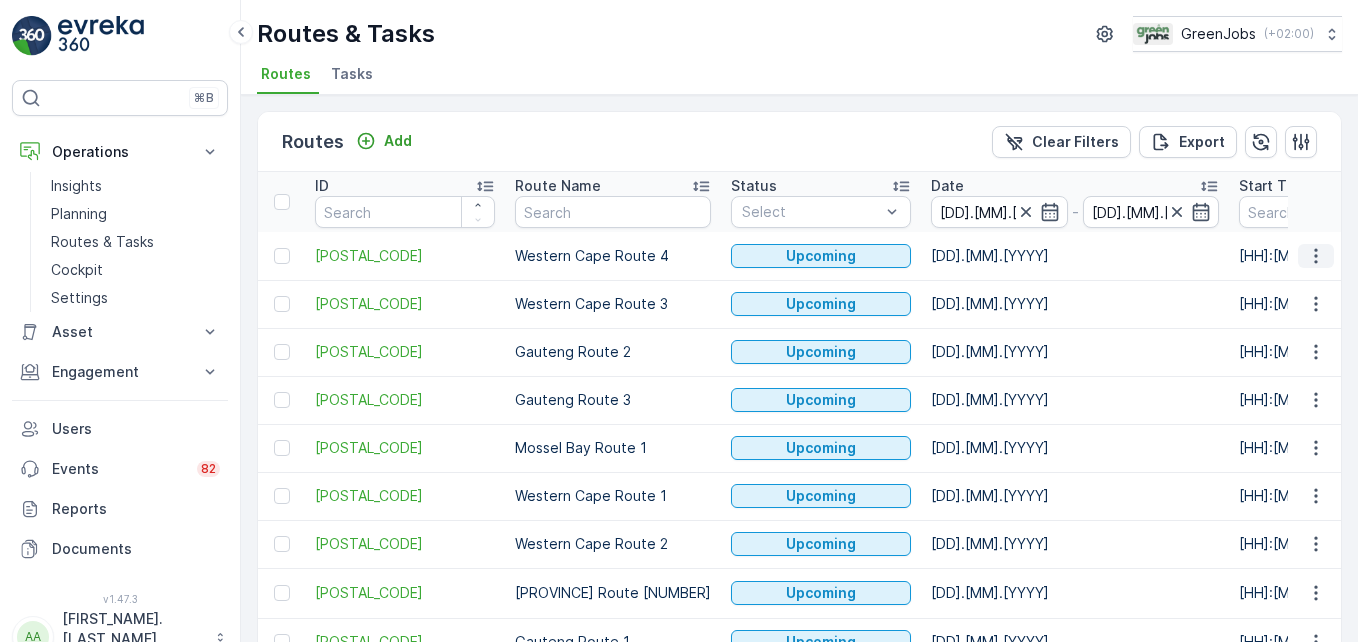 click 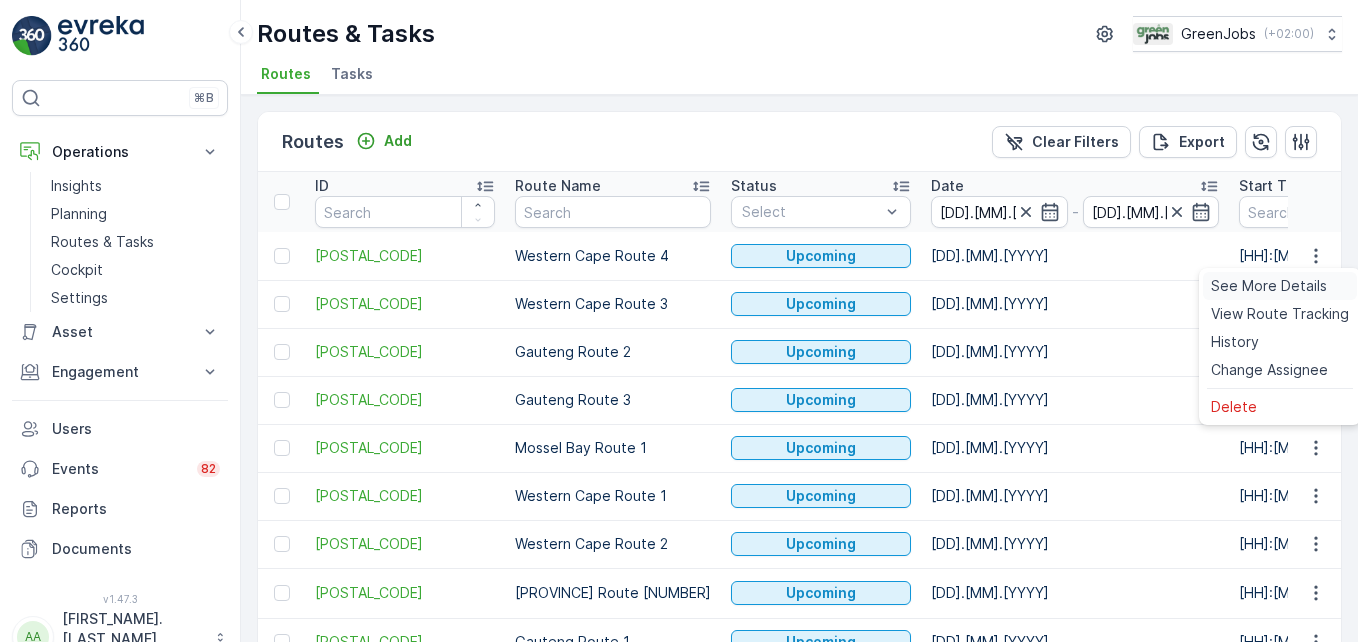 click on "See More Details" at bounding box center (1269, 286) 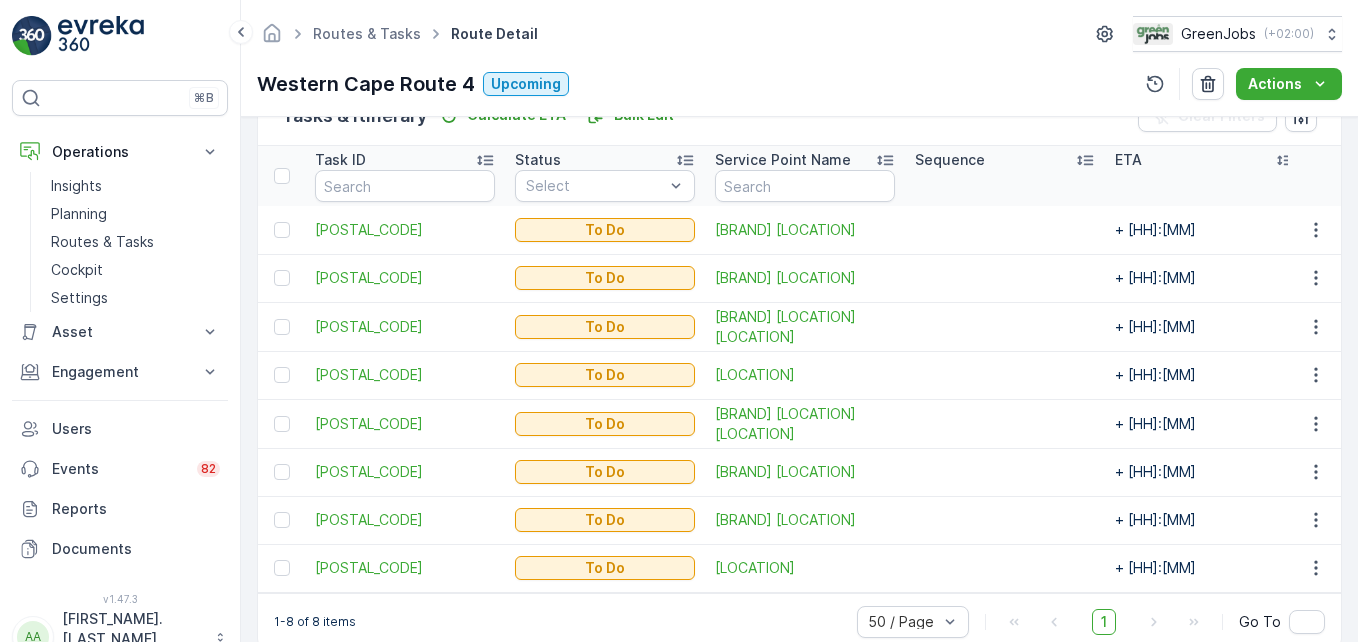 scroll, scrollTop: 560, scrollLeft: 0, axis: vertical 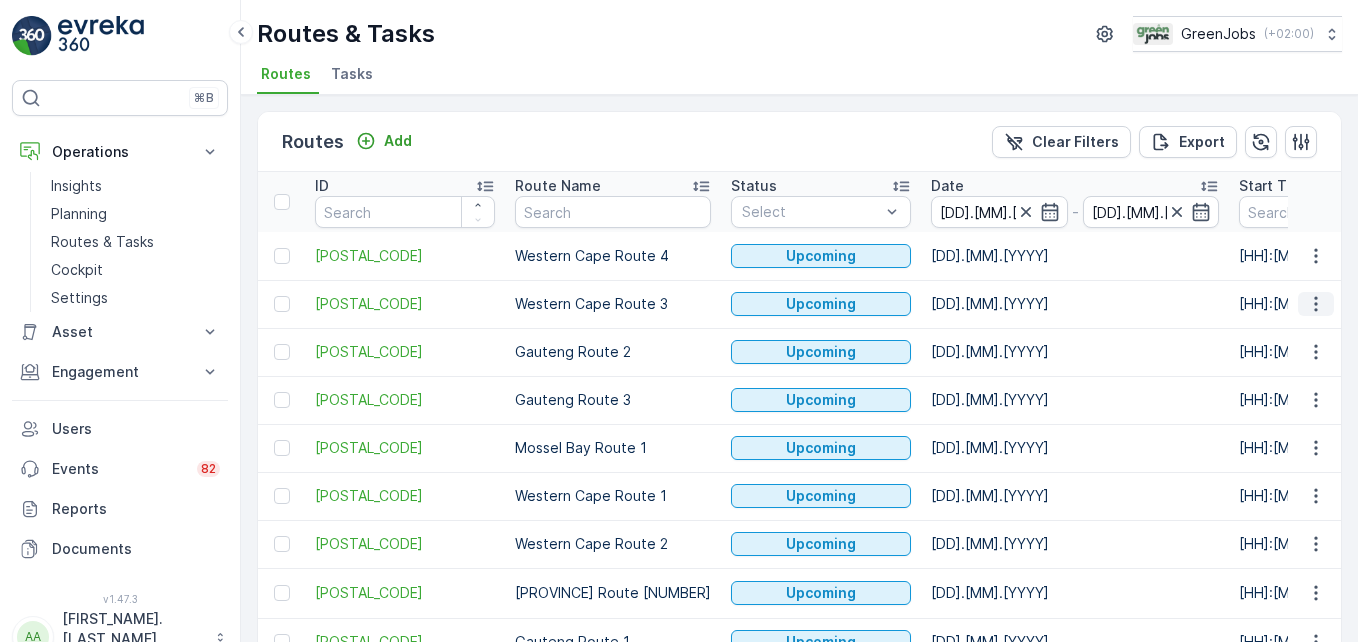 drag, startPoint x: 1309, startPoint y: 304, endPoint x: 1313, endPoint y: 315, distance: 11.7046995 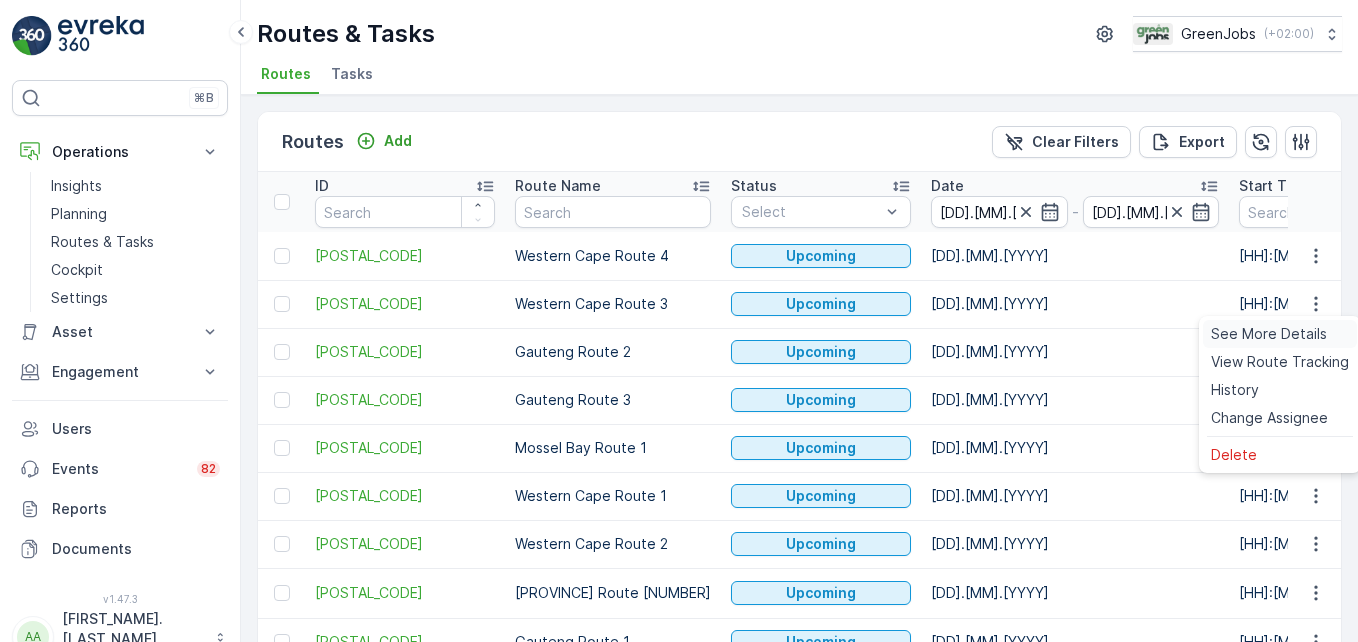 click on "See More Details" at bounding box center (1269, 334) 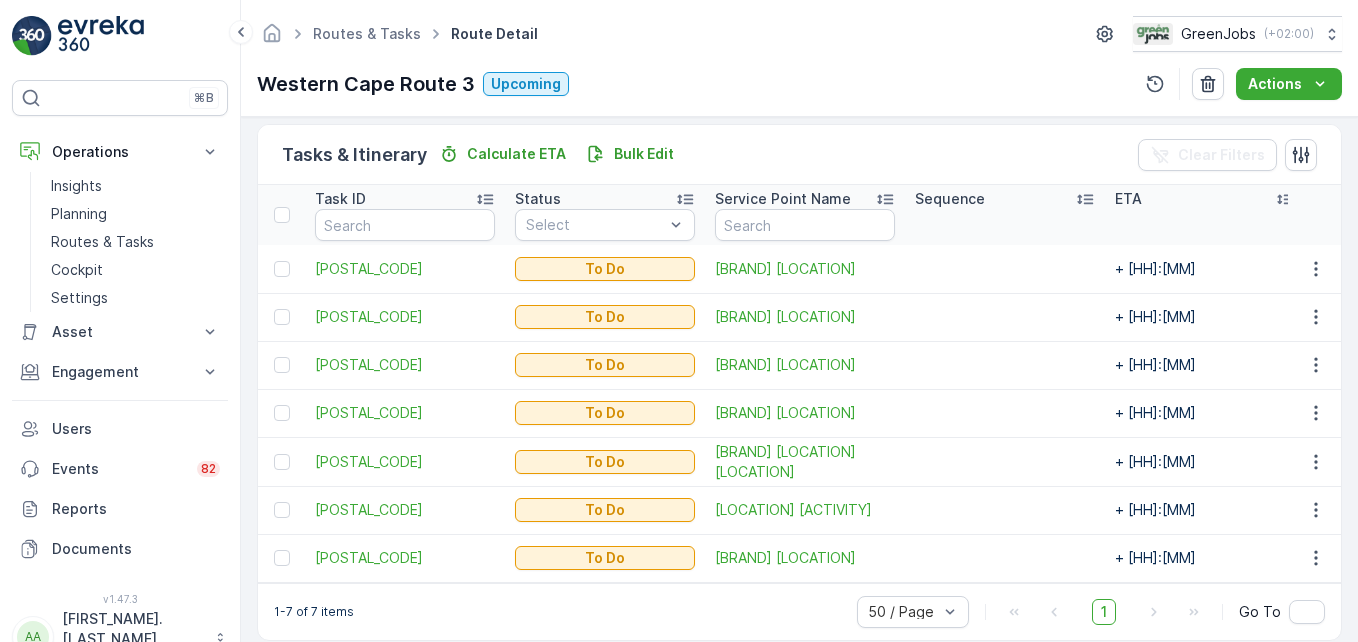scroll, scrollTop: 511, scrollLeft: 0, axis: vertical 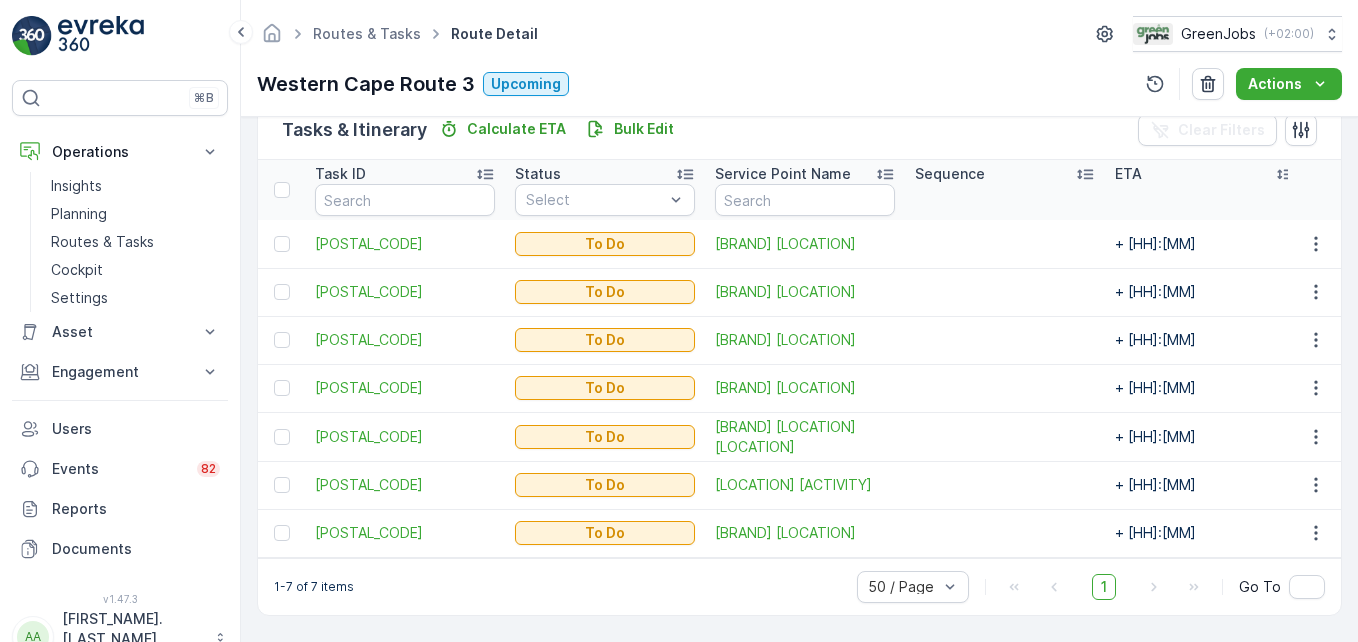click at bounding box center [1005, 485] 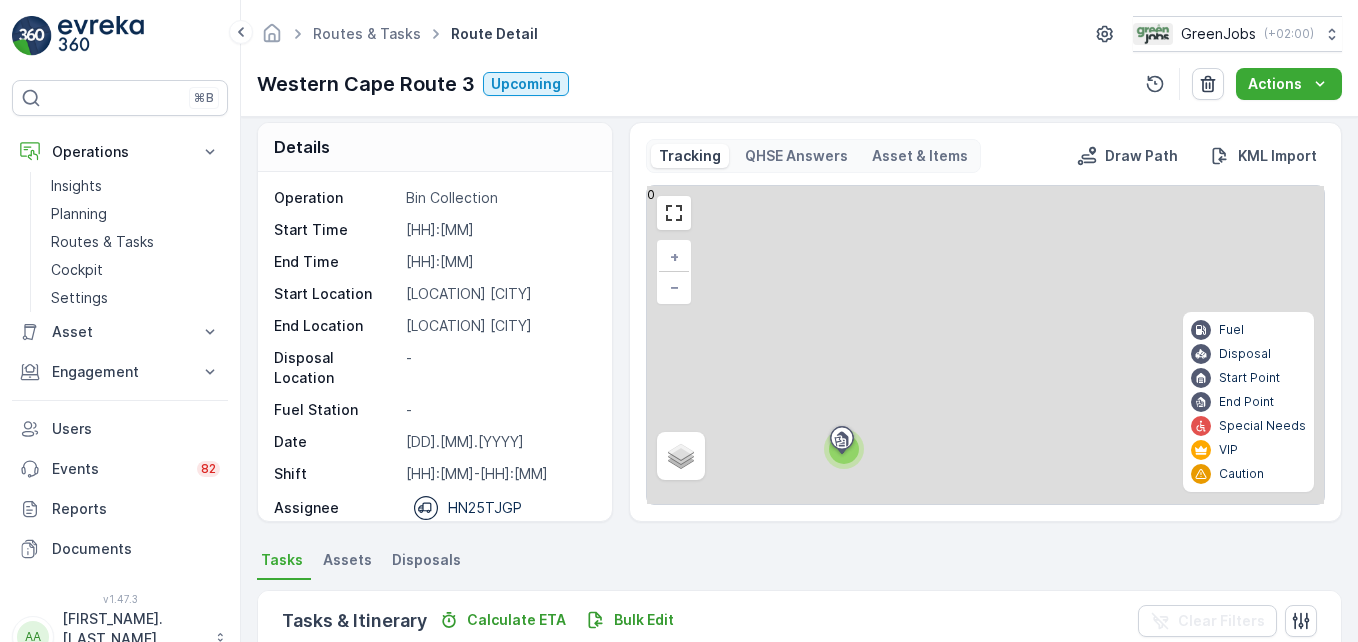 scroll, scrollTop: 511, scrollLeft: 0, axis: vertical 